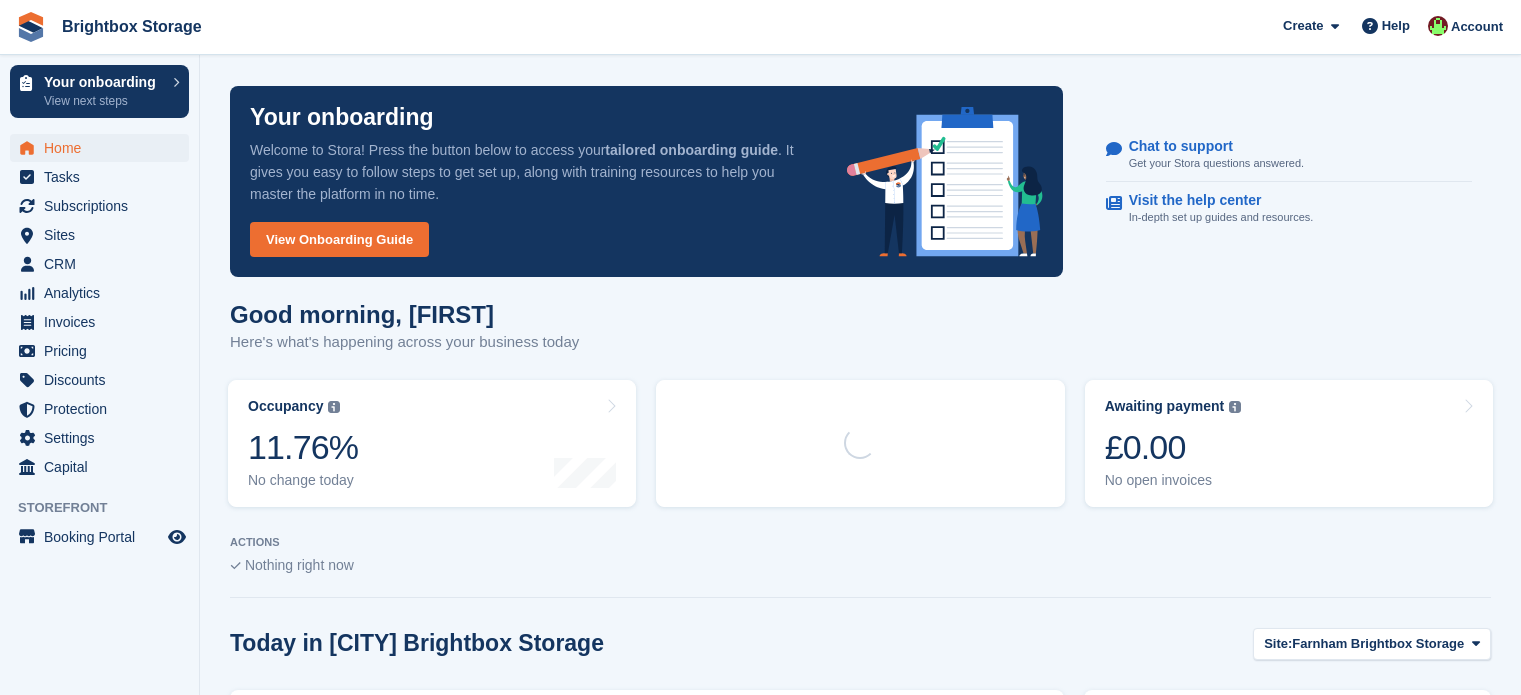 scroll, scrollTop: 0, scrollLeft: 0, axis: both 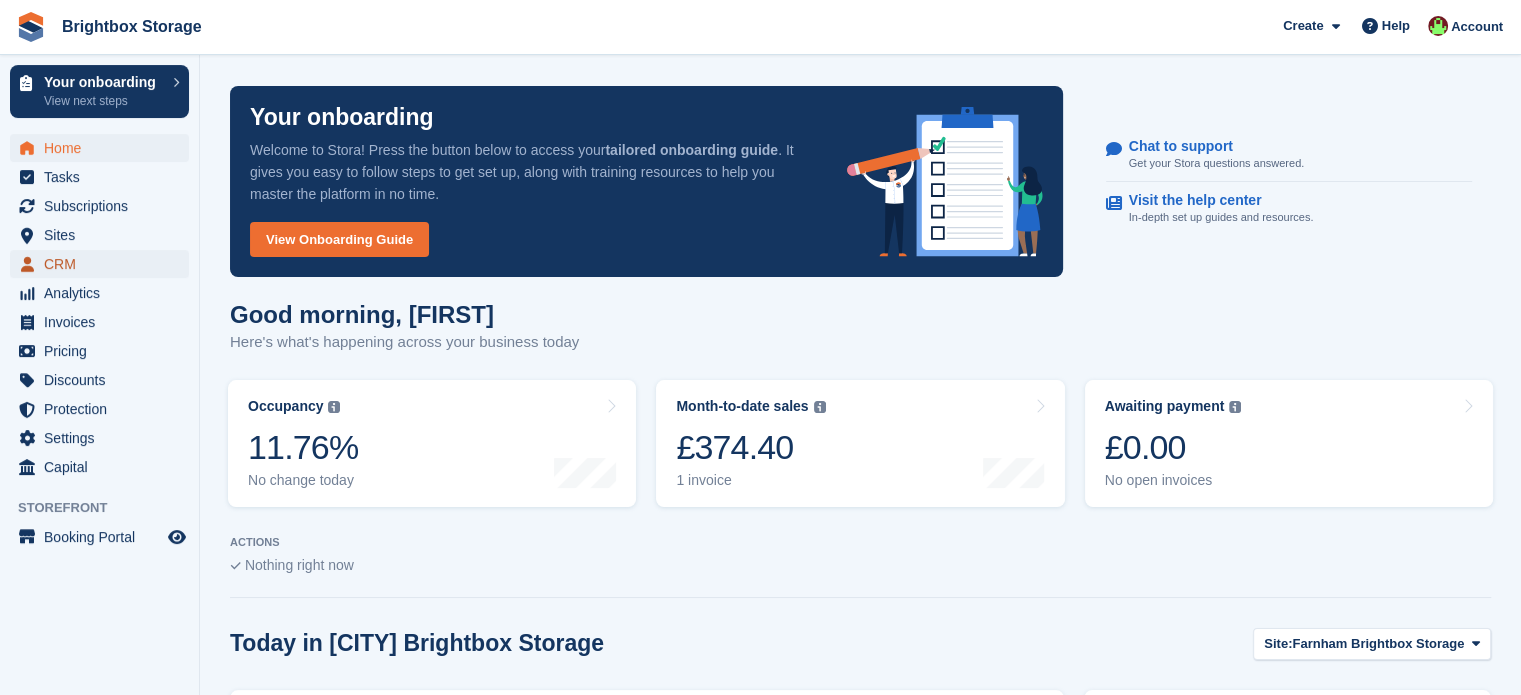 click on "CRM" at bounding box center [104, 264] 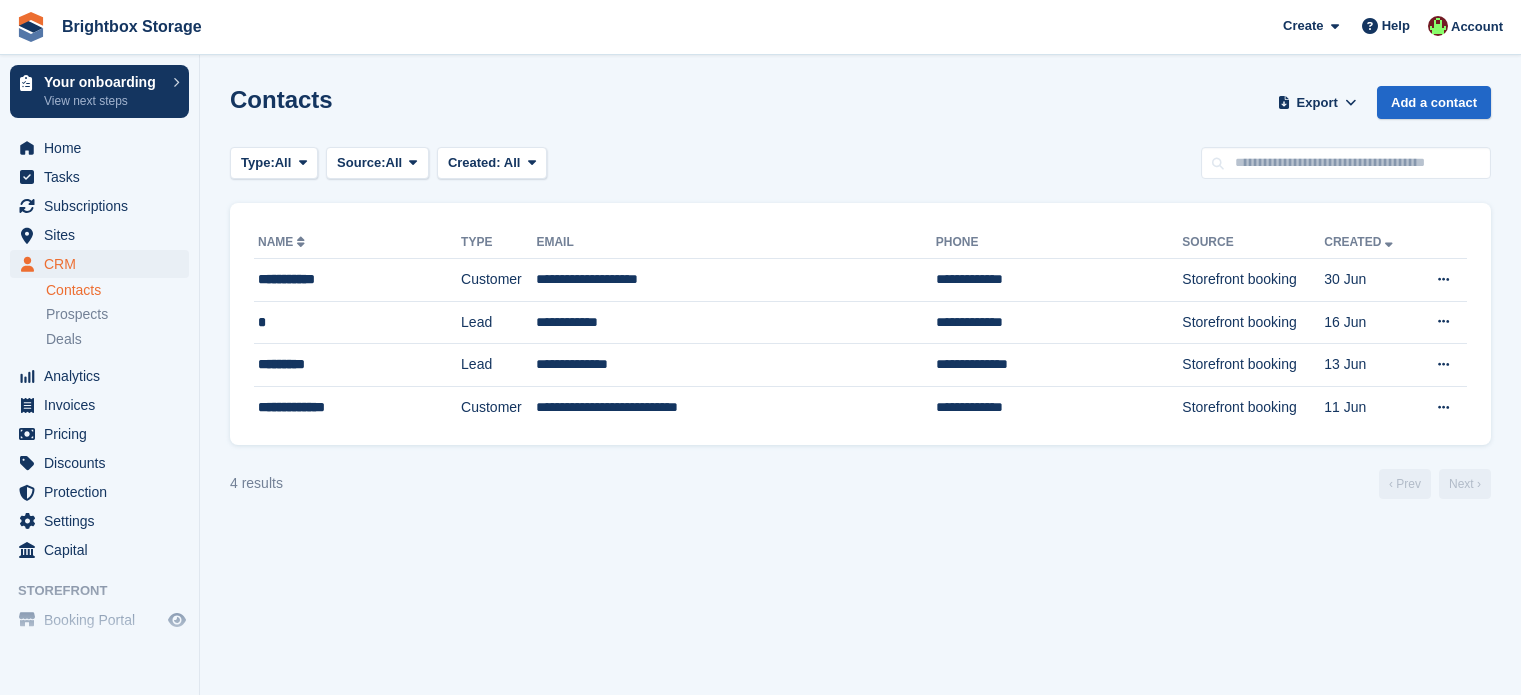 scroll, scrollTop: 0, scrollLeft: 0, axis: both 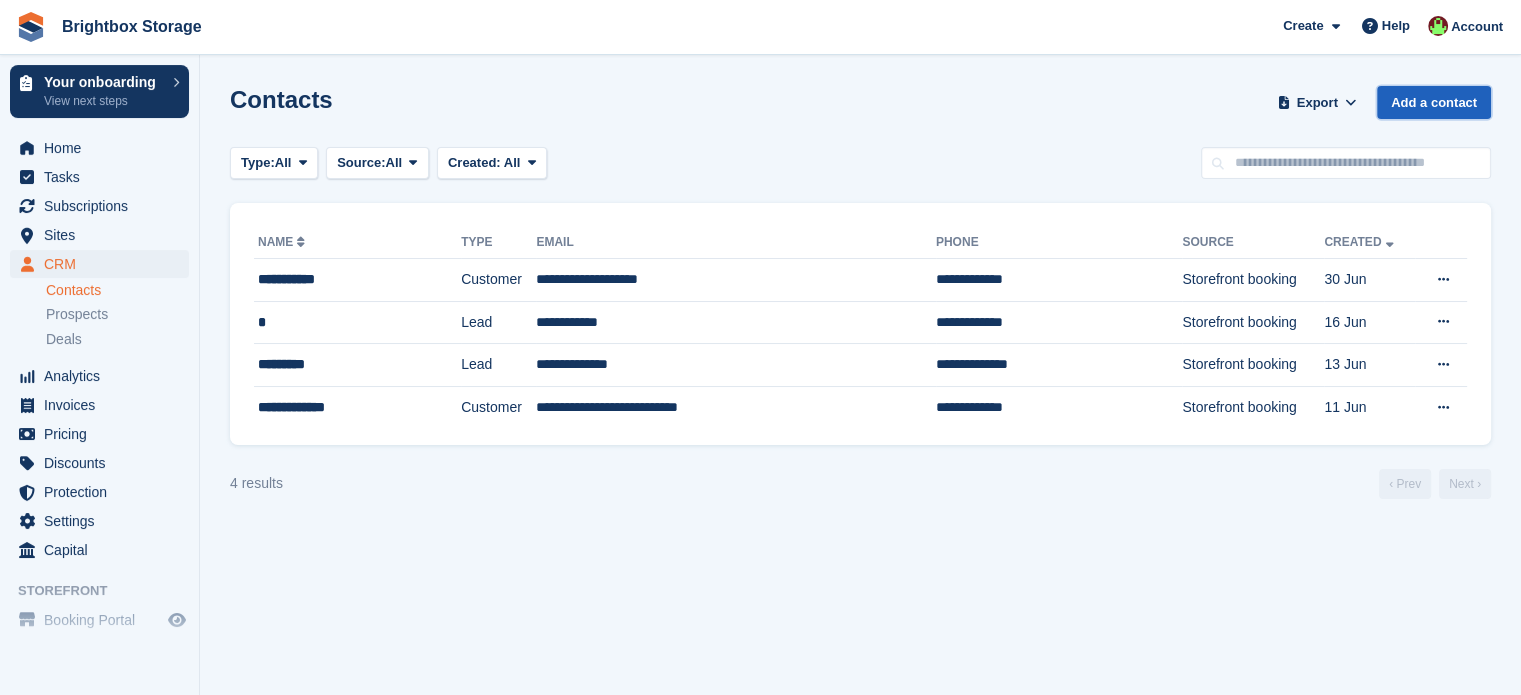 click on "Add a contact" at bounding box center [1434, 102] 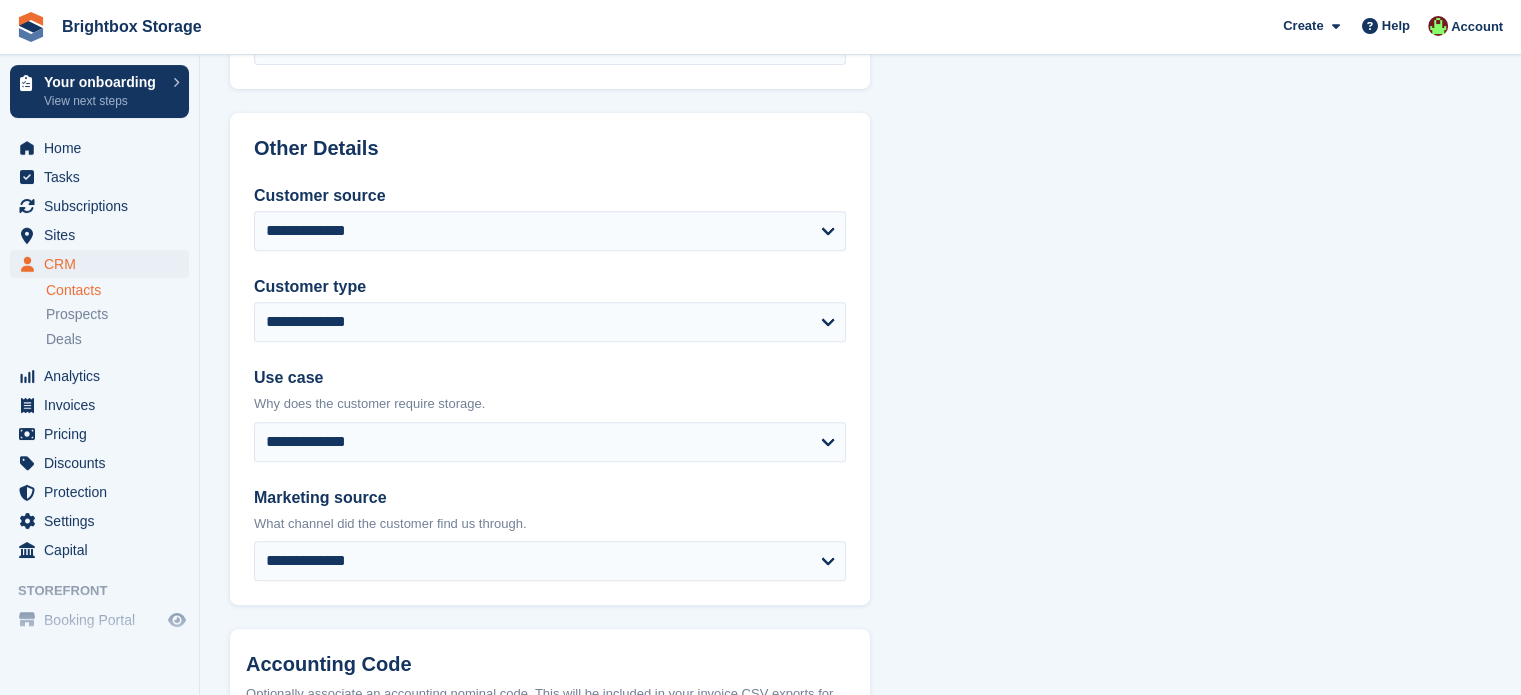 scroll, scrollTop: 900, scrollLeft: 0, axis: vertical 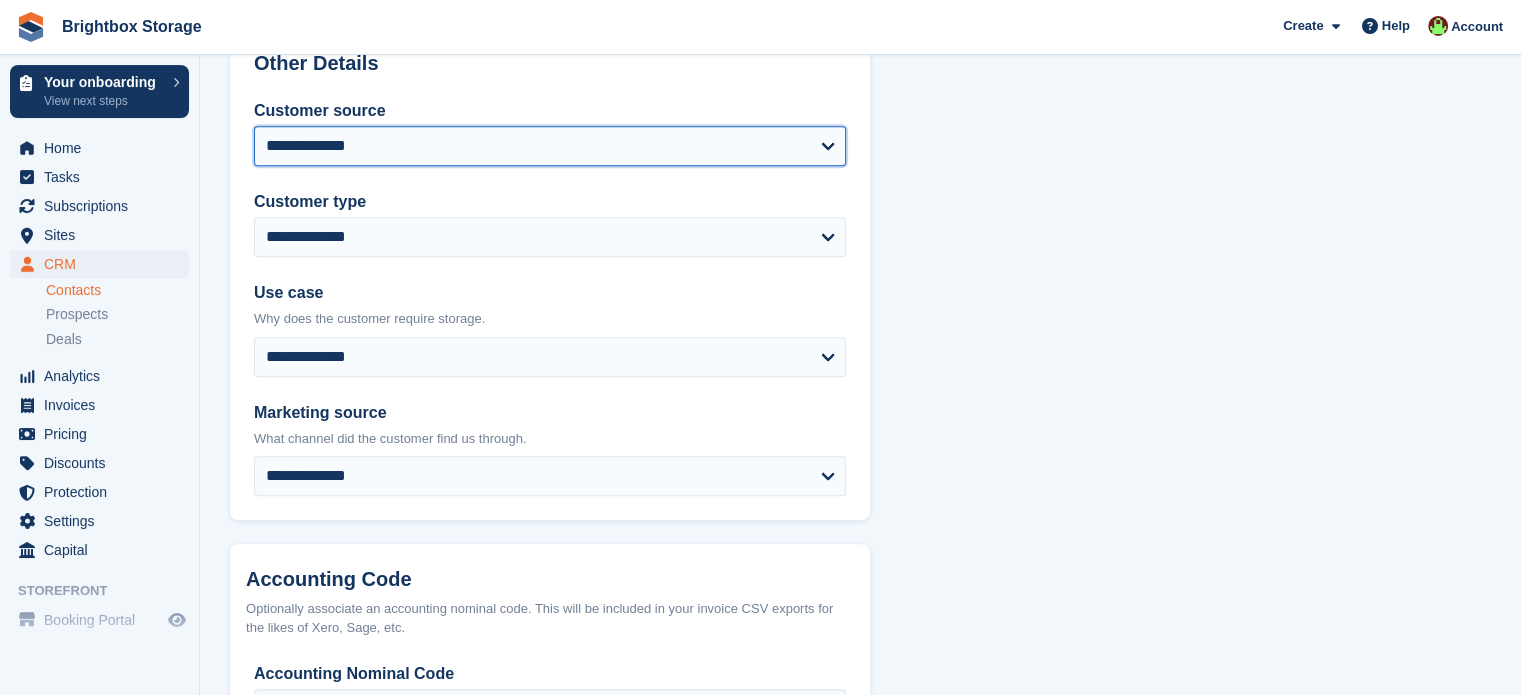 click on "**********" at bounding box center (550, 146) 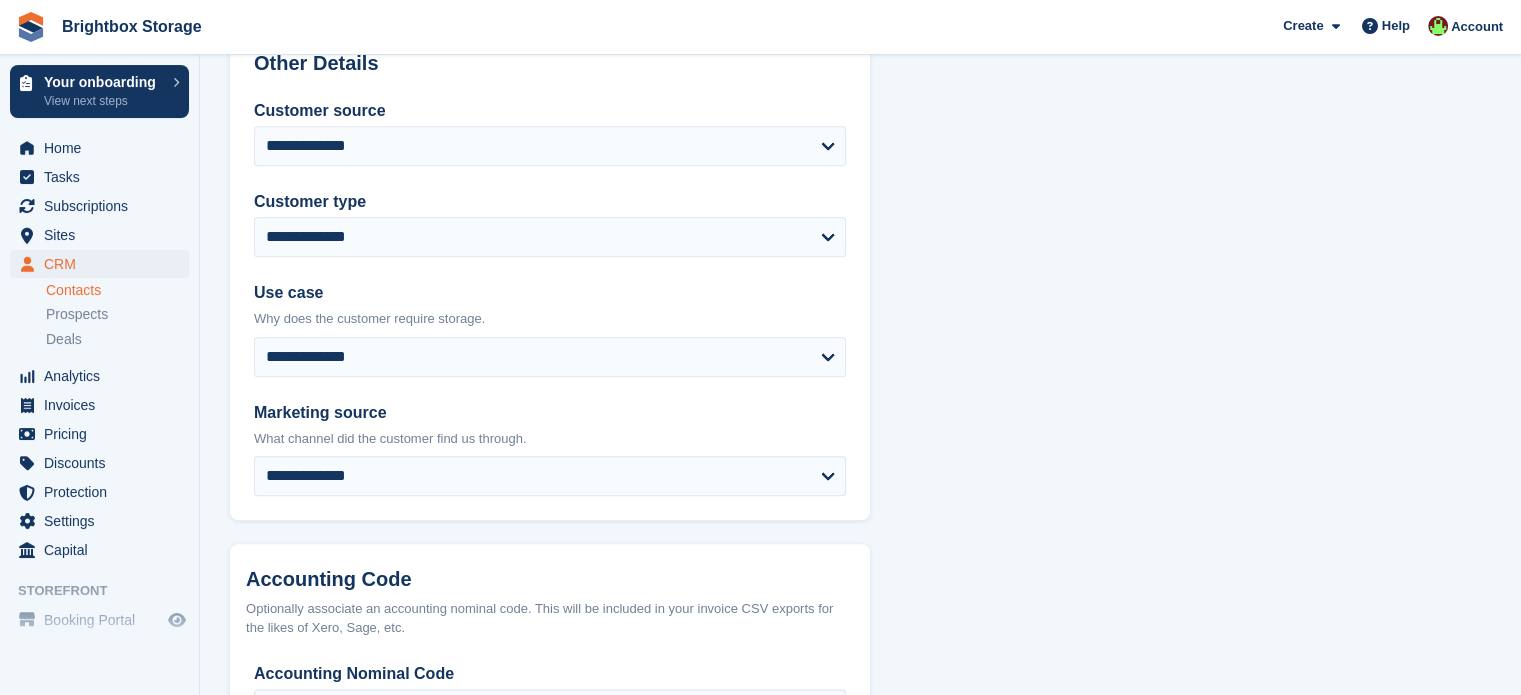 click on "**********" at bounding box center [550, 297] 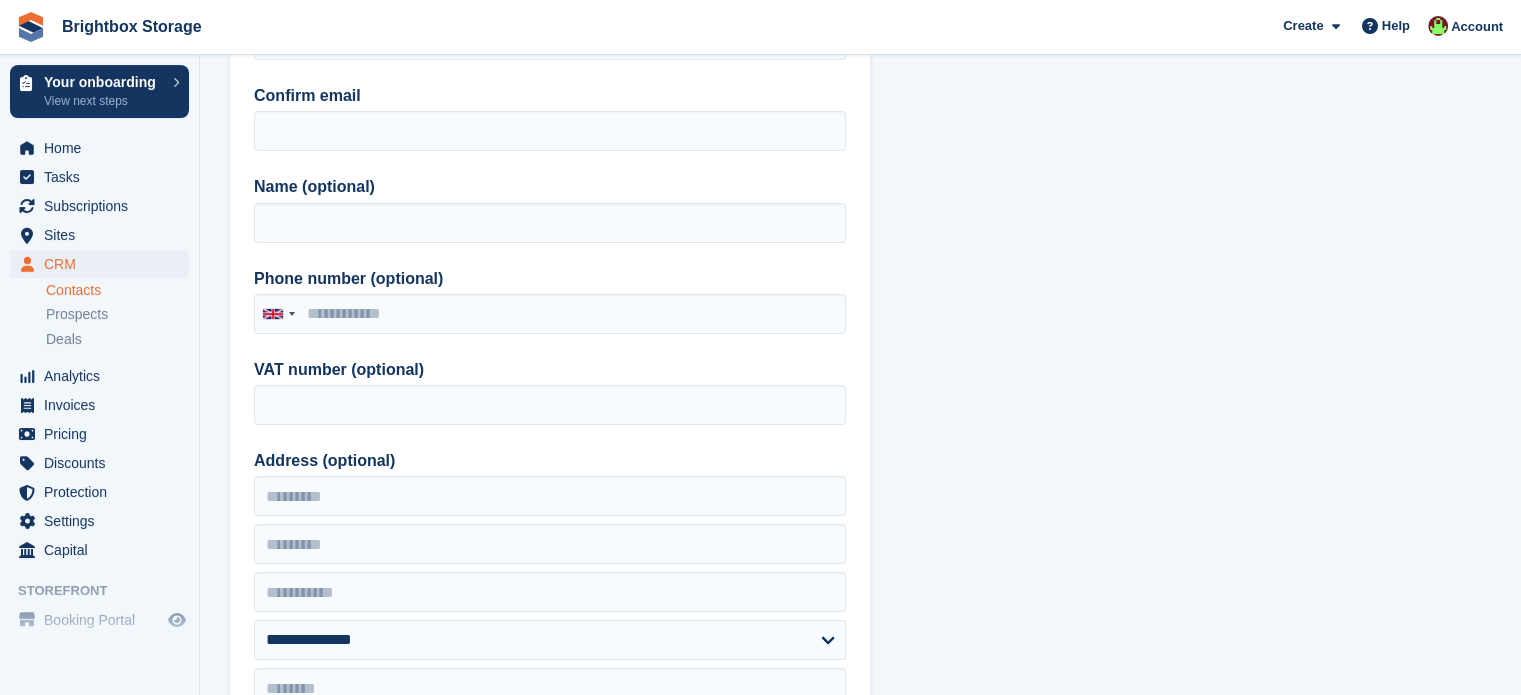 scroll, scrollTop: 0, scrollLeft: 0, axis: both 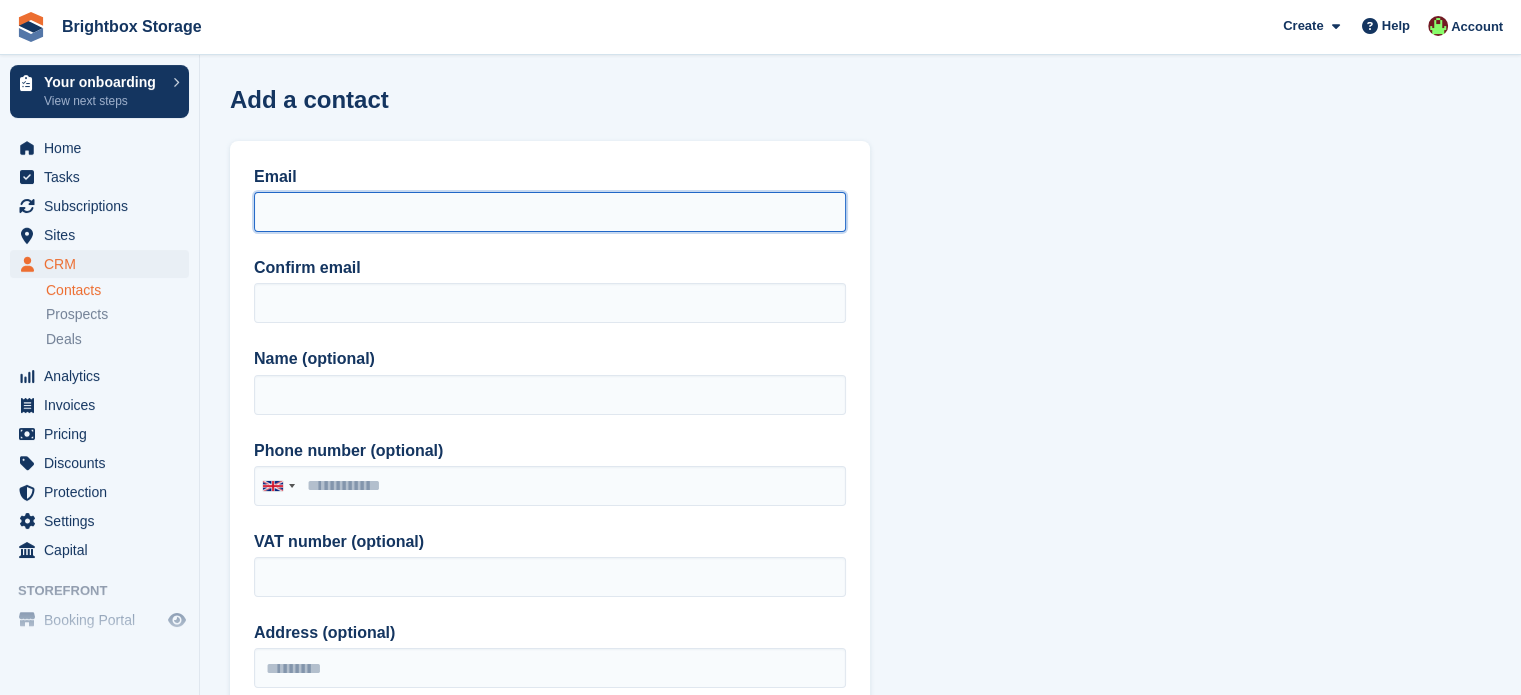 click on "Email" at bounding box center (550, 212) 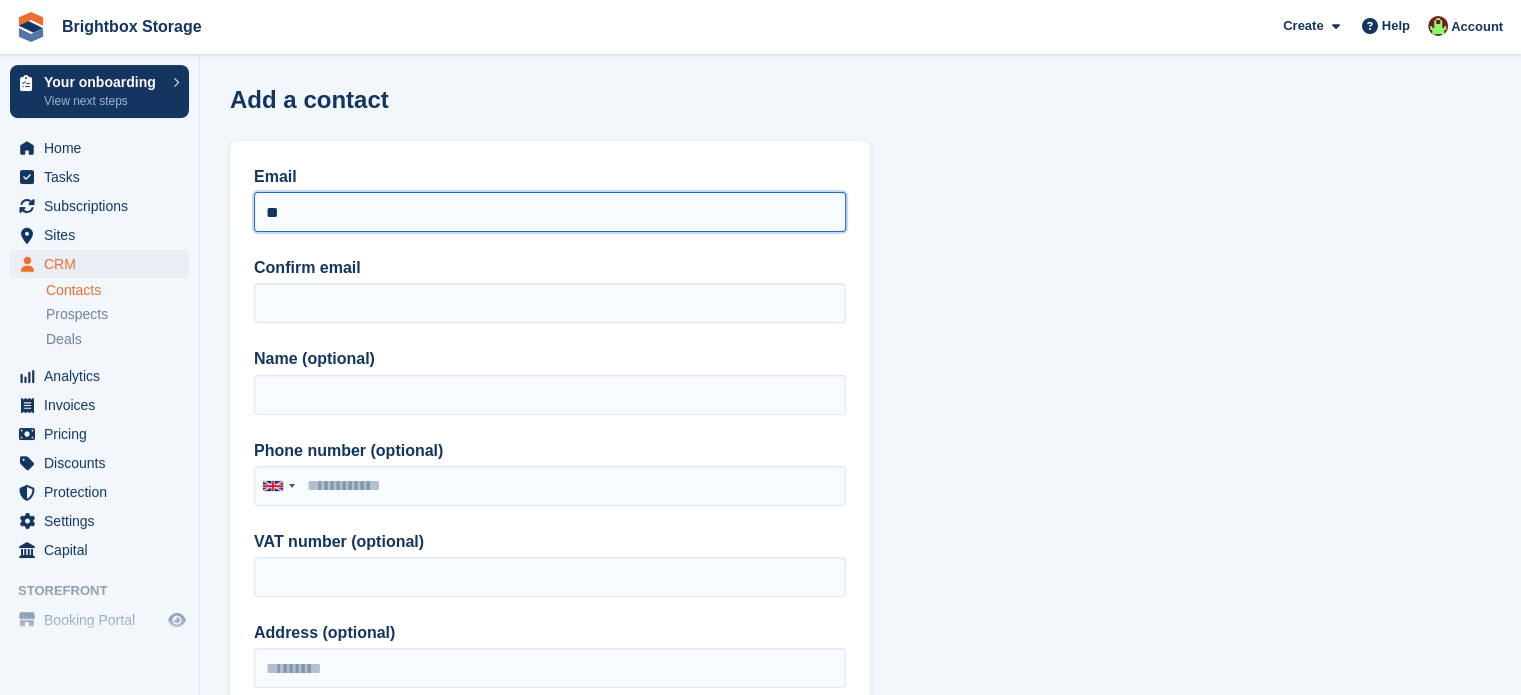 type on "*" 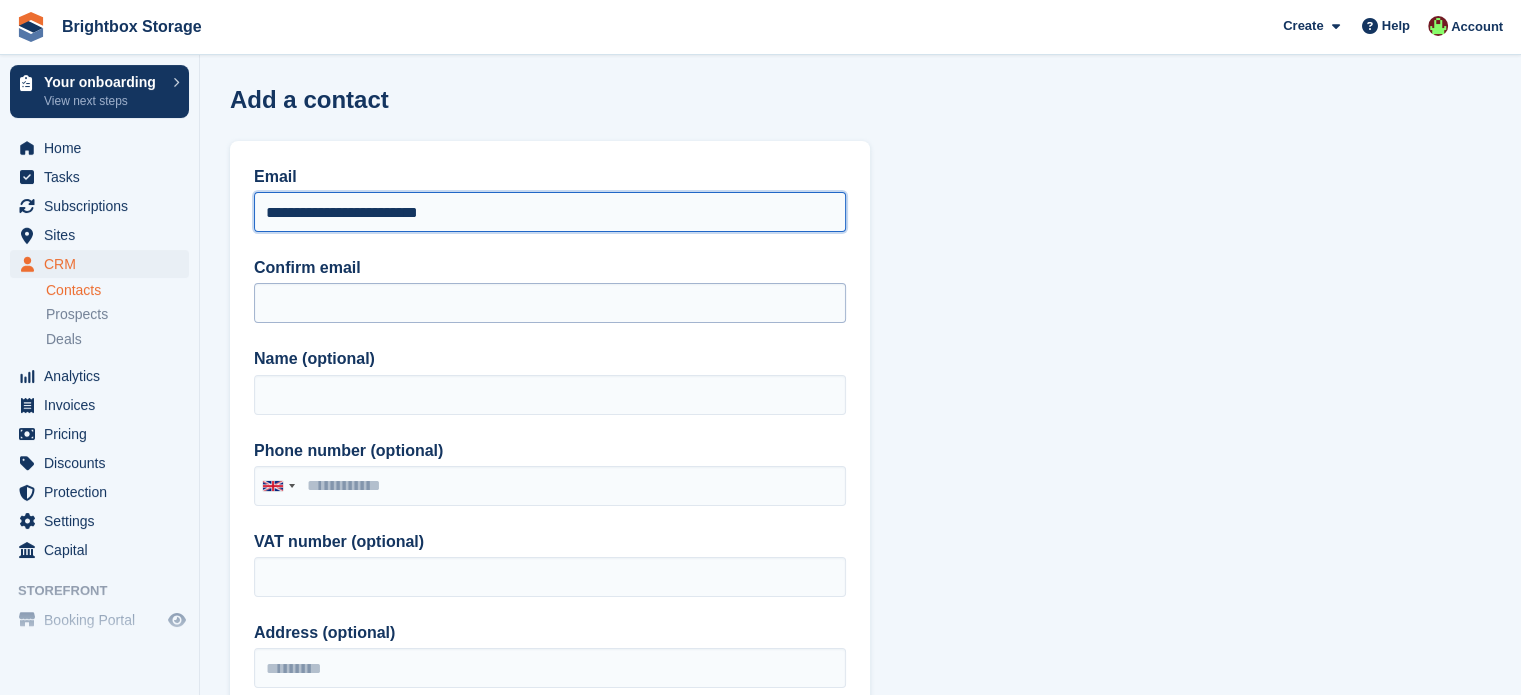 type on "**********" 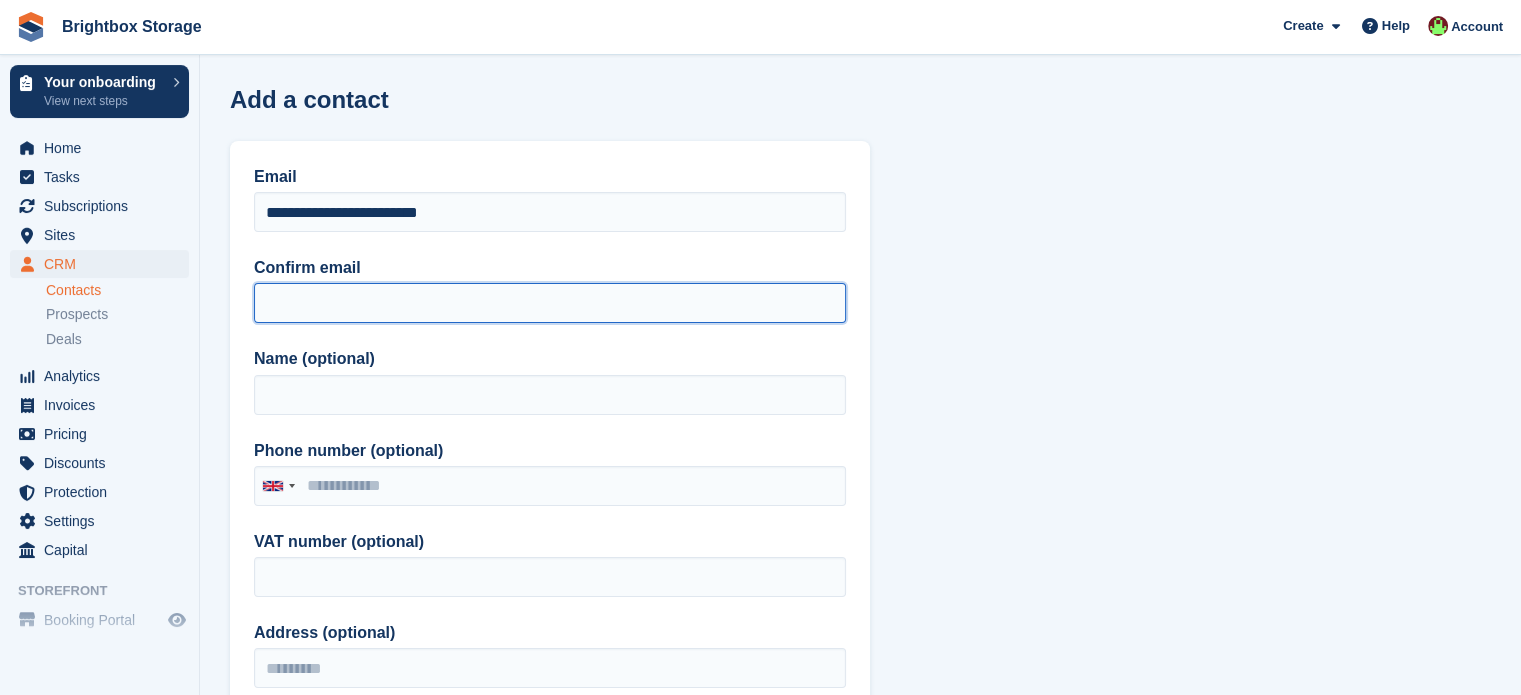 click on "Confirm email" at bounding box center [550, 303] 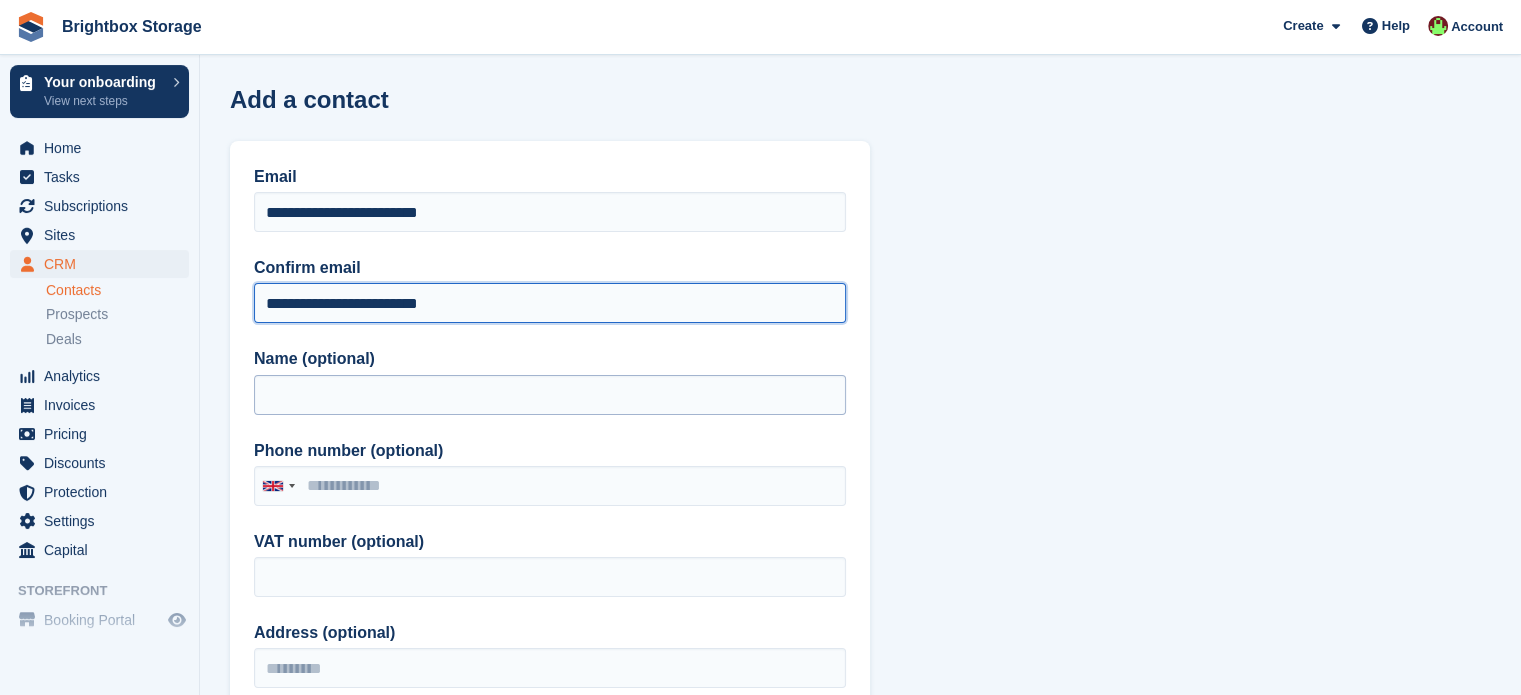 type on "**********" 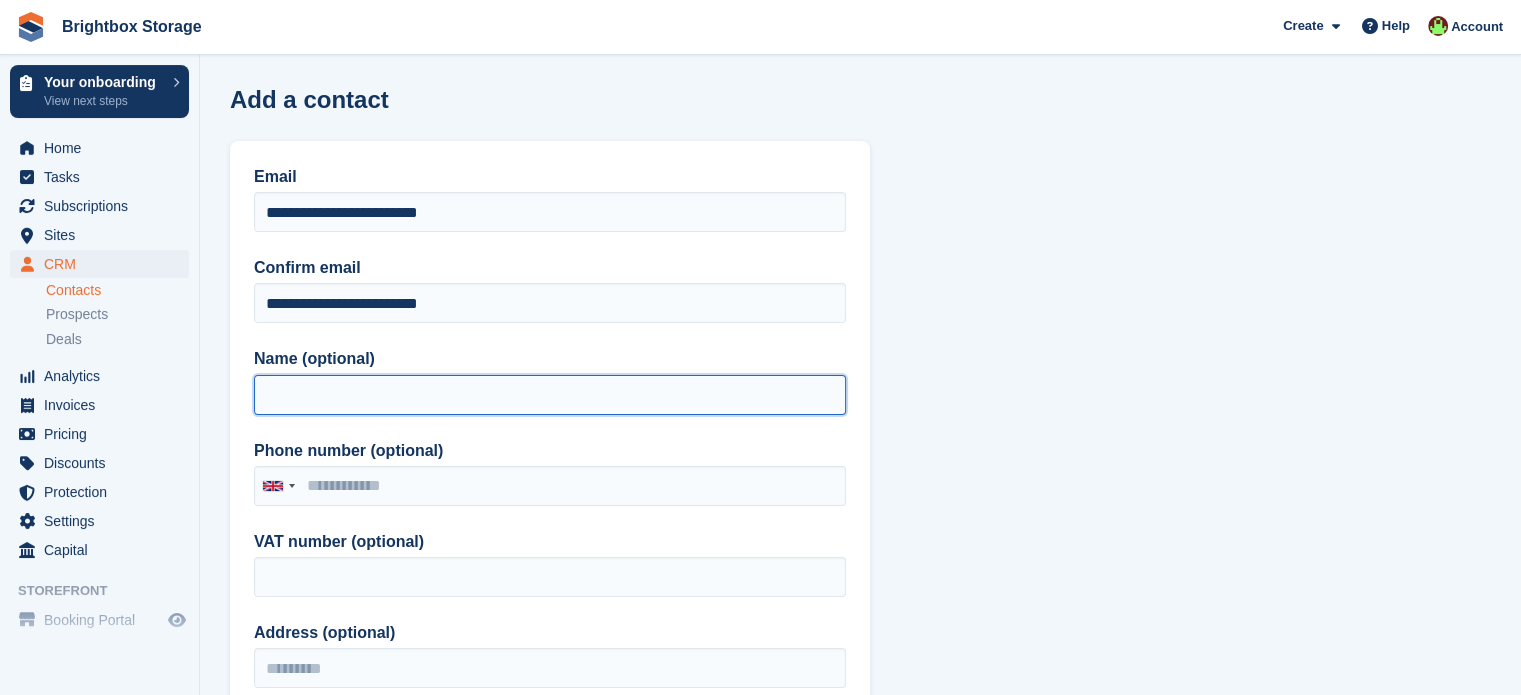 click on "Name (optional)" at bounding box center [550, 395] 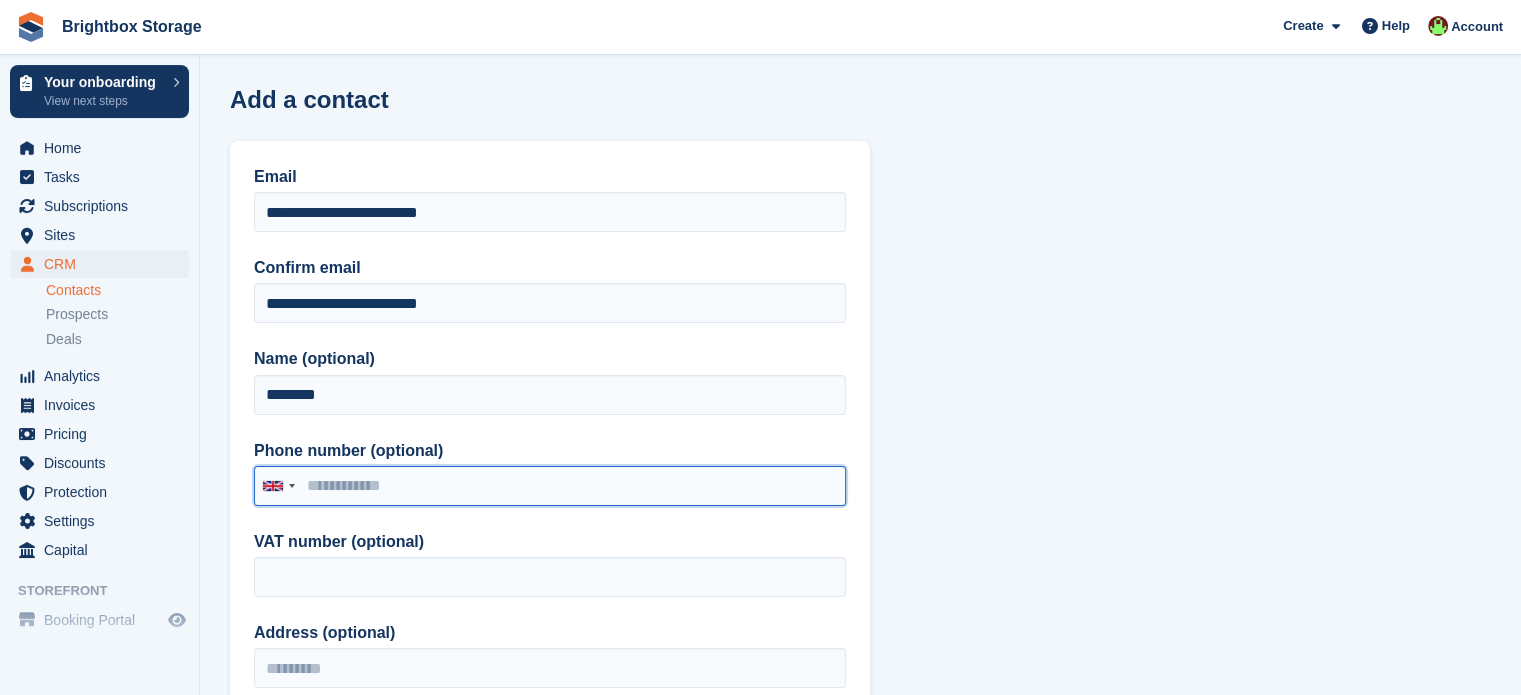 click on "Phone number (optional)" at bounding box center [550, 486] 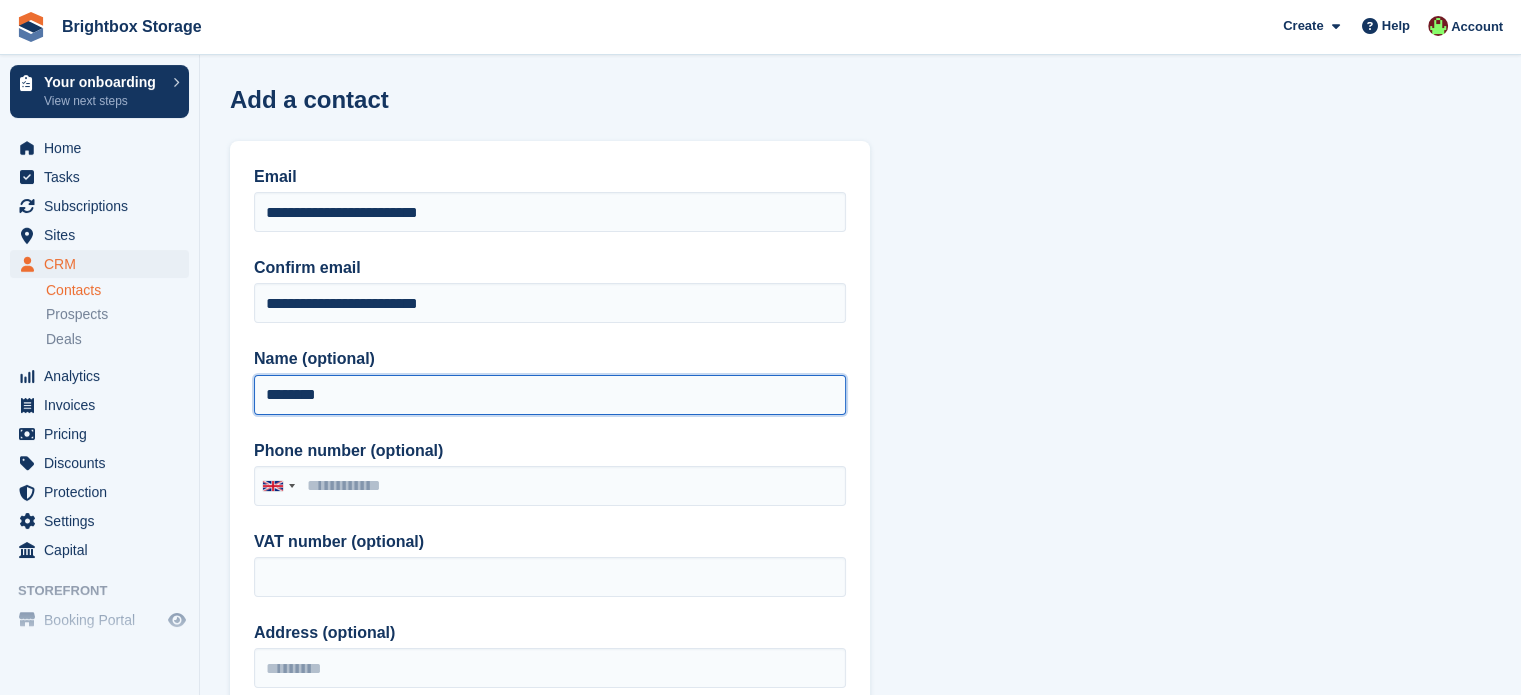 click on "********" at bounding box center (550, 395) 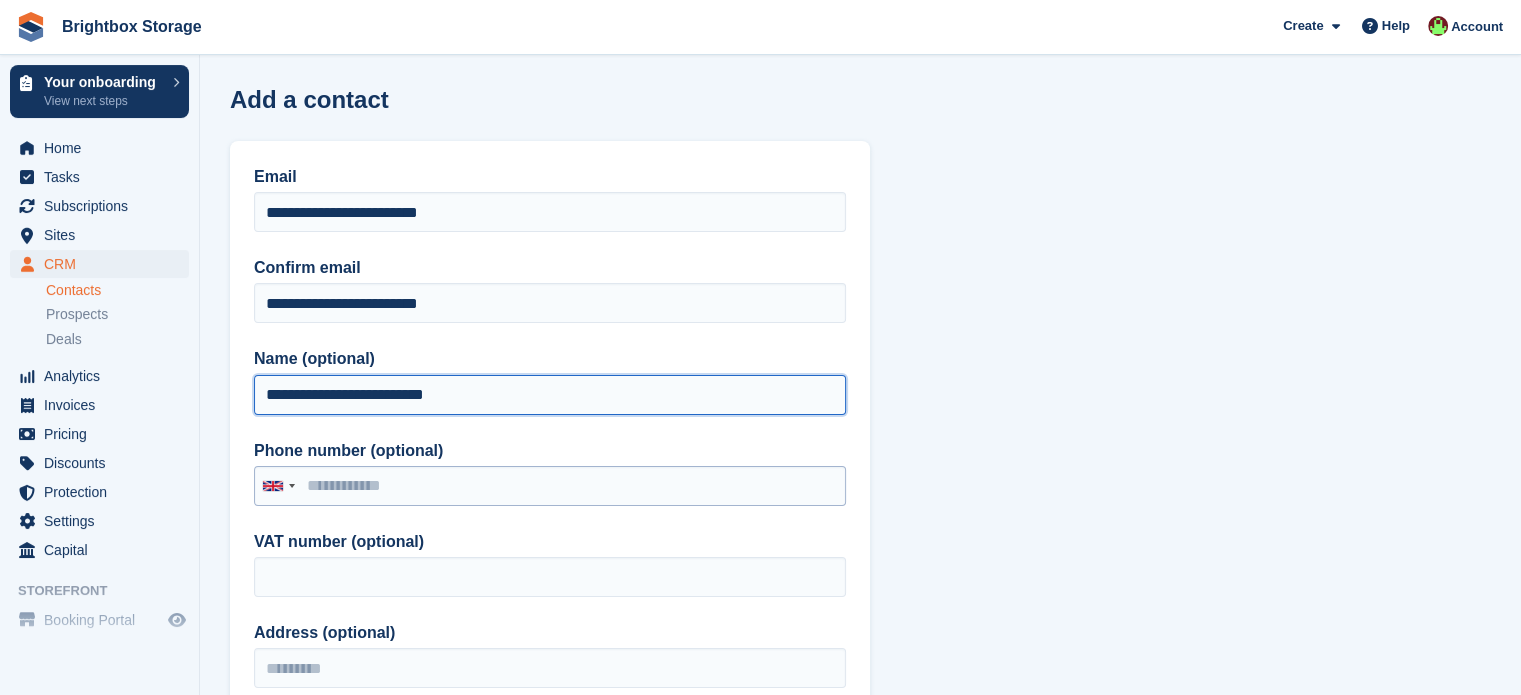 type on "**********" 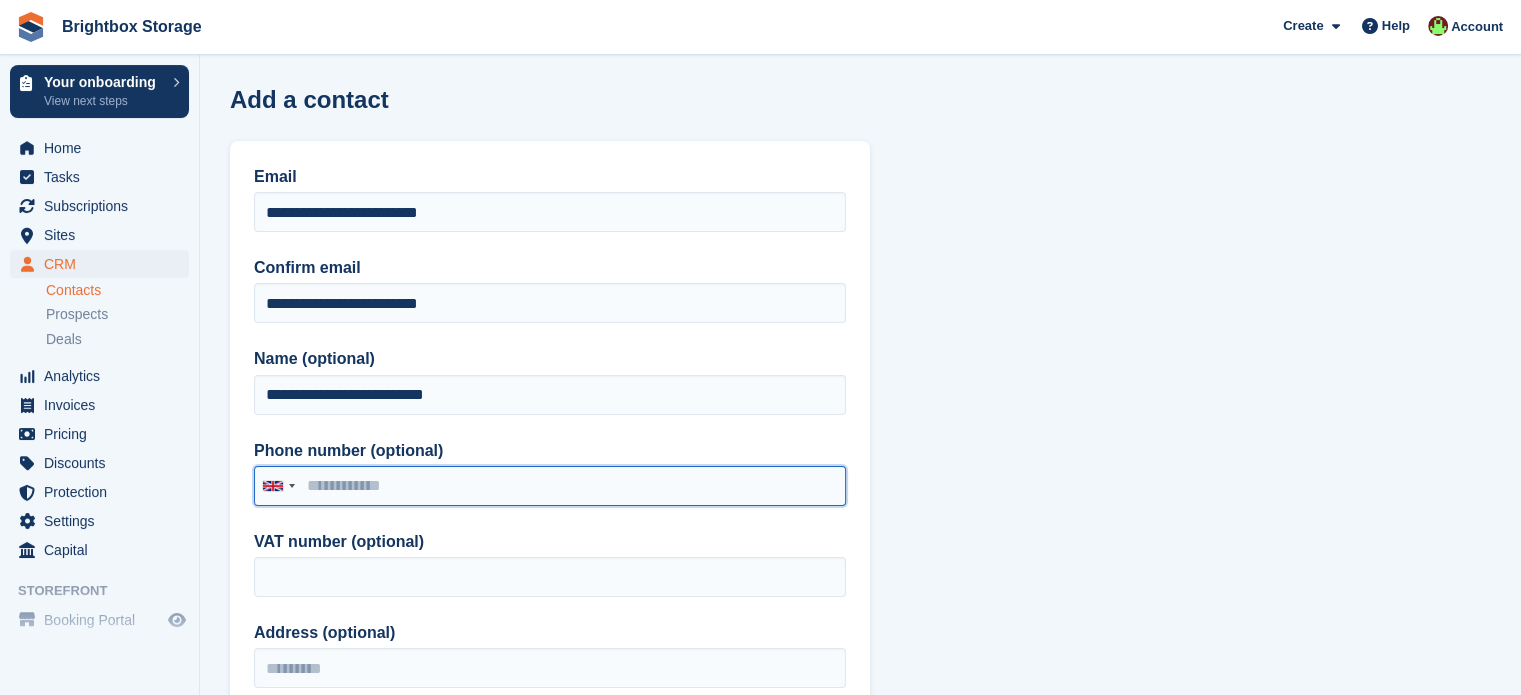 click on "Phone number (optional)" at bounding box center (550, 486) 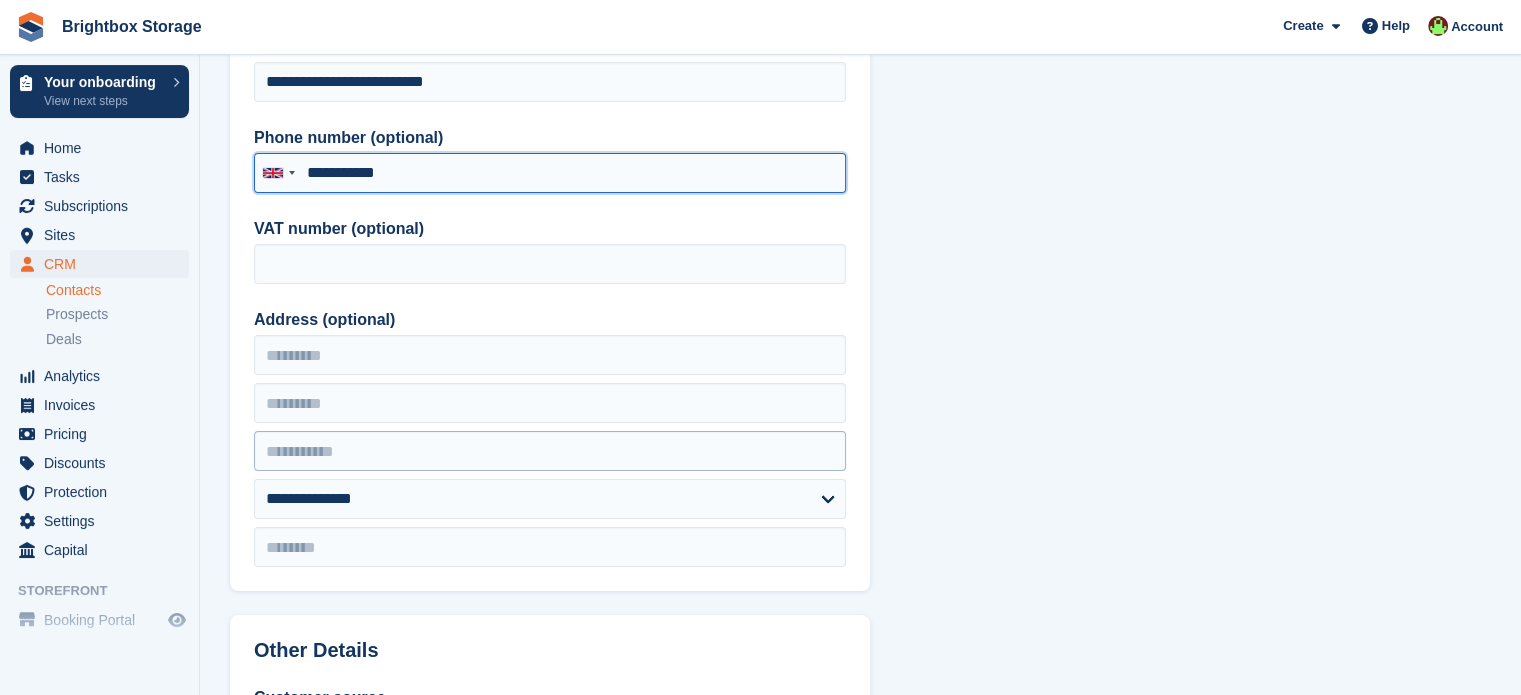 scroll, scrollTop: 400, scrollLeft: 0, axis: vertical 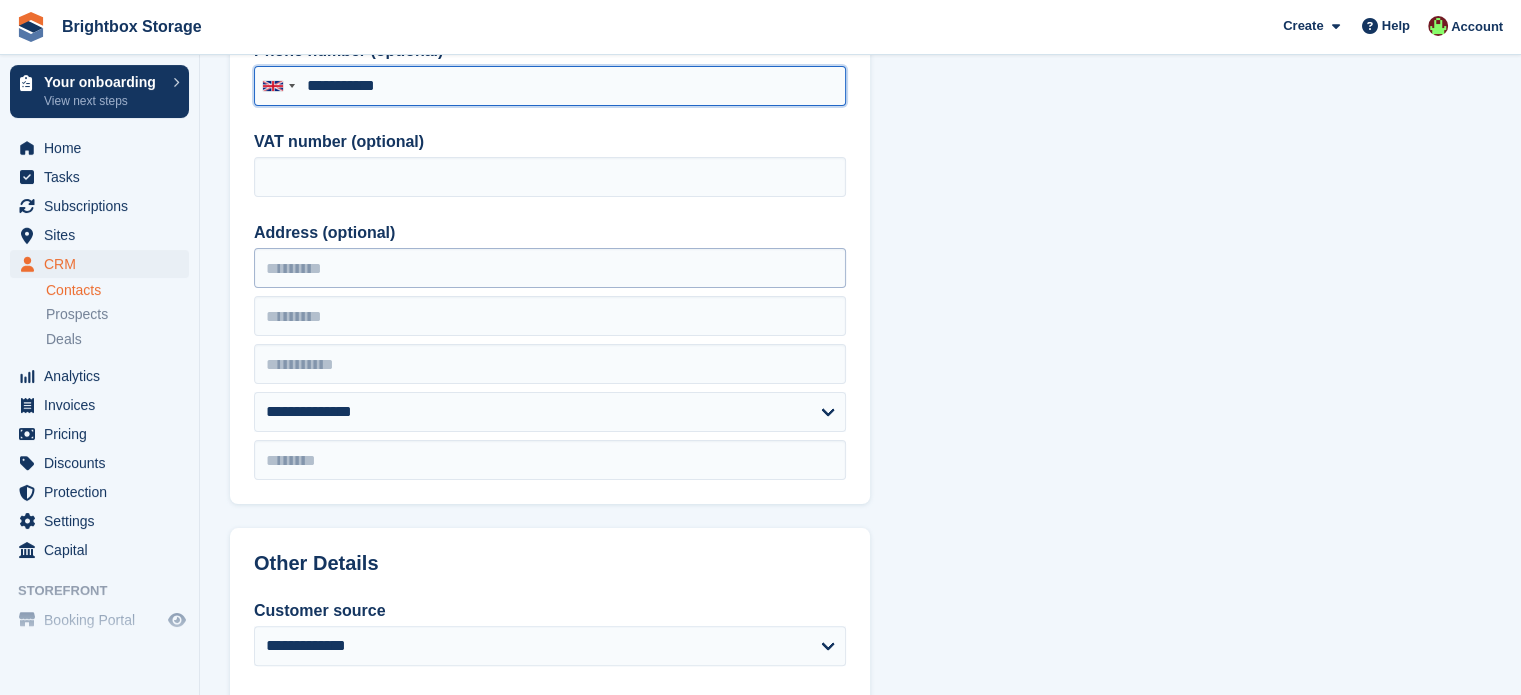 type on "**********" 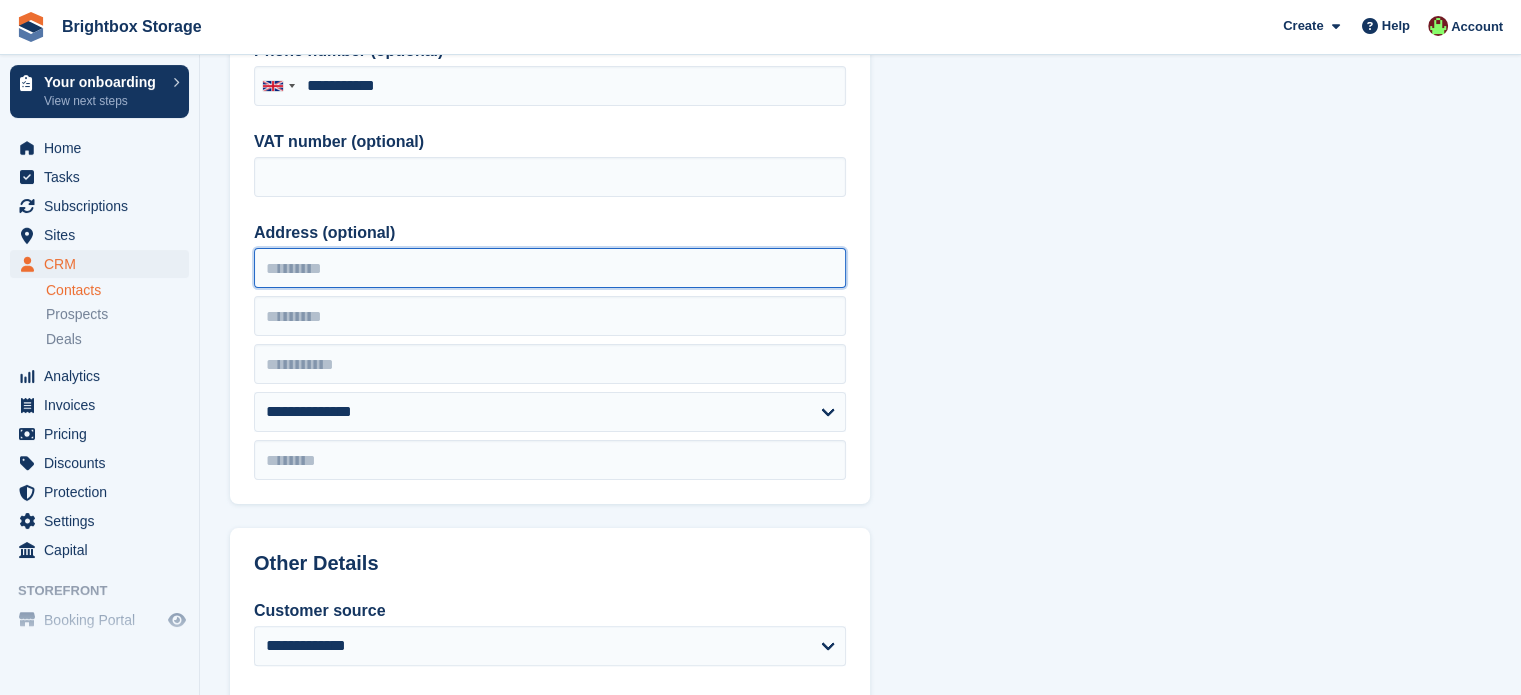 click on "Address (optional)" at bounding box center (550, 268) 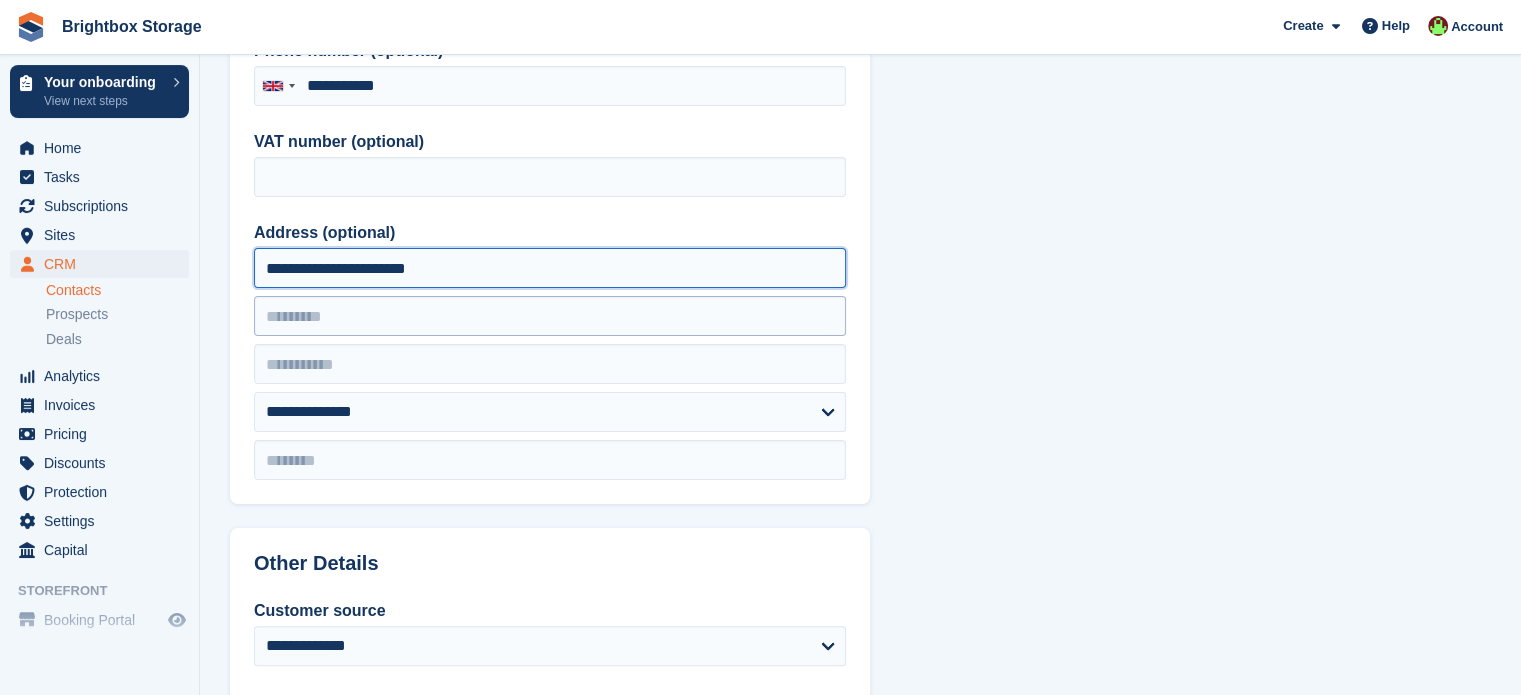 type on "**********" 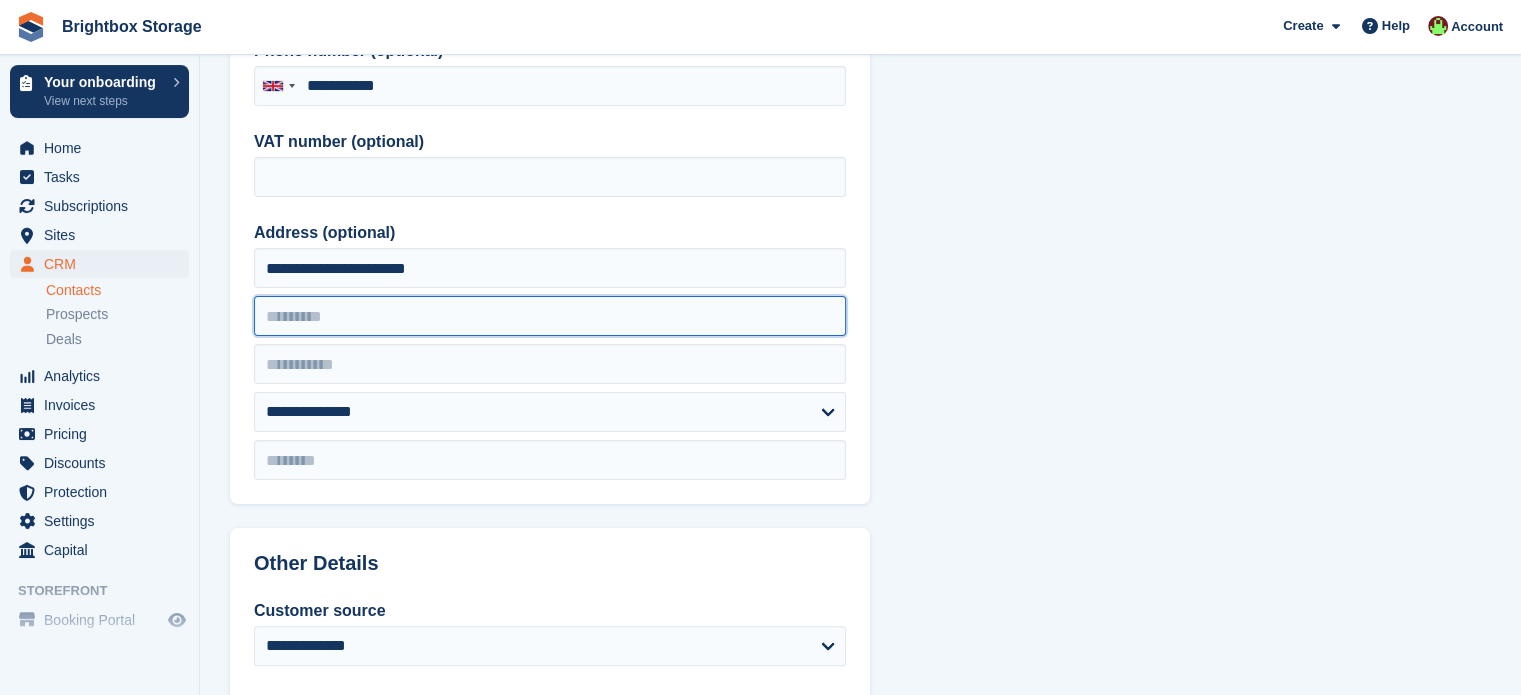 click at bounding box center [550, 316] 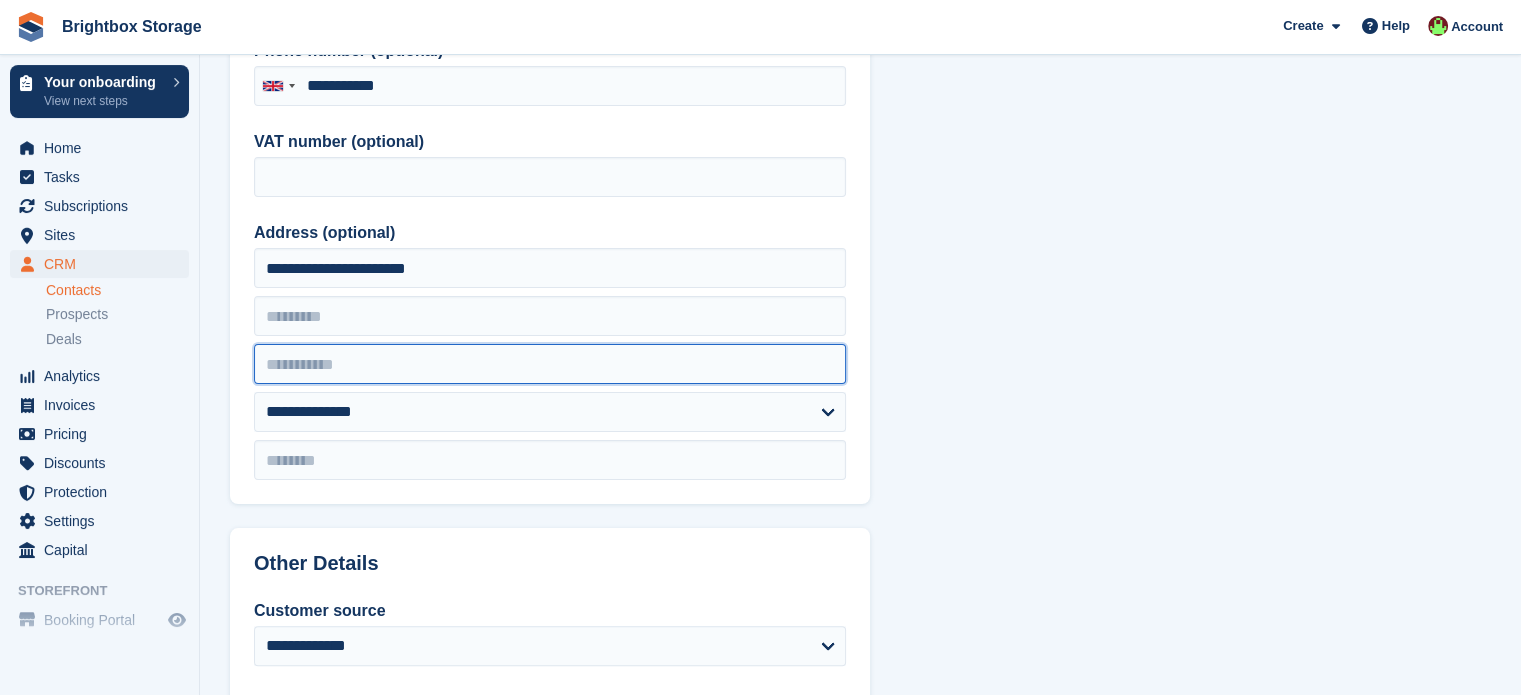 click at bounding box center (550, 364) 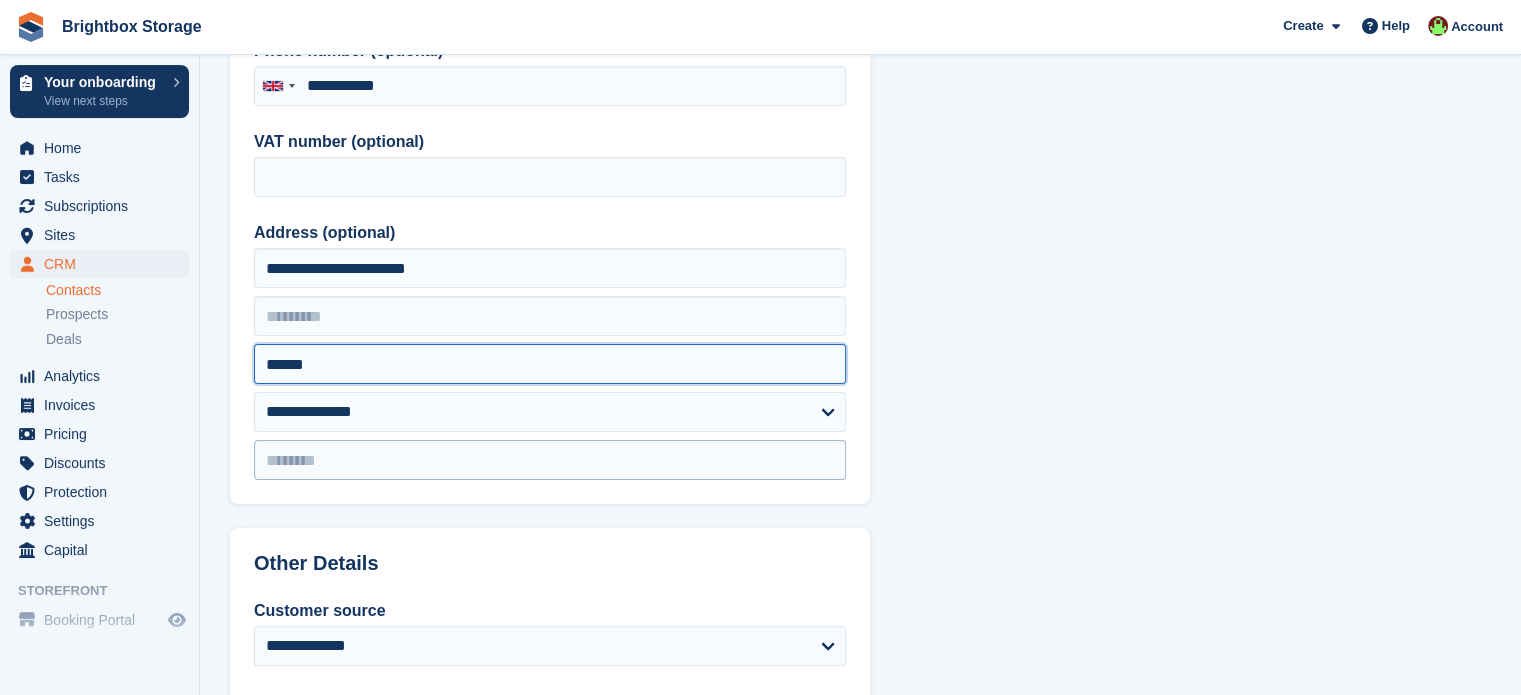 type on "******" 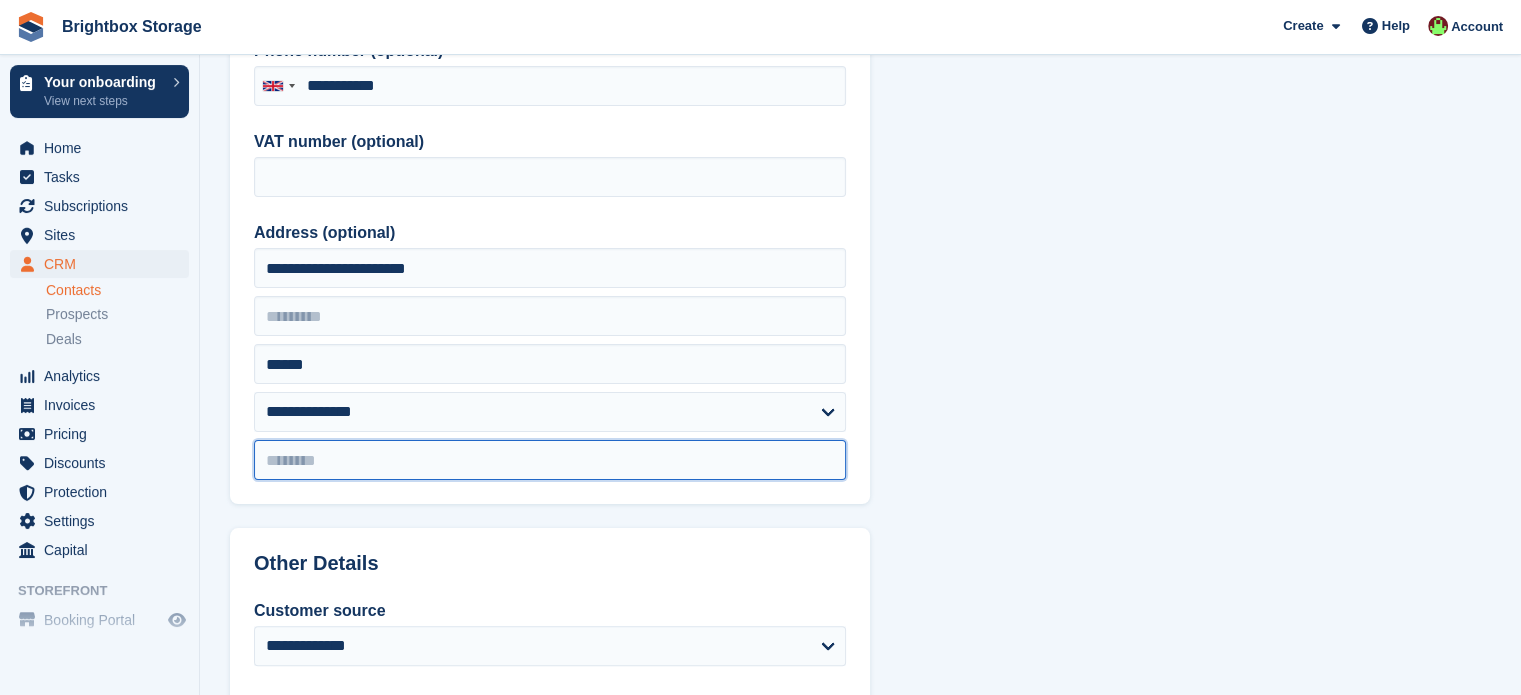 click at bounding box center [550, 460] 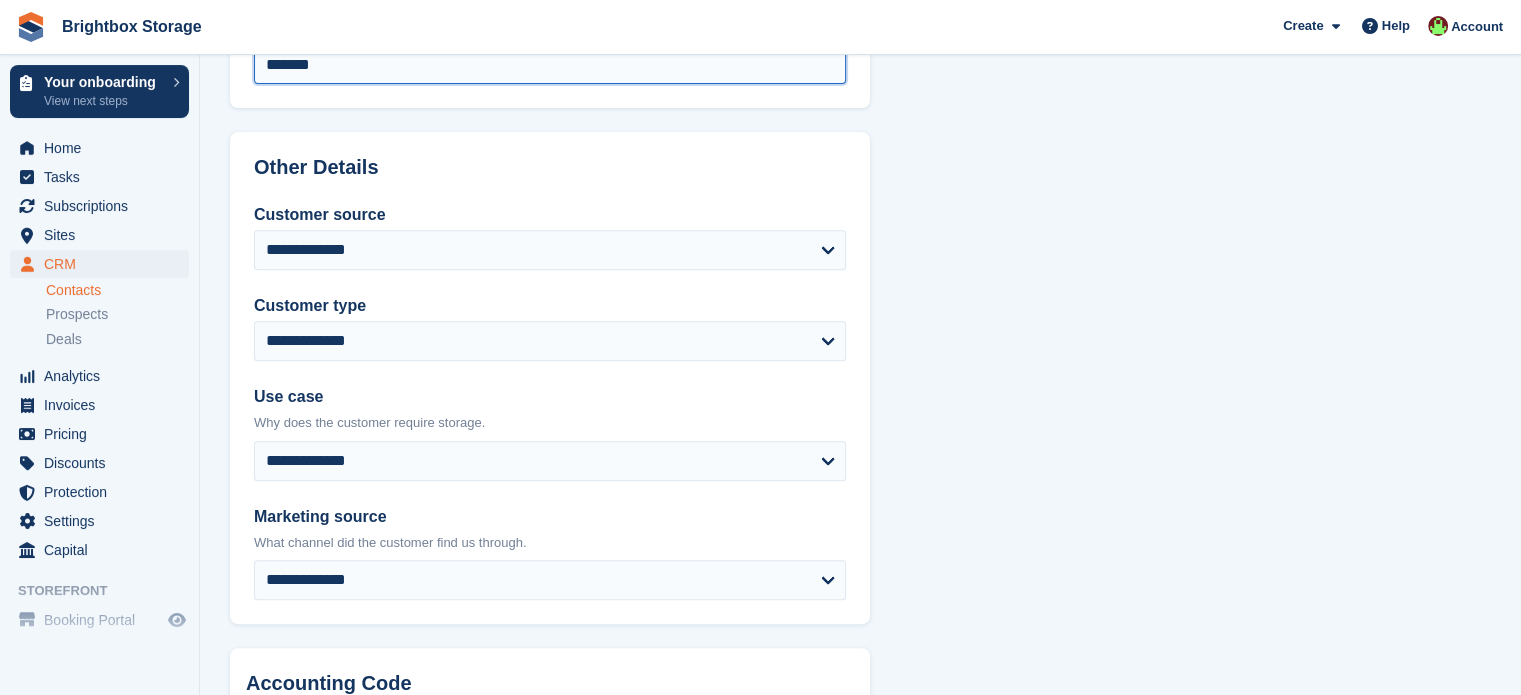 scroll, scrollTop: 800, scrollLeft: 0, axis: vertical 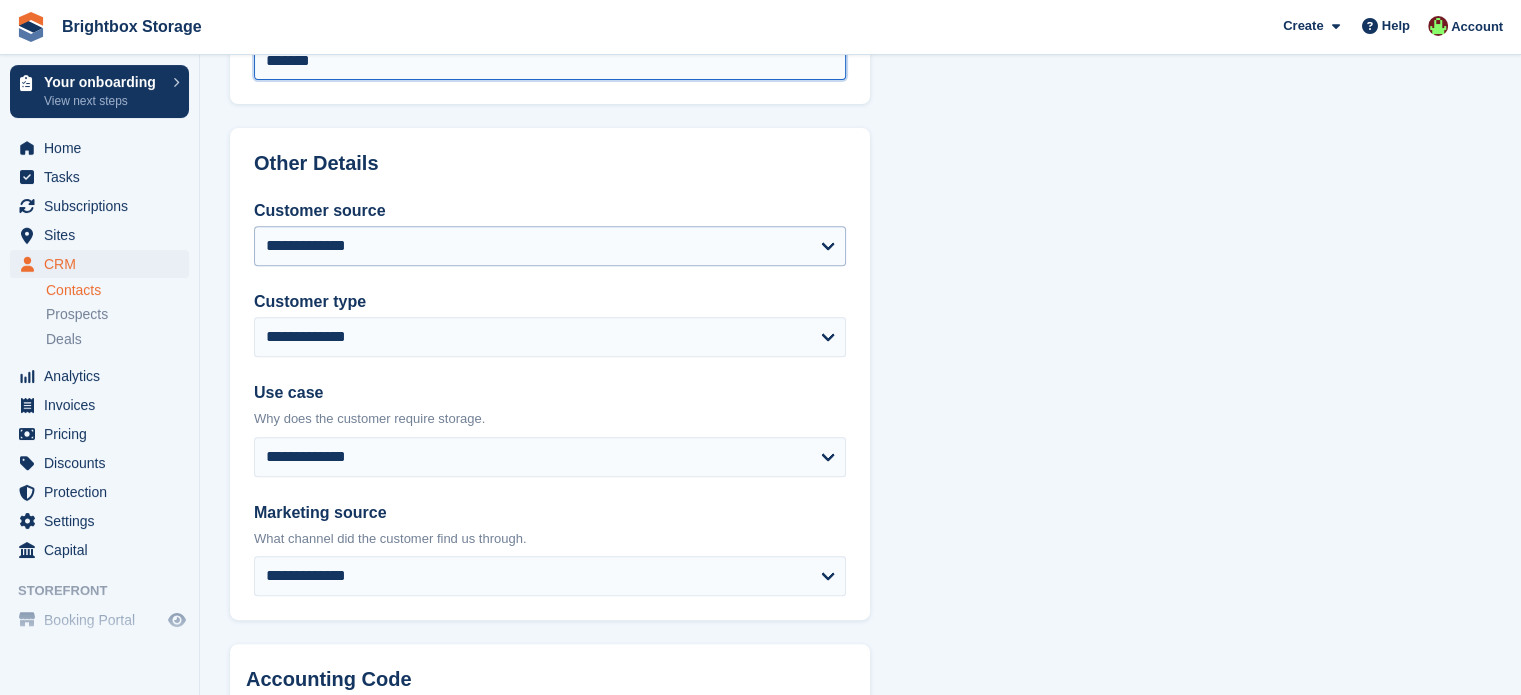 type on "*******" 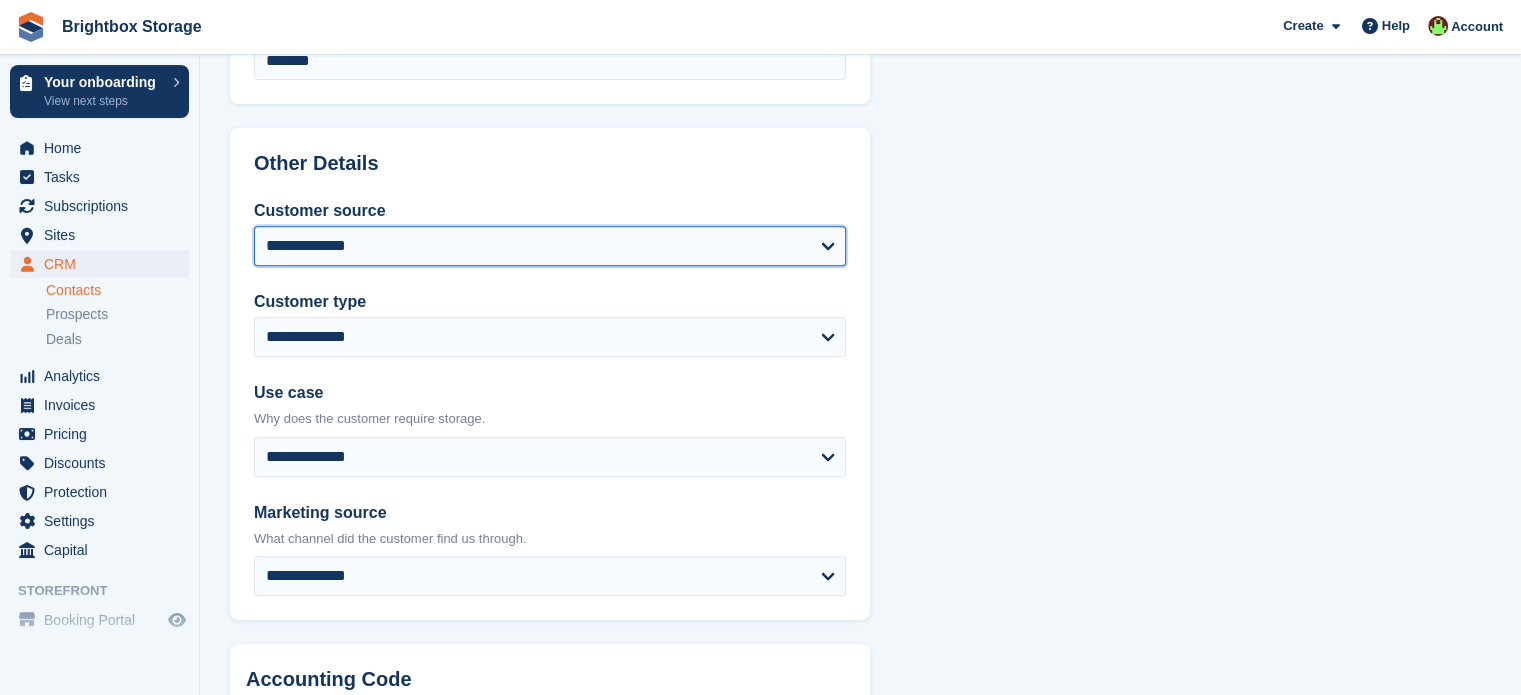 click on "**********" at bounding box center [550, 246] 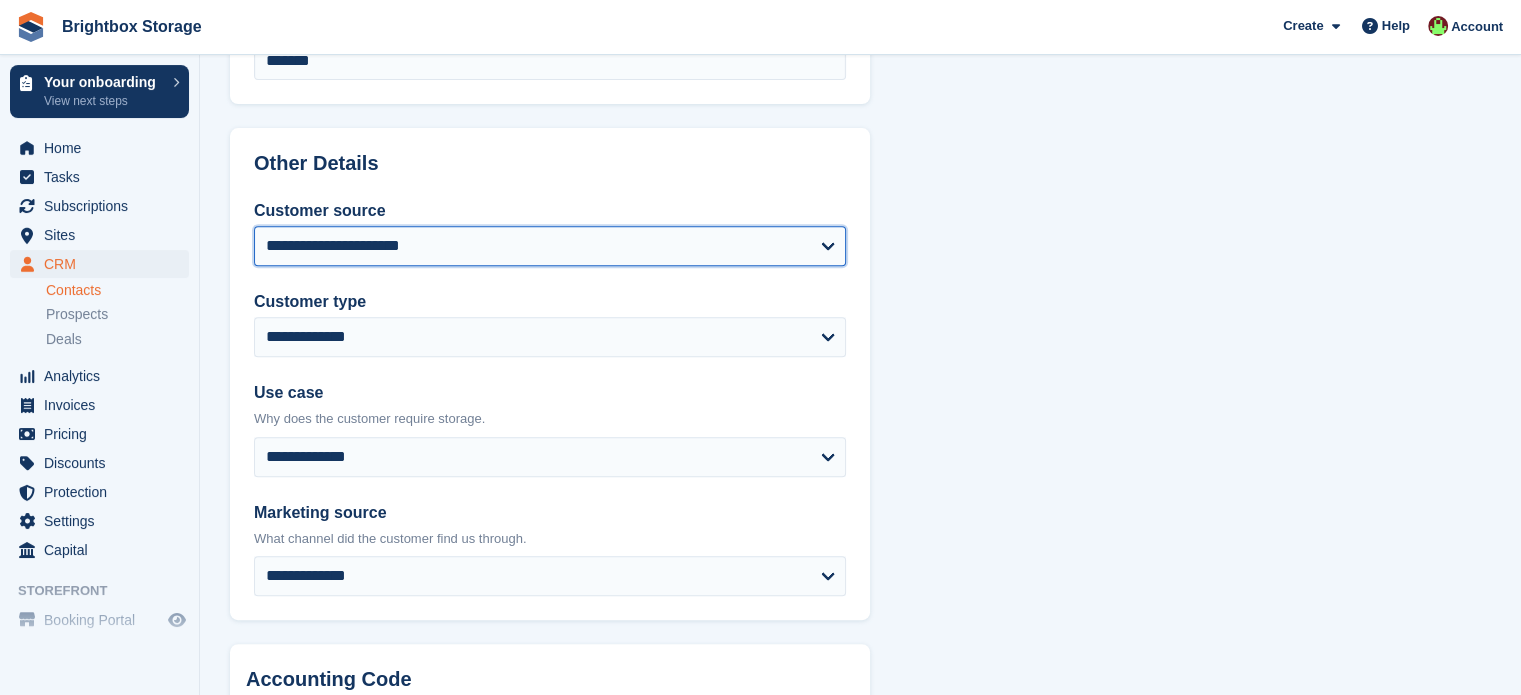 click on "**********" at bounding box center (550, 246) 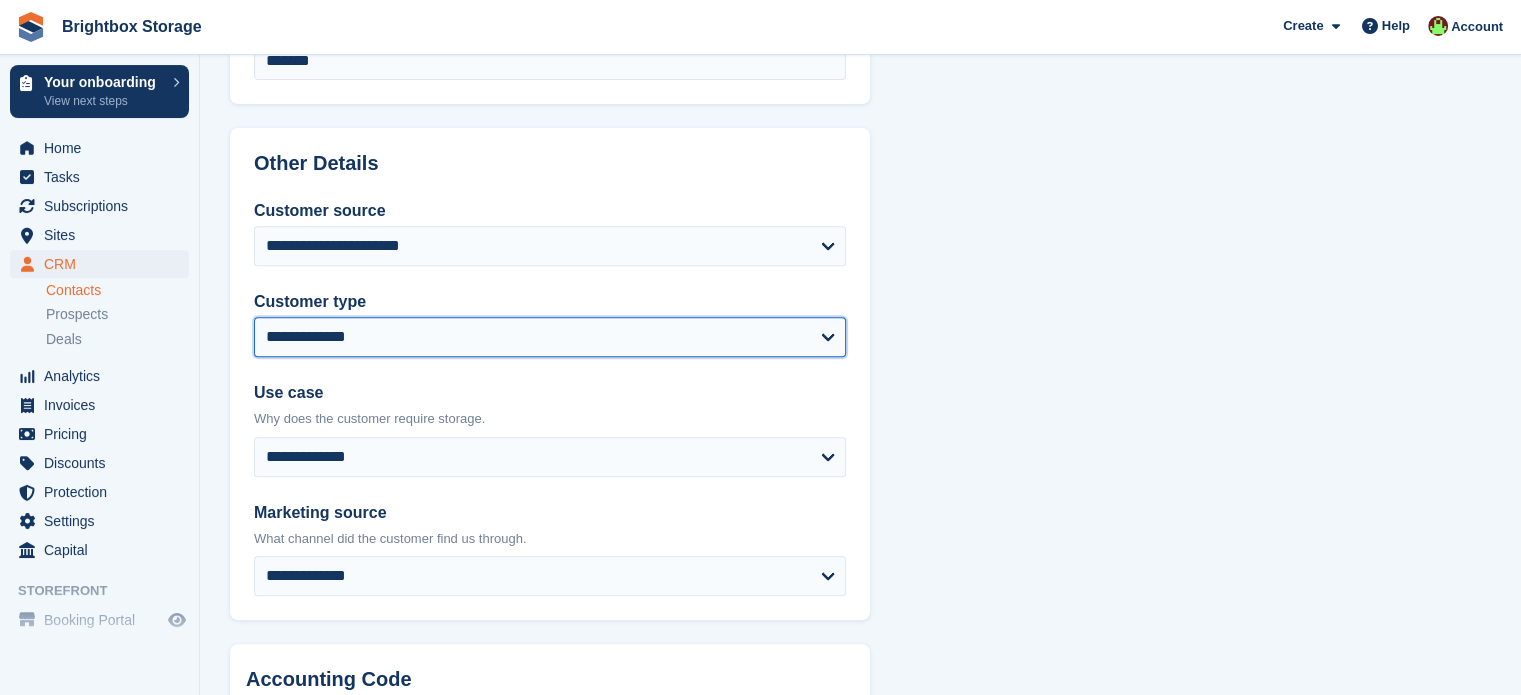 click on "**********" at bounding box center [550, 337] 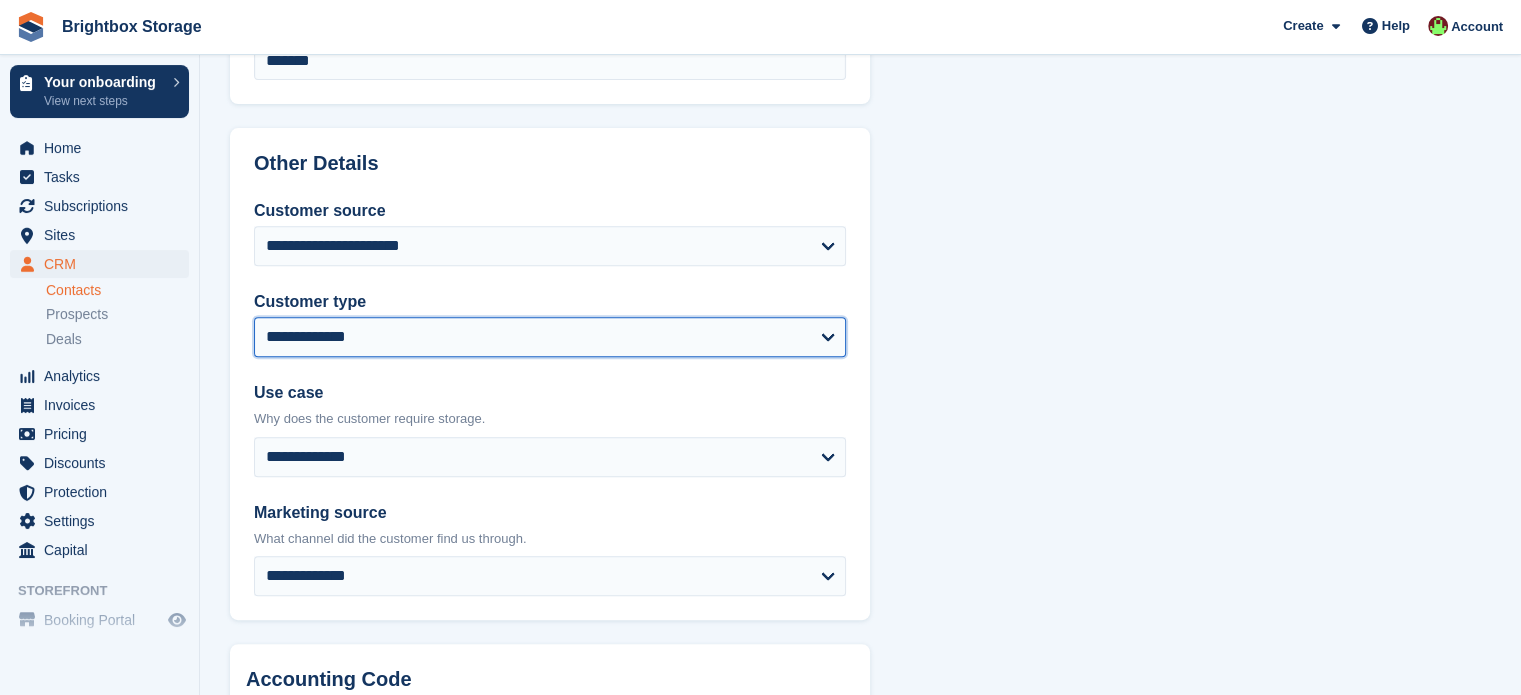 select on "*******" 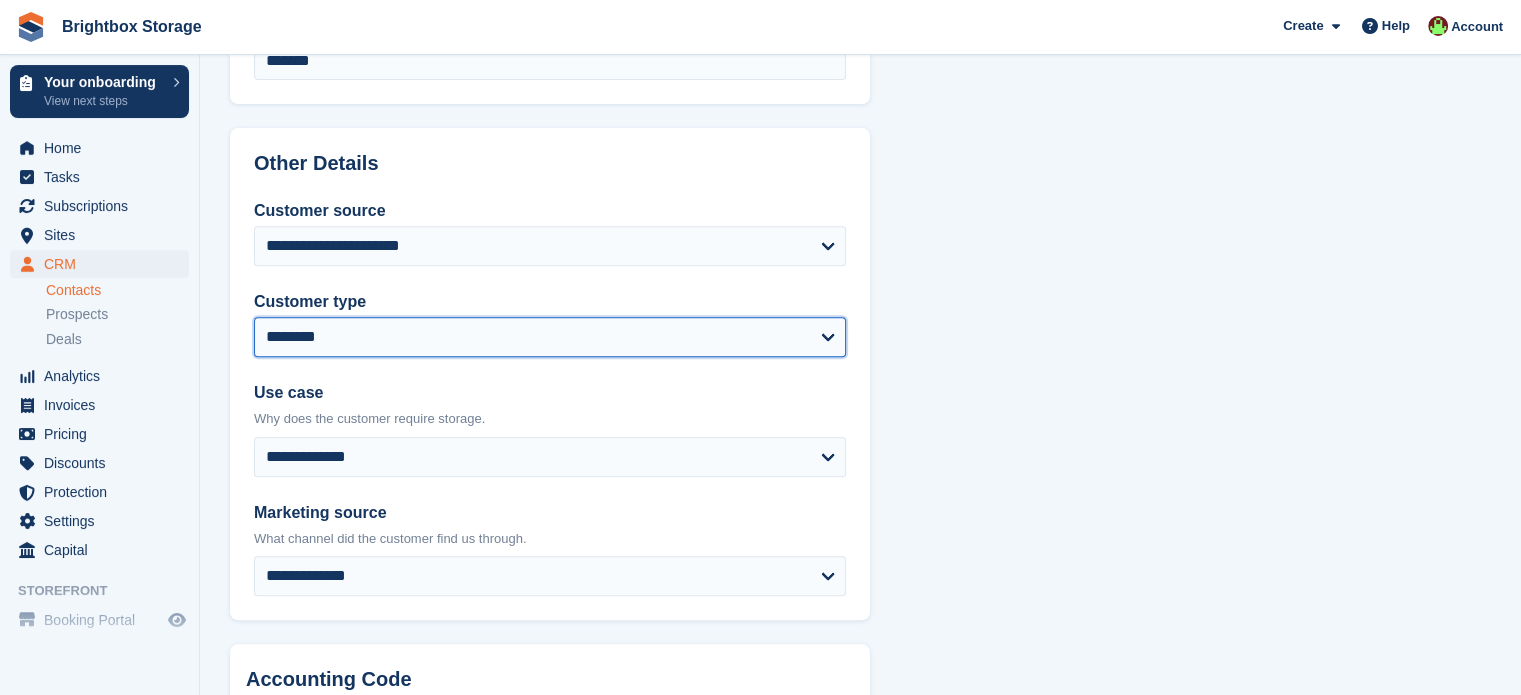 click on "**********" at bounding box center (550, 337) 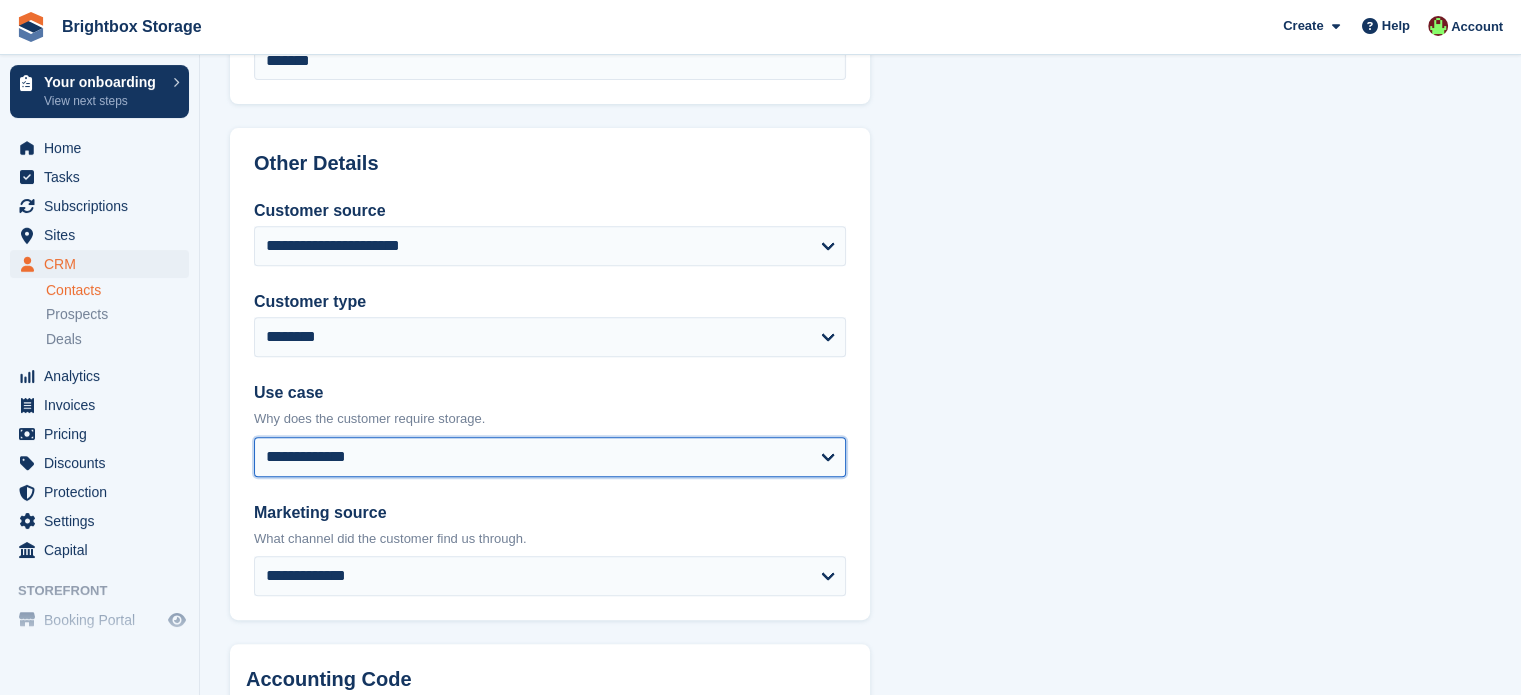 click on "**********" at bounding box center (550, 457) 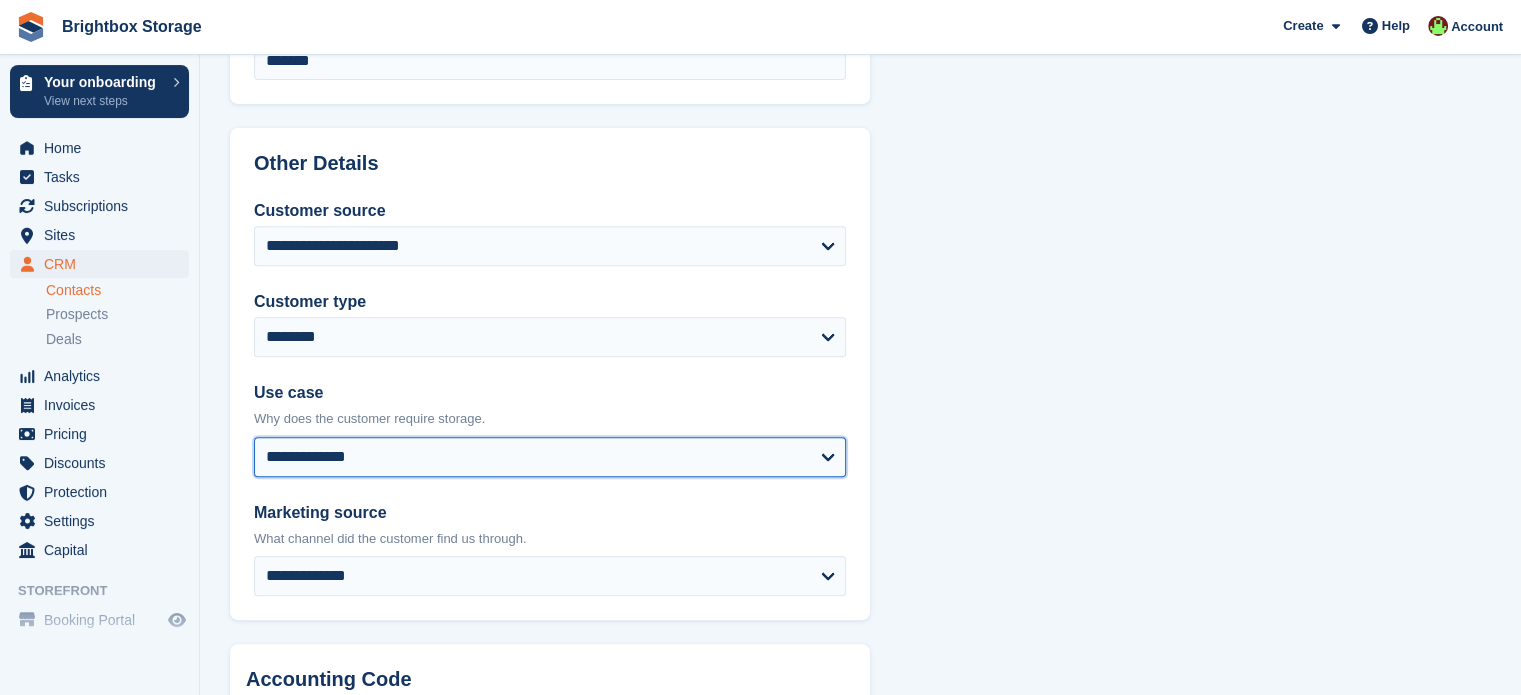 select on "**********" 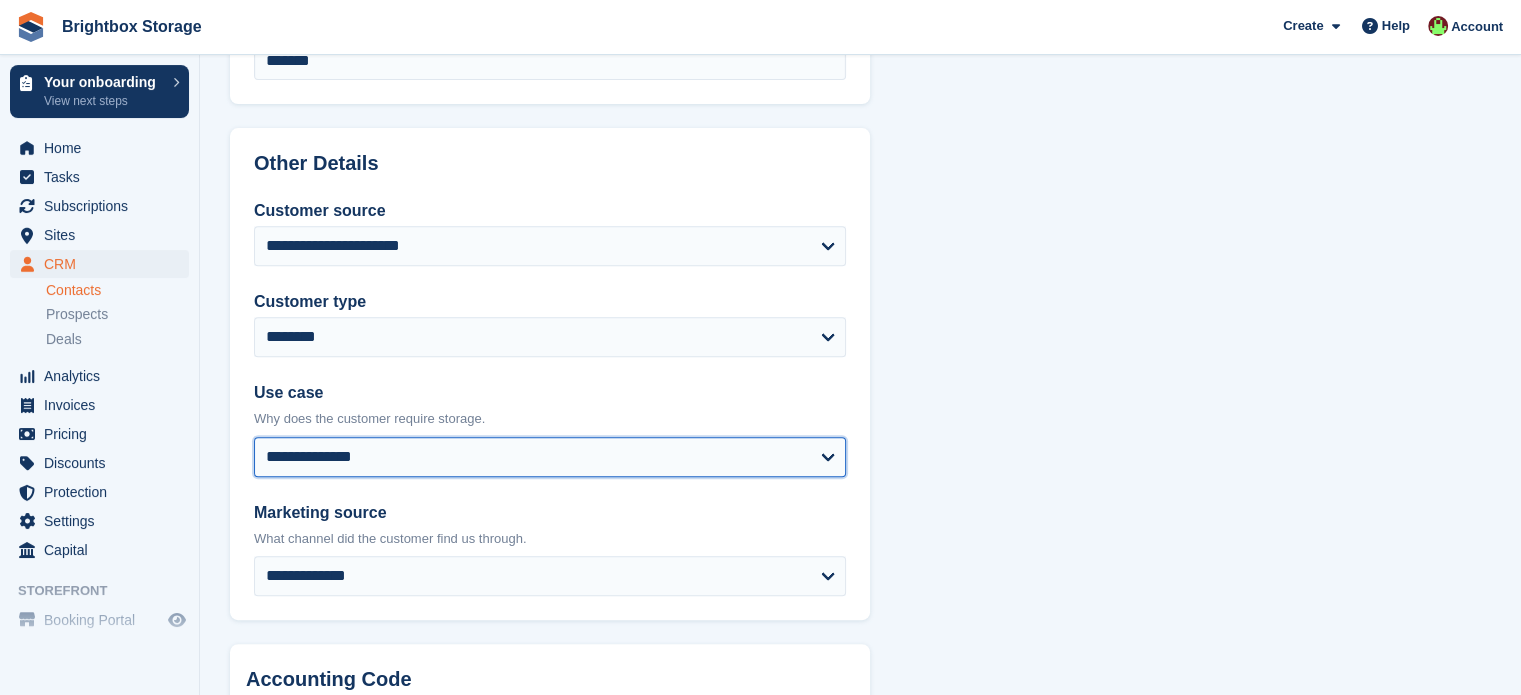 click on "**********" at bounding box center [550, 457] 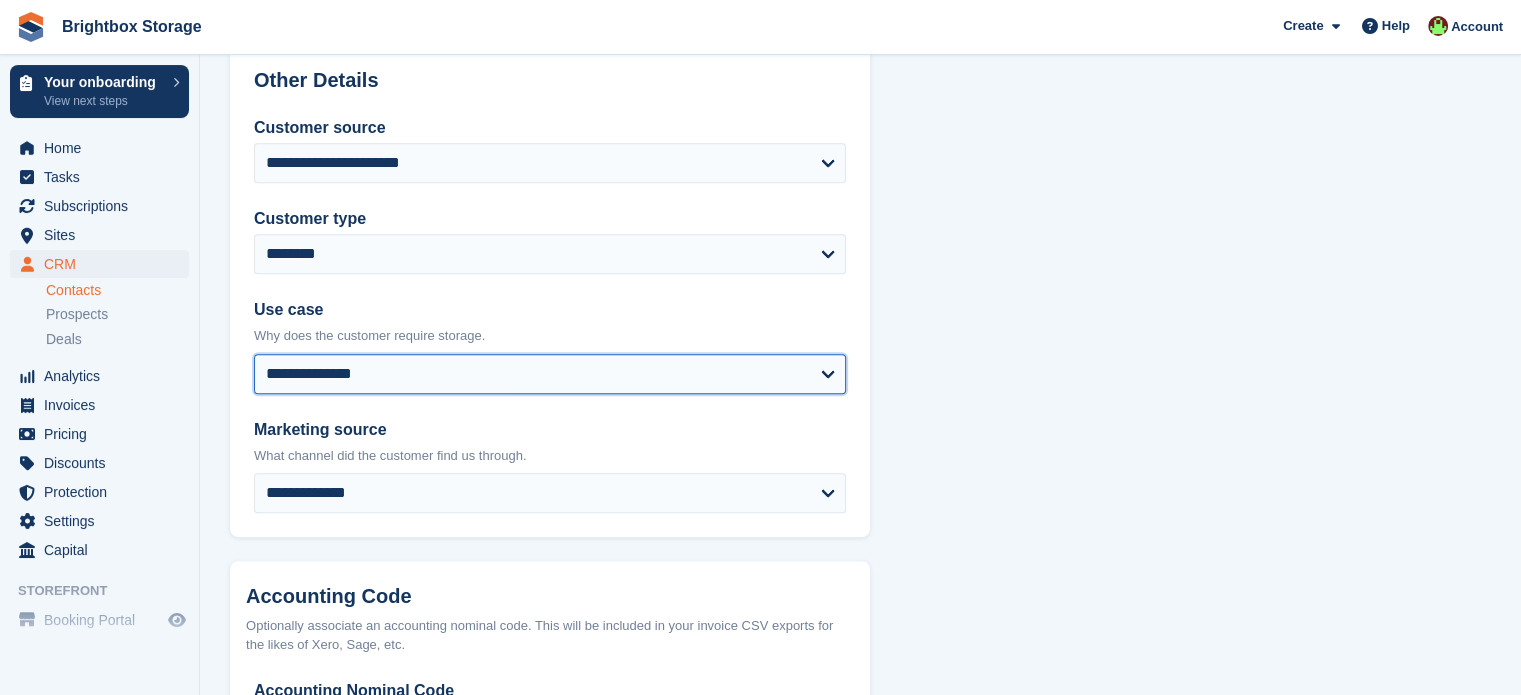 scroll, scrollTop: 1000, scrollLeft: 0, axis: vertical 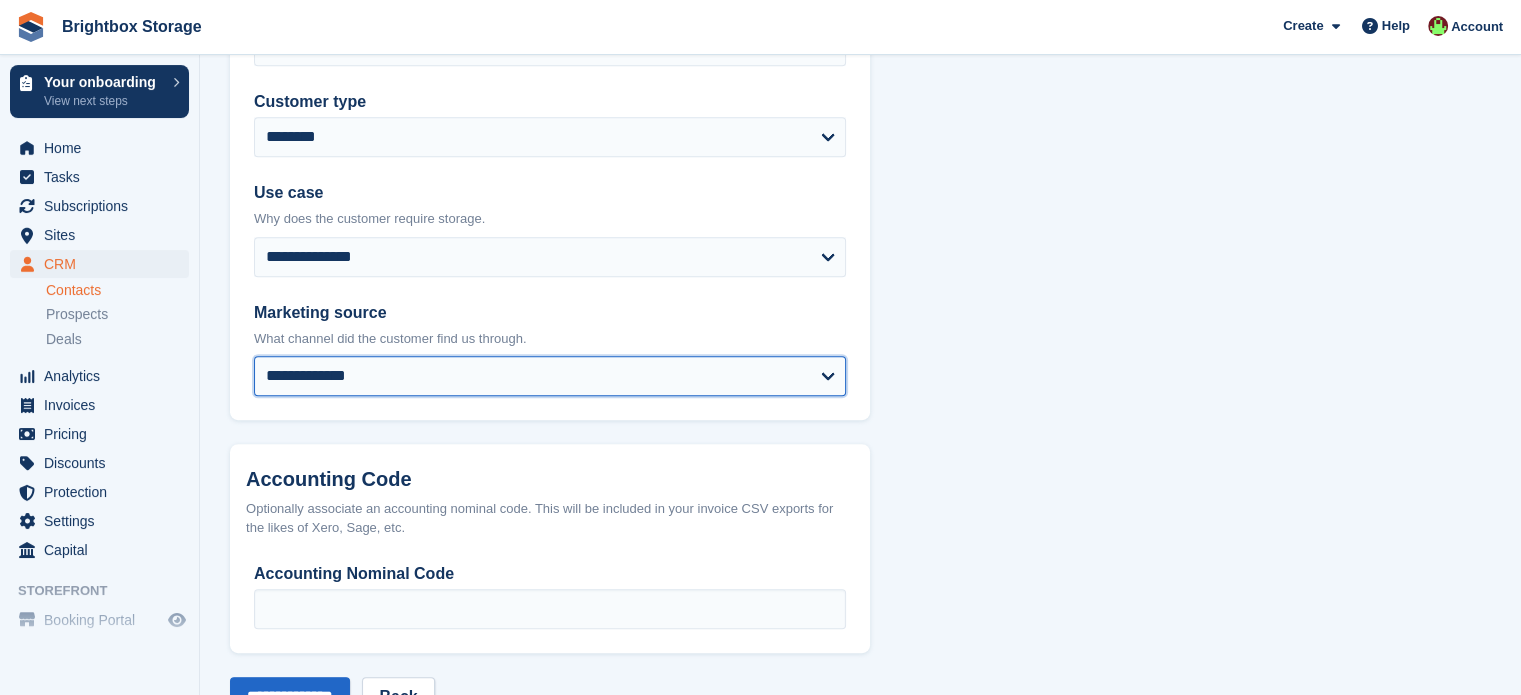 click on "**********" at bounding box center (550, 376) 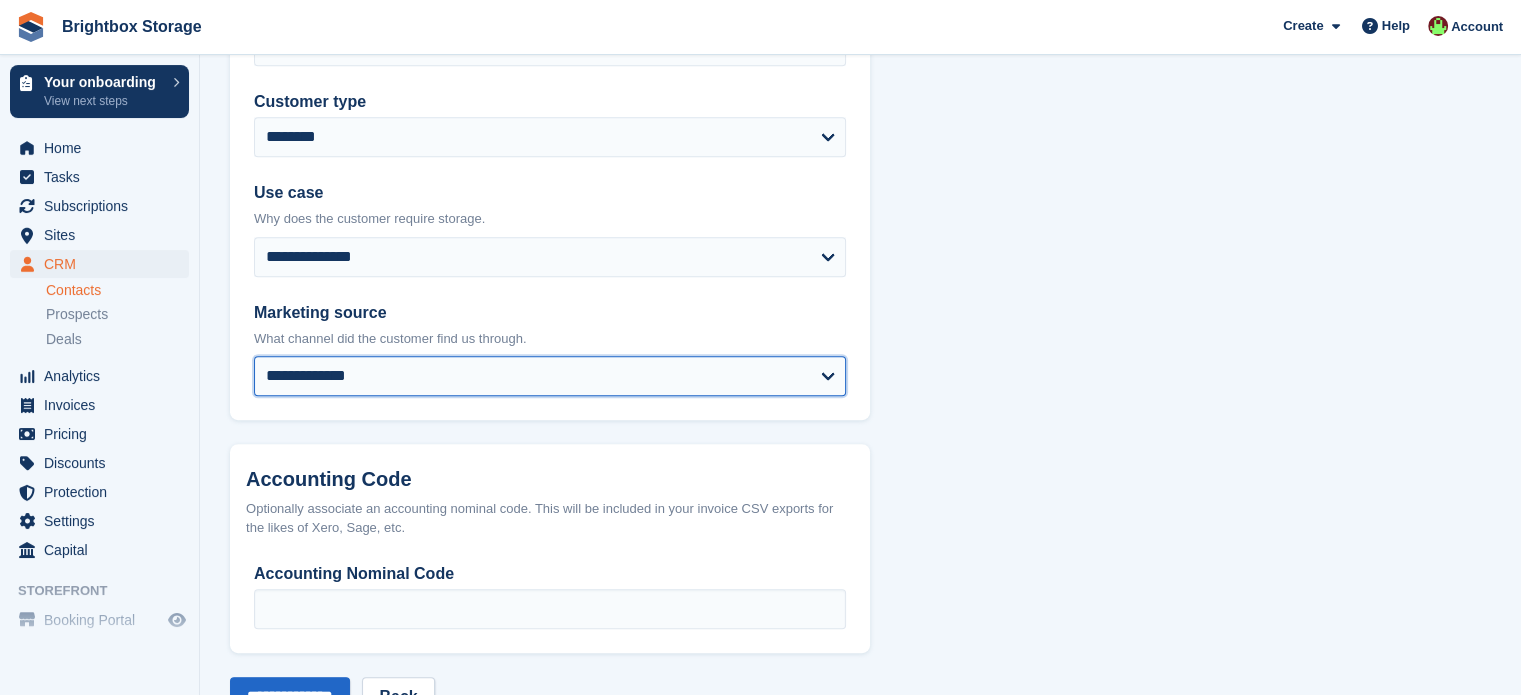 select on "*****" 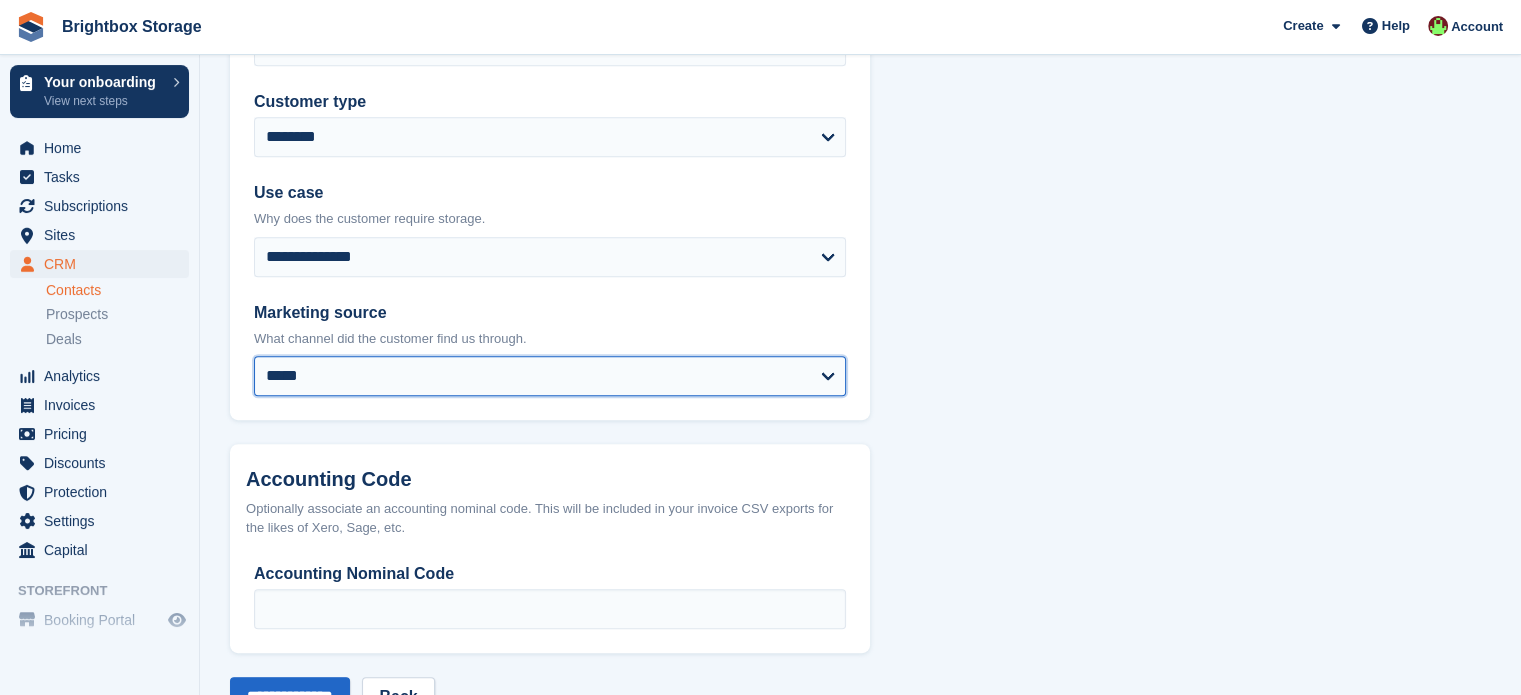 click on "**********" at bounding box center [550, 376] 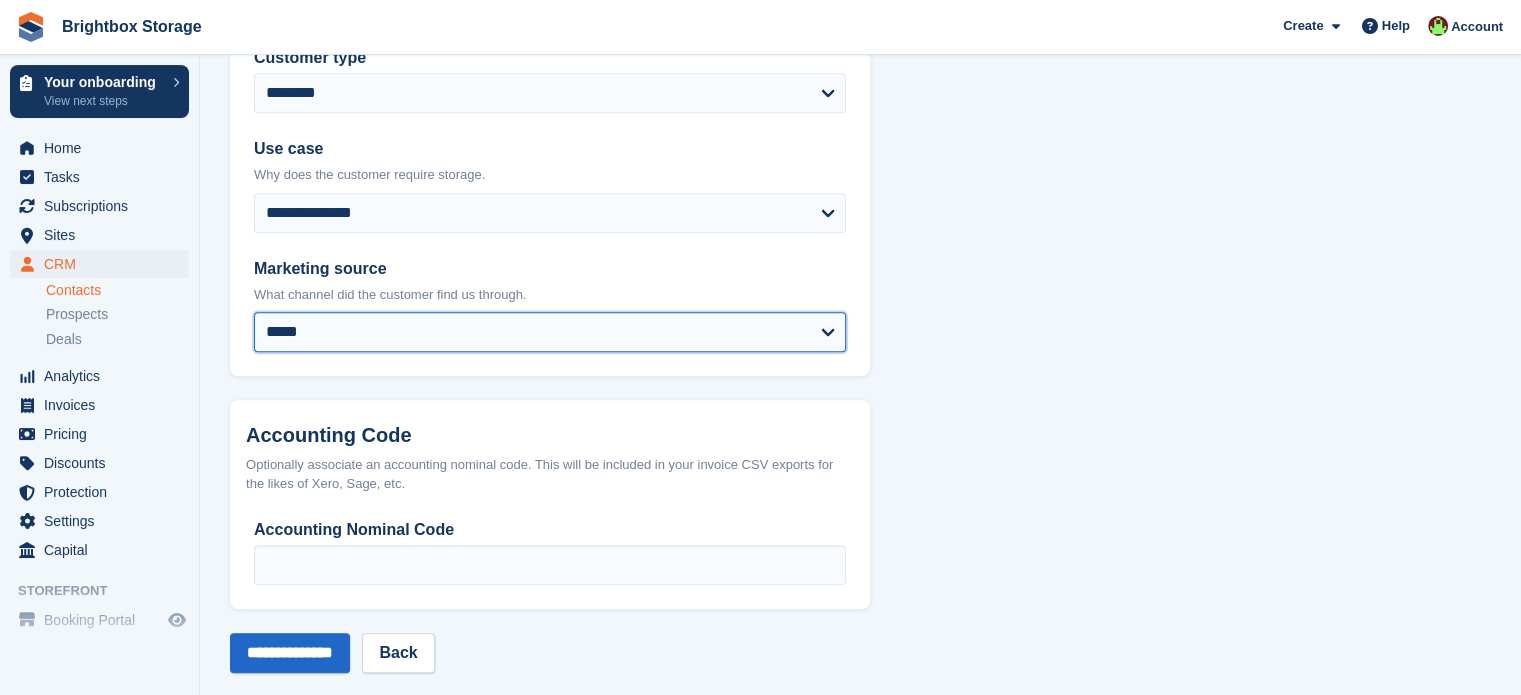 scroll, scrollTop: 1068, scrollLeft: 0, axis: vertical 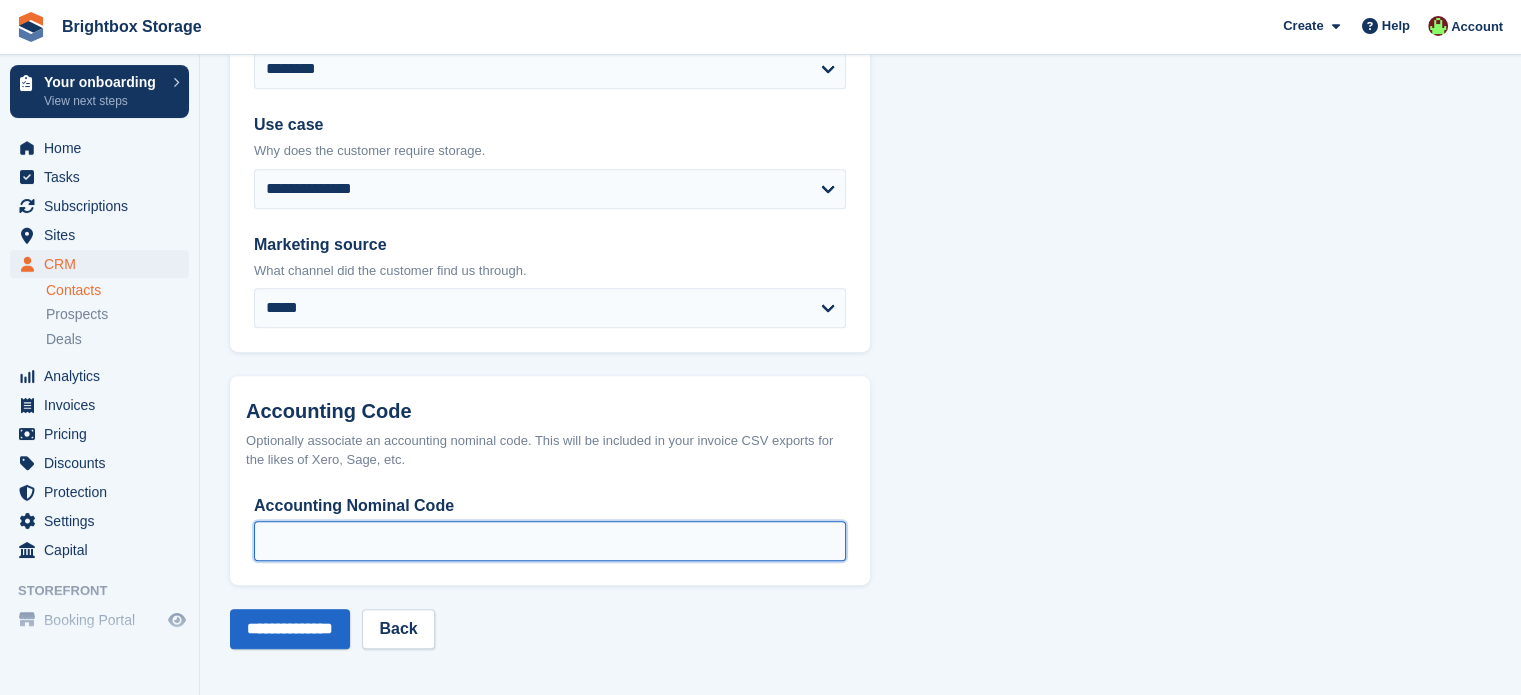 click on "Accounting Nominal Code" at bounding box center (550, 541) 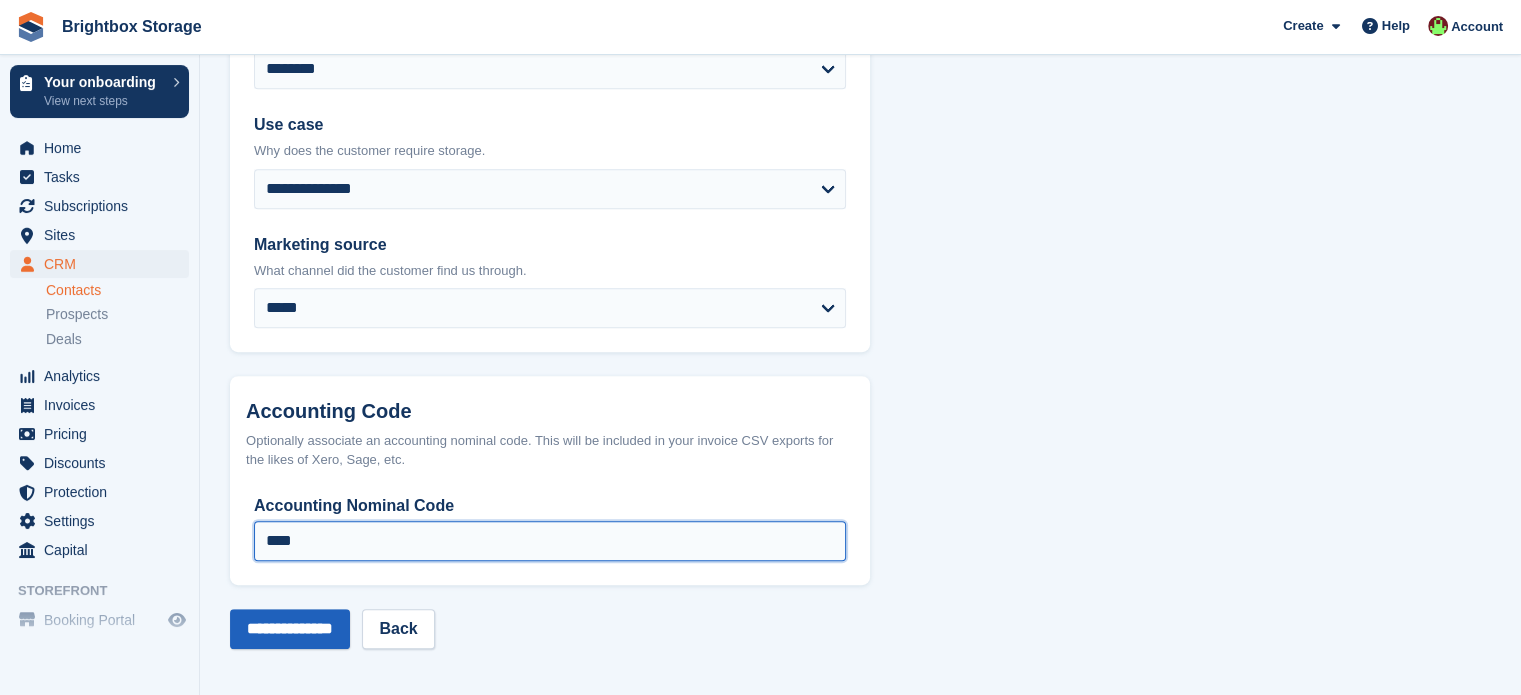 type on "****" 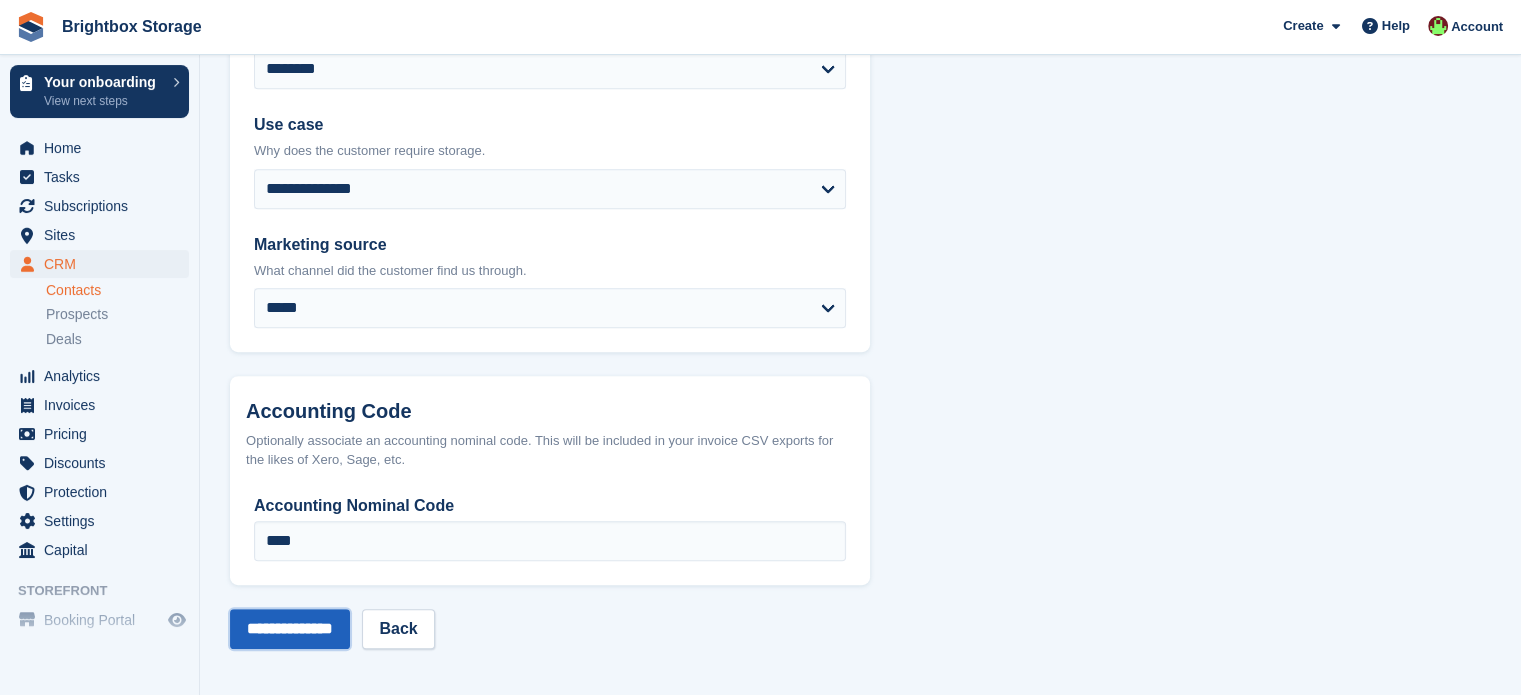 click on "**********" at bounding box center [290, 629] 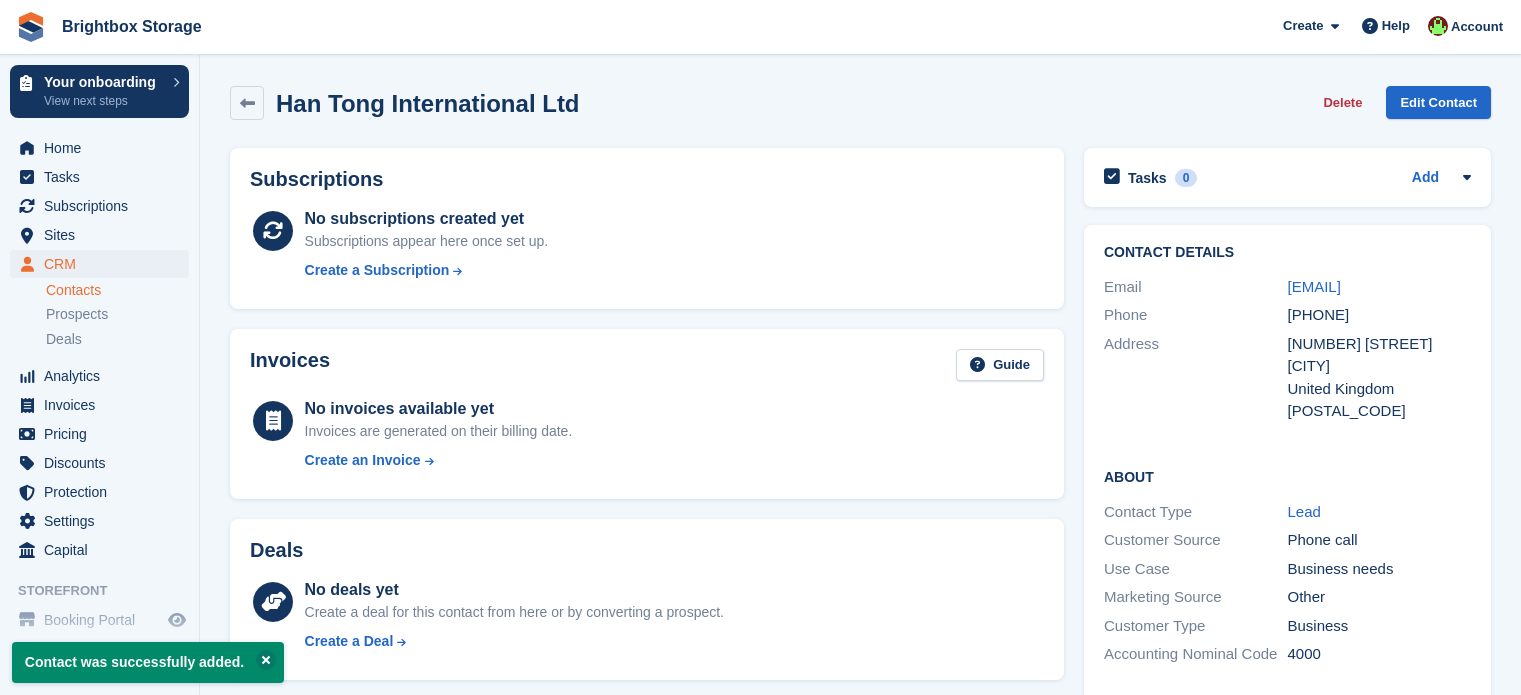 scroll, scrollTop: 0, scrollLeft: 0, axis: both 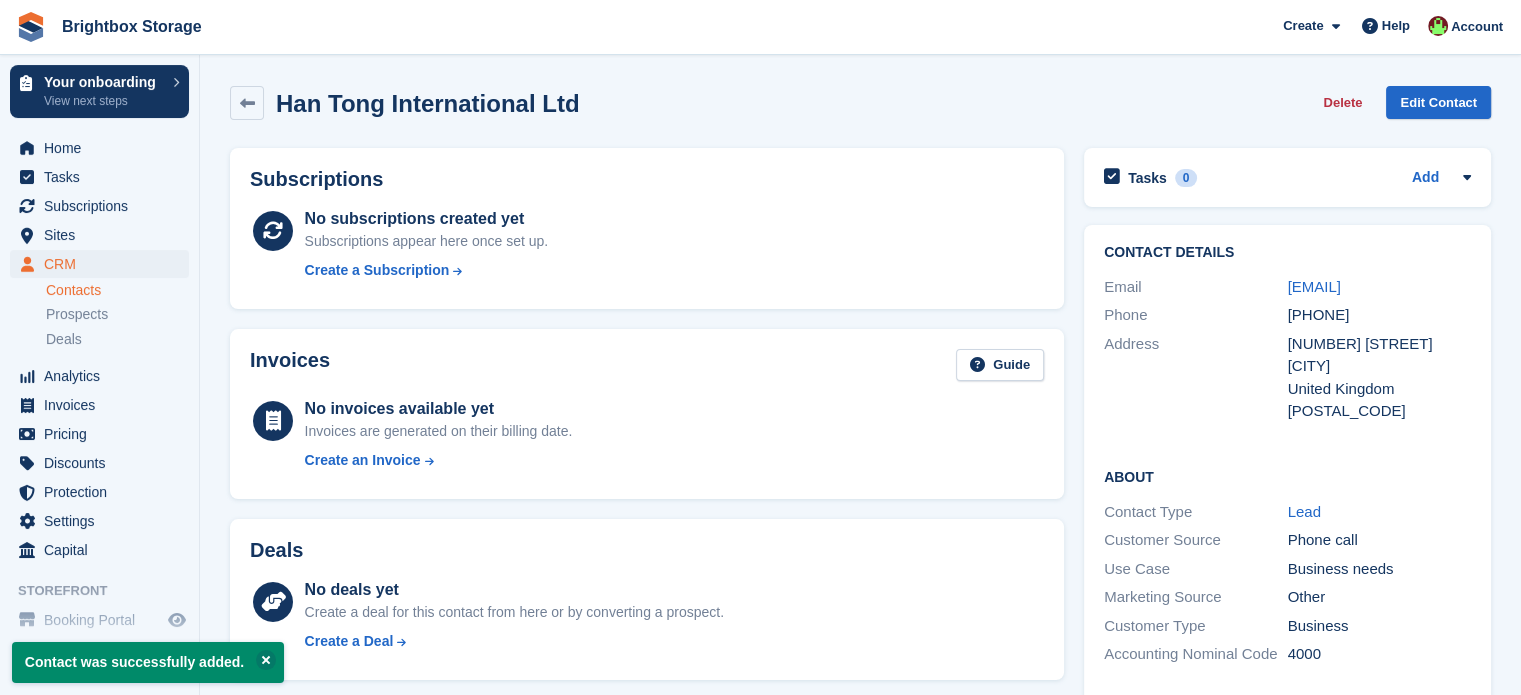 click on "Han Tong International Ltd
Delete
Edit Contact" at bounding box center (860, 103) 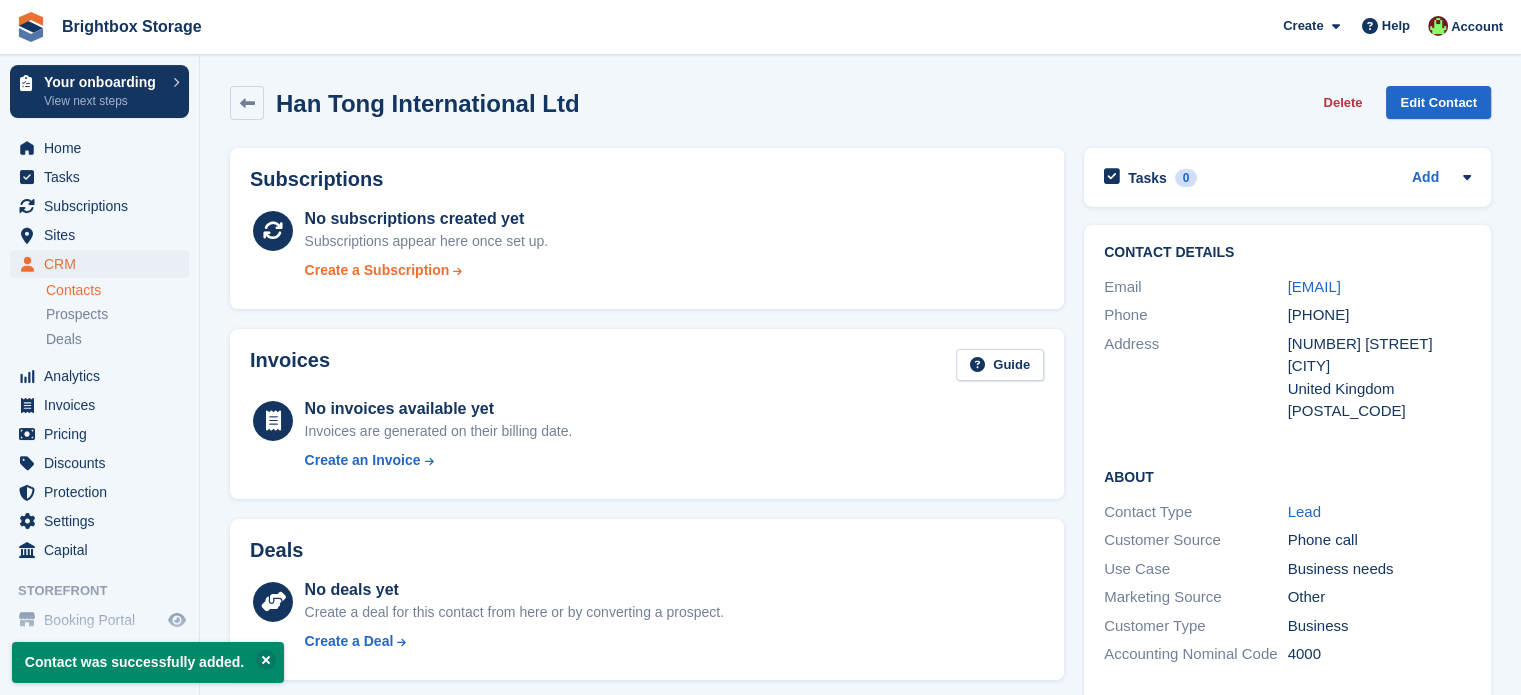 click on "Create a Subscription" at bounding box center (377, 270) 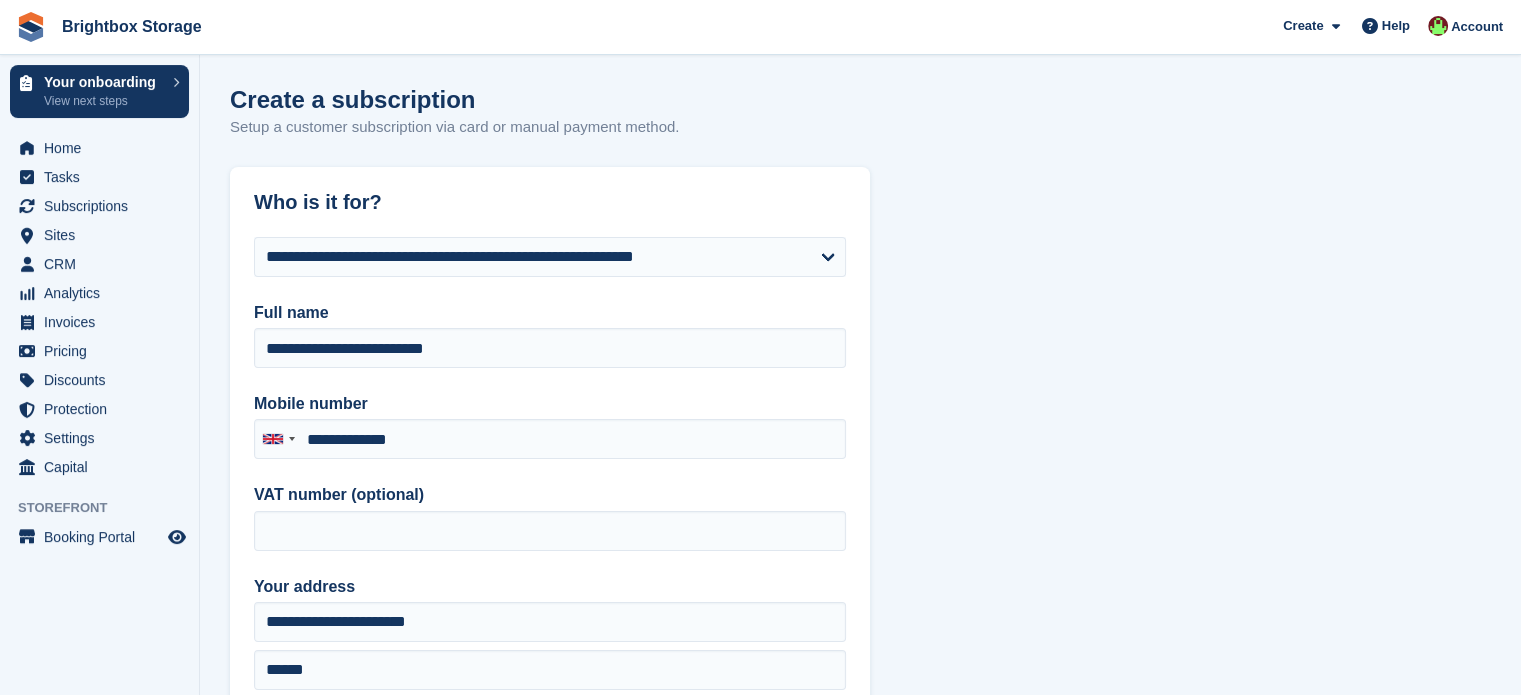 type on "**********" 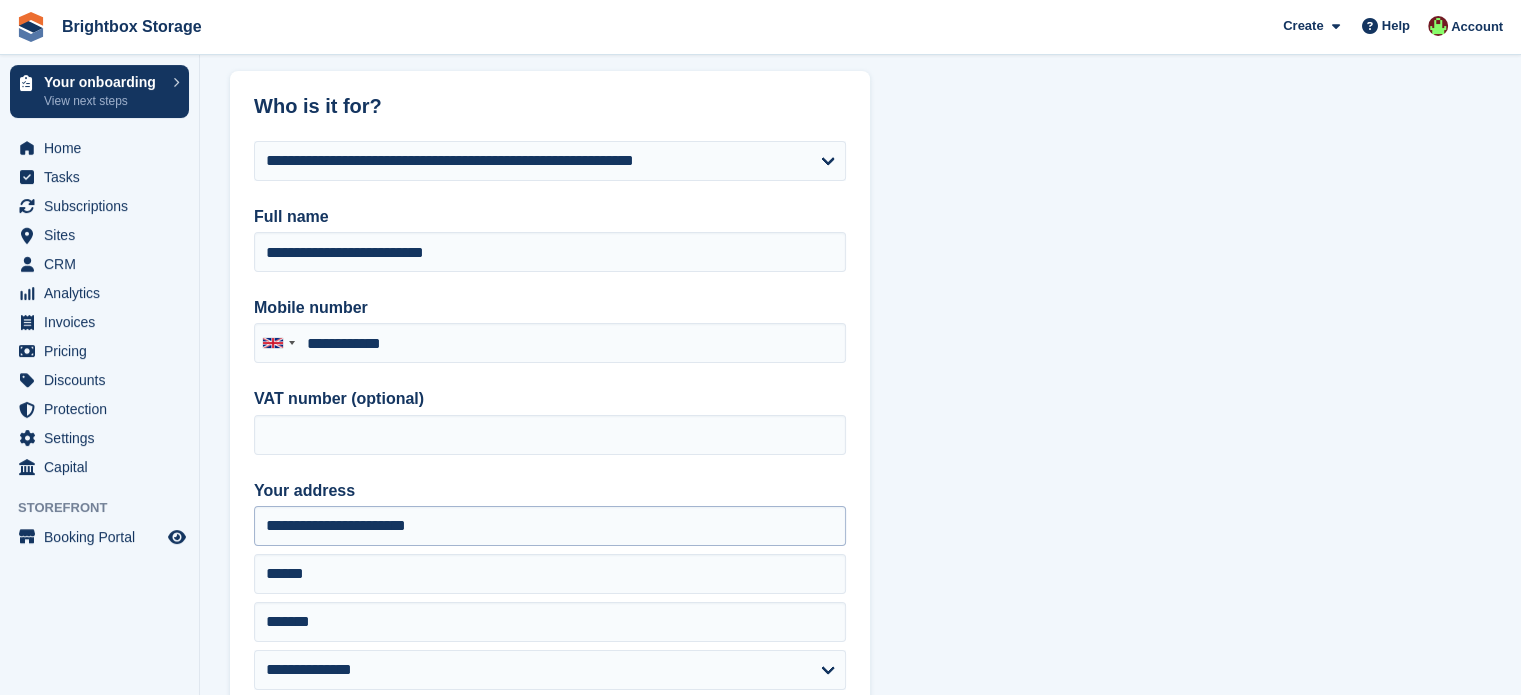scroll, scrollTop: 300, scrollLeft: 0, axis: vertical 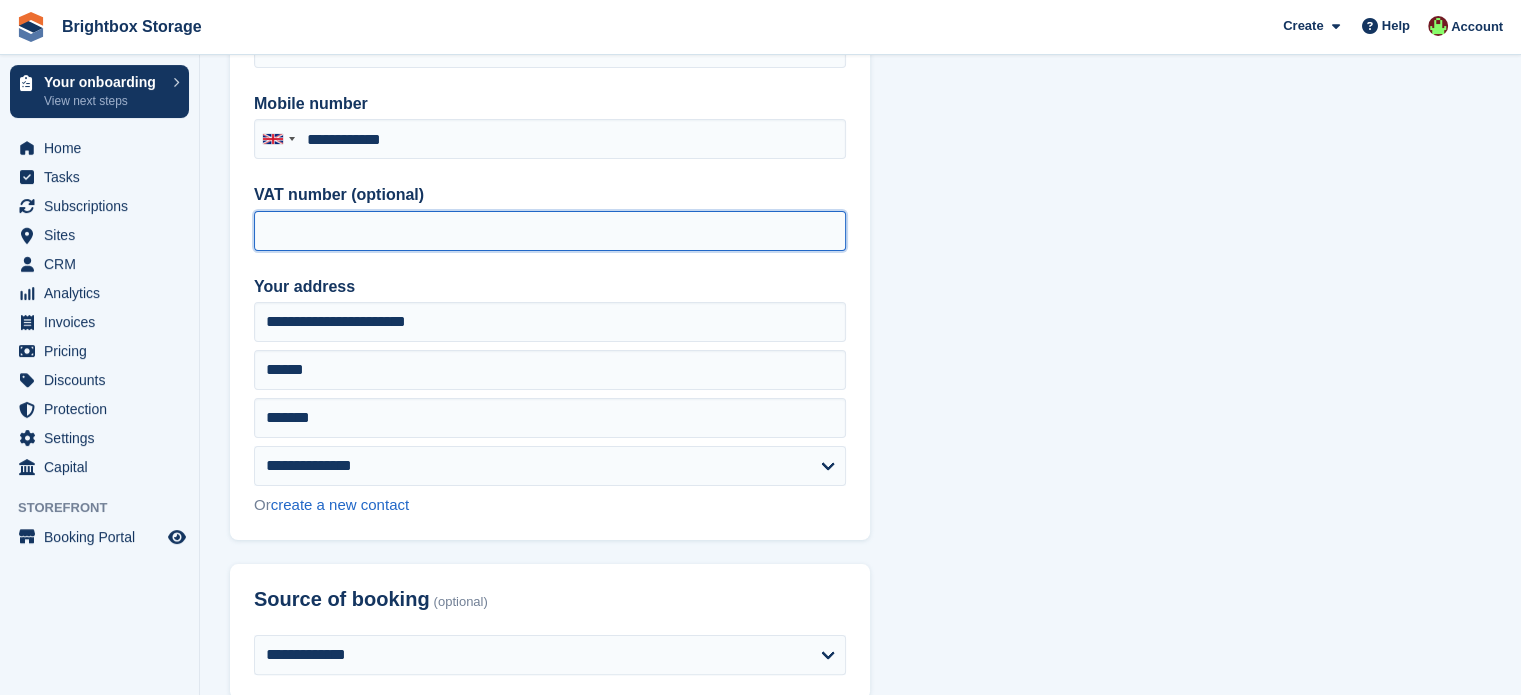 click on "VAT number (optional)" at bounding box center [550, 231] 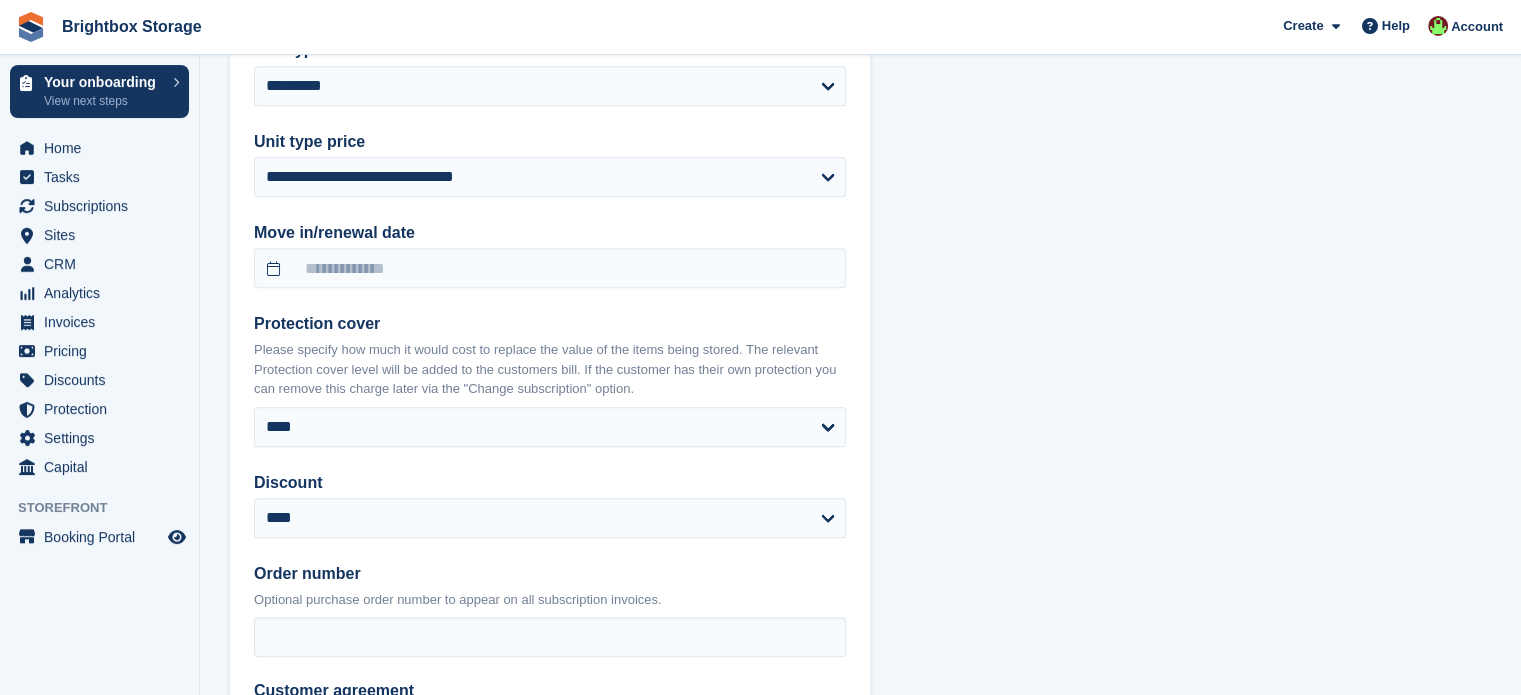 scroll, scrollTop: 1400, scrollLeft: 0, axis: vertical 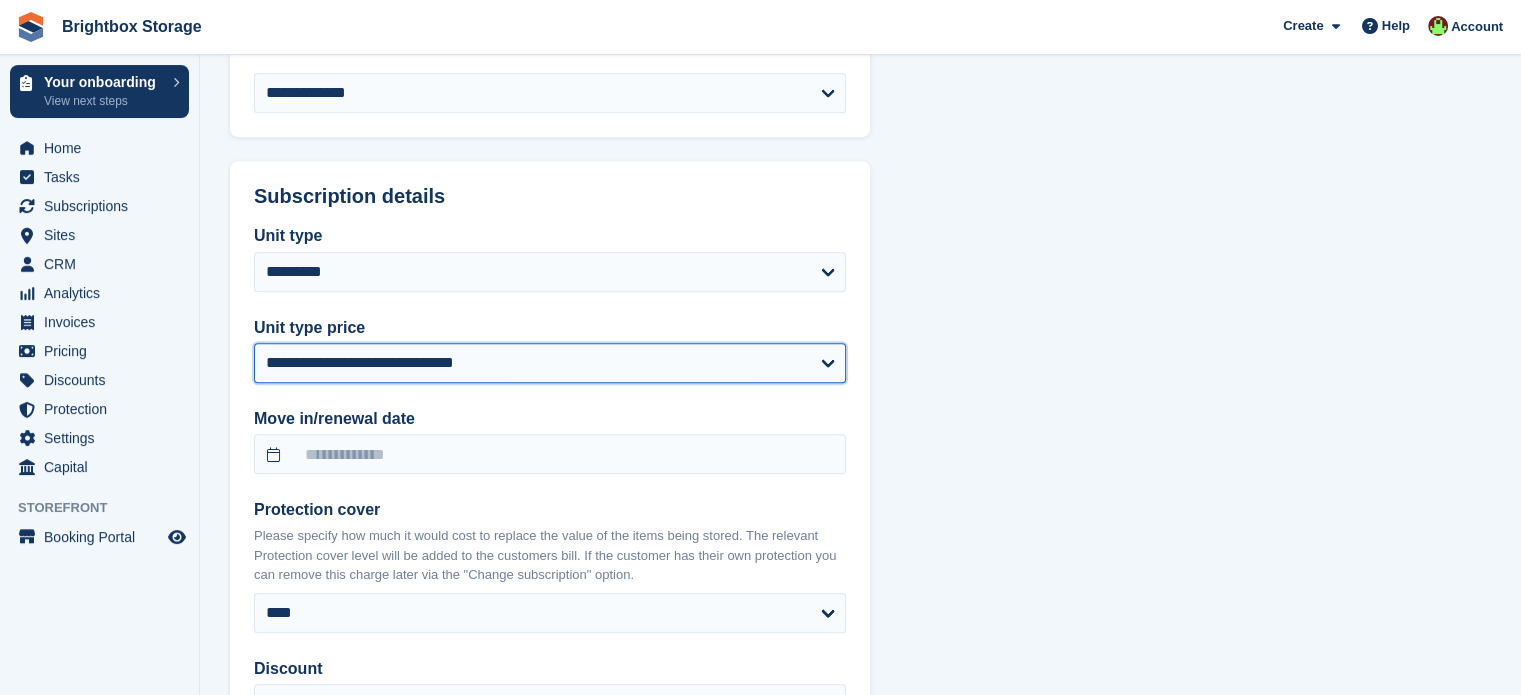 click on "**********" at bounding box center [550, 363] 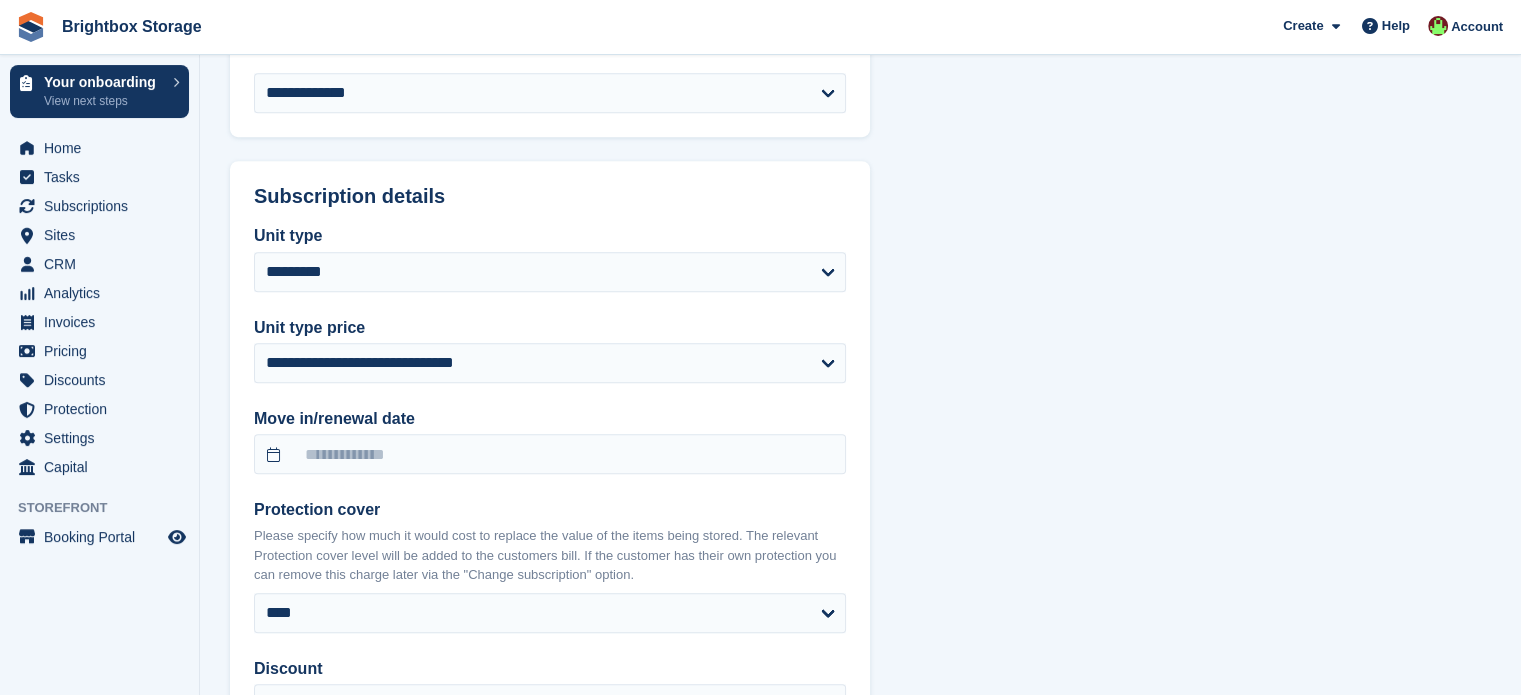 click on "**********" at bounding box center [550, 575] 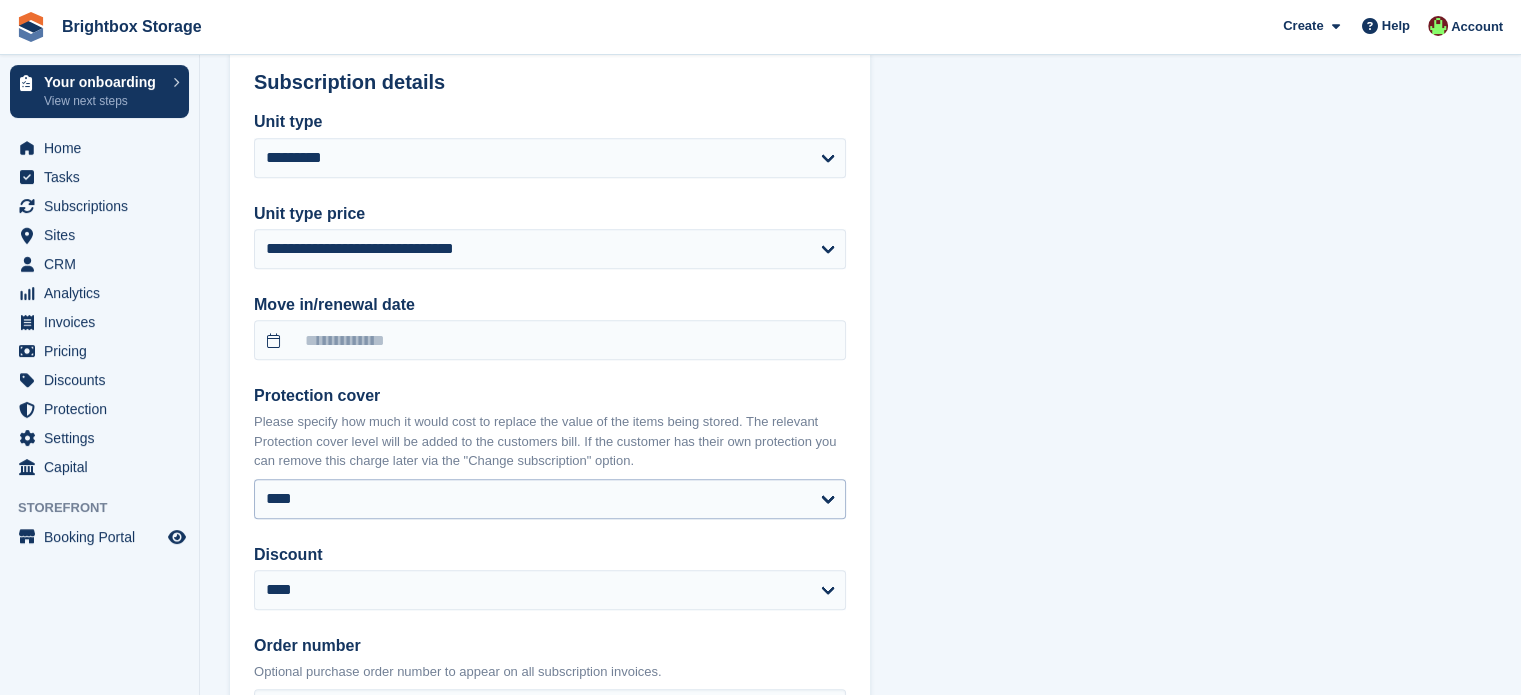 scroll, scrollTop: 1600, scrollLeft: 0, axis: vertical 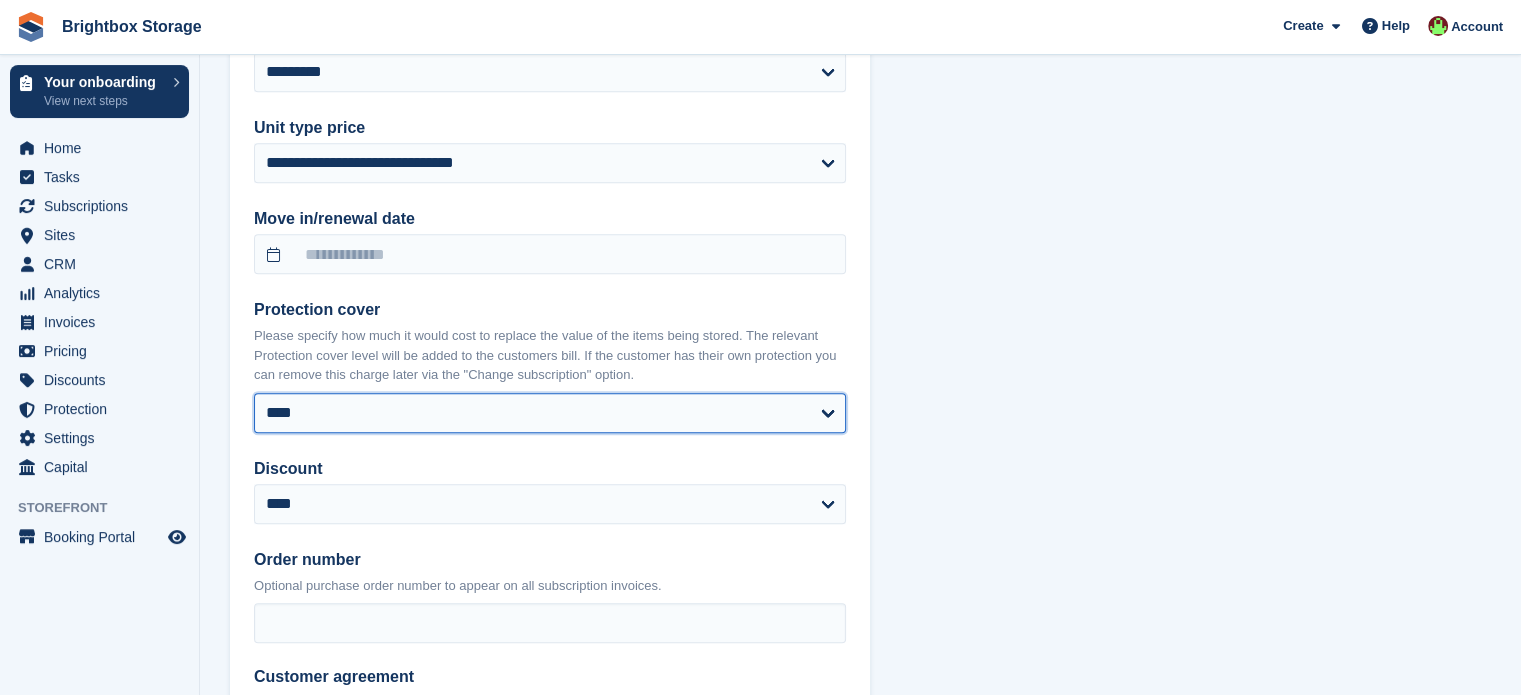 click on "****
******
******
*******
*******
*******" at bounding box center [550, 413] 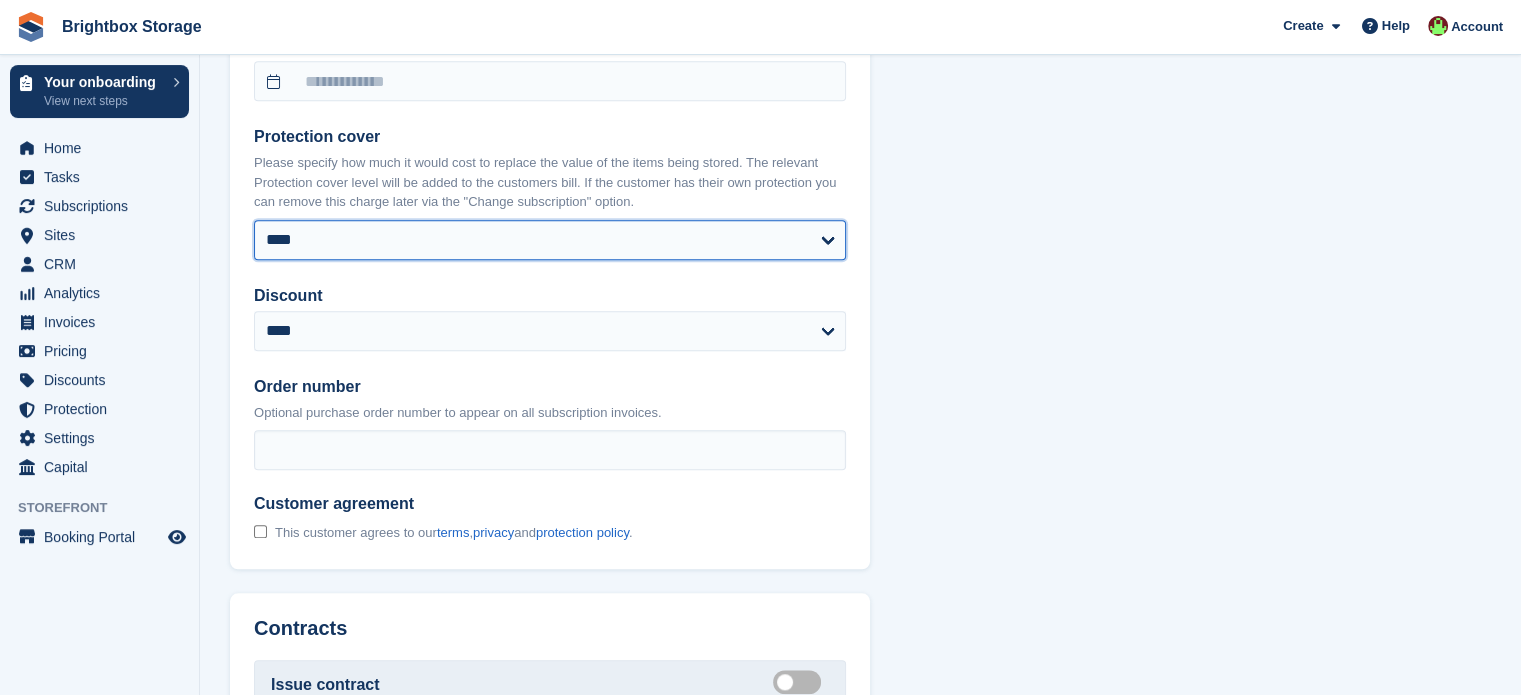 scroll, scrollTop: 1900, scrollLeft: 0, axis: vertical 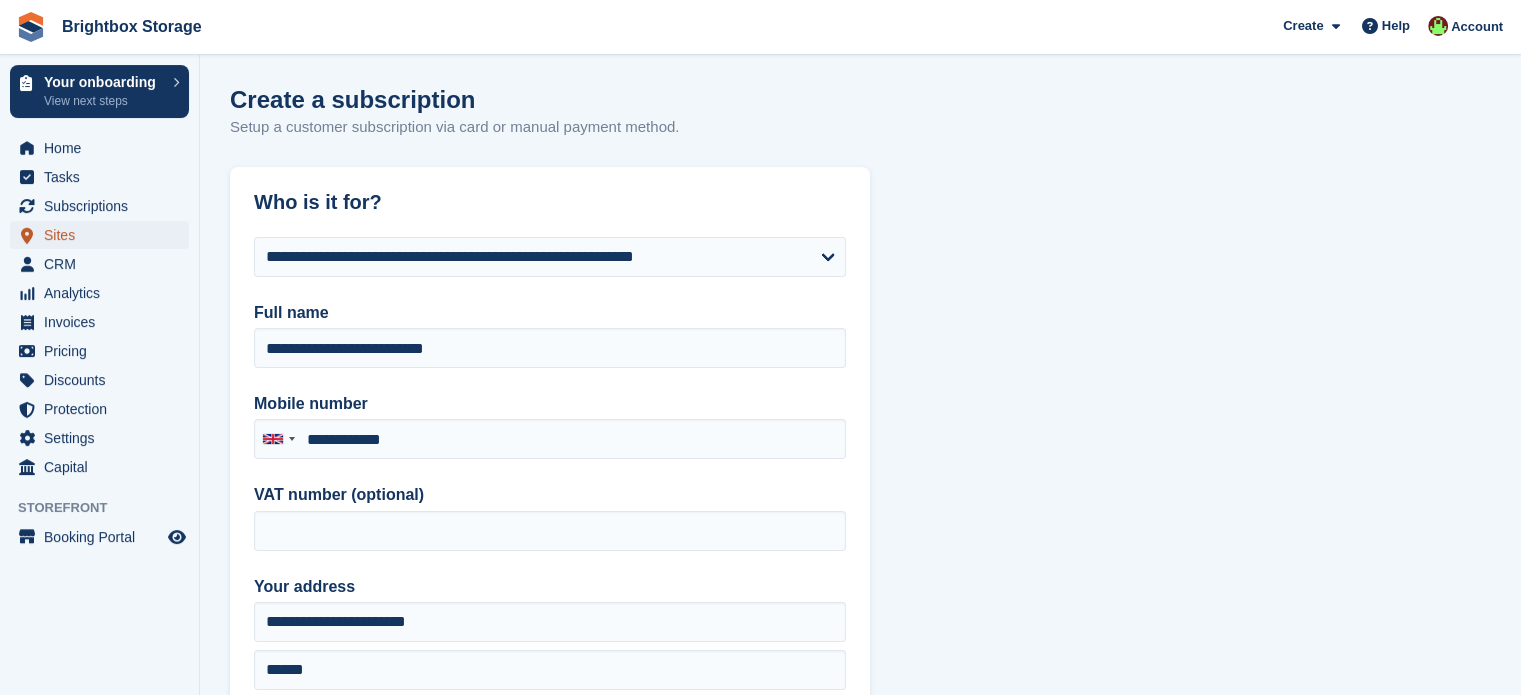 click on "Sites" at bounding box center [104, 235] 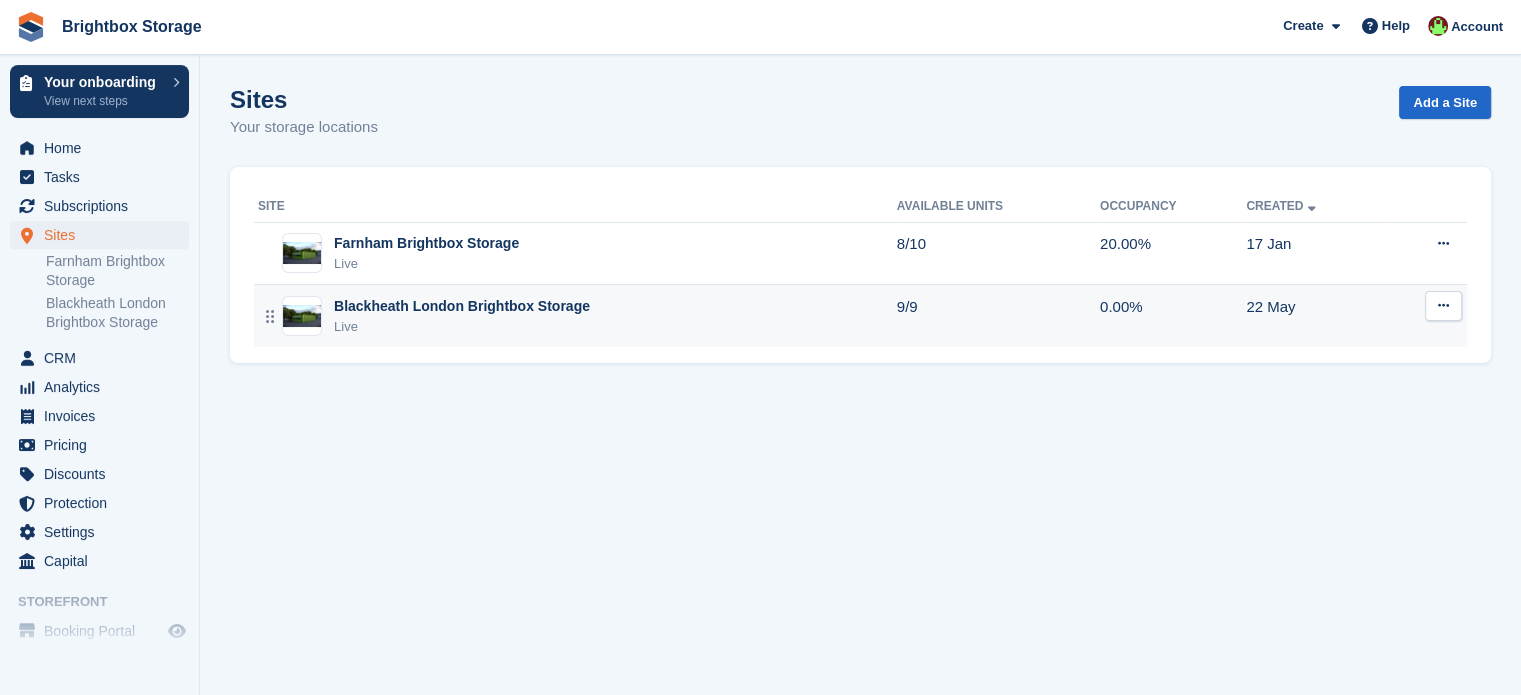 click on "Live" at bounding box center [462, 327] 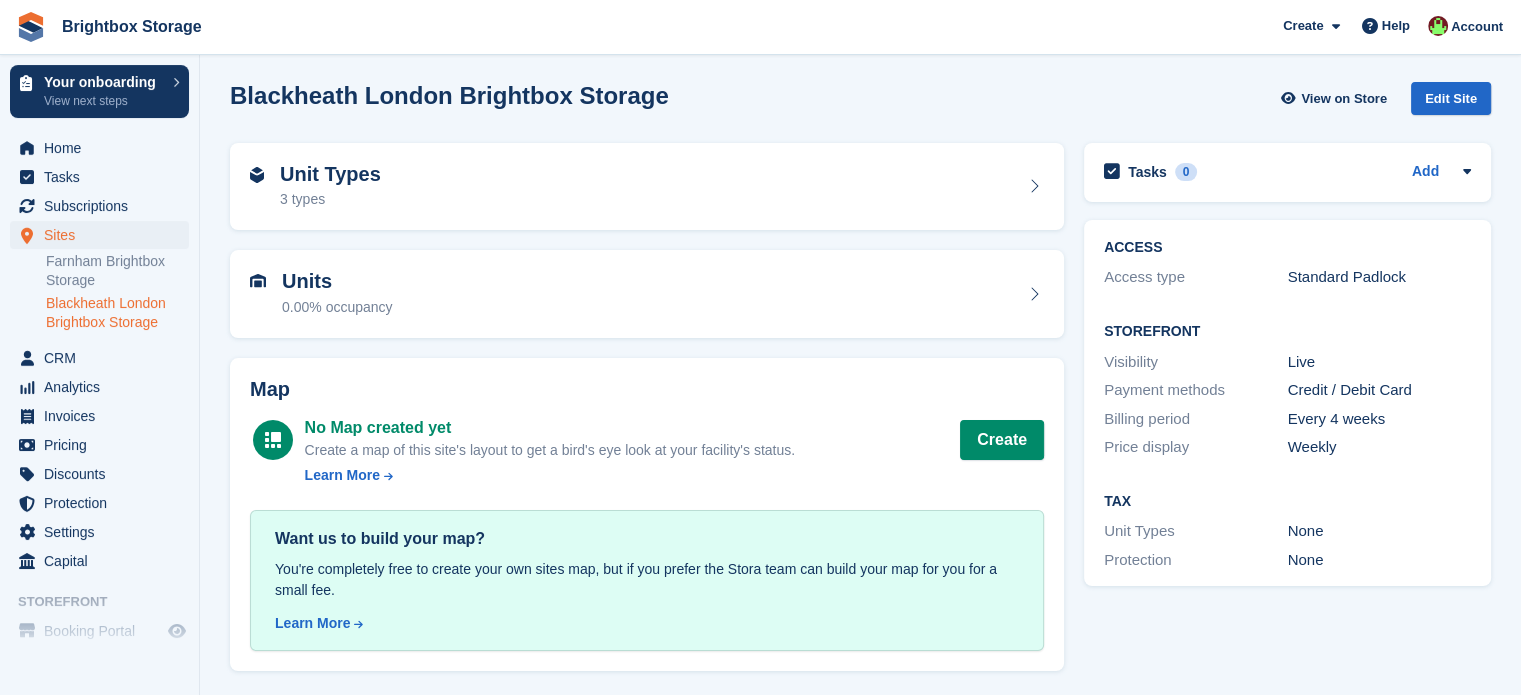 scroll, scrollTop: 5, scrollLeft: 0, axis: vertical 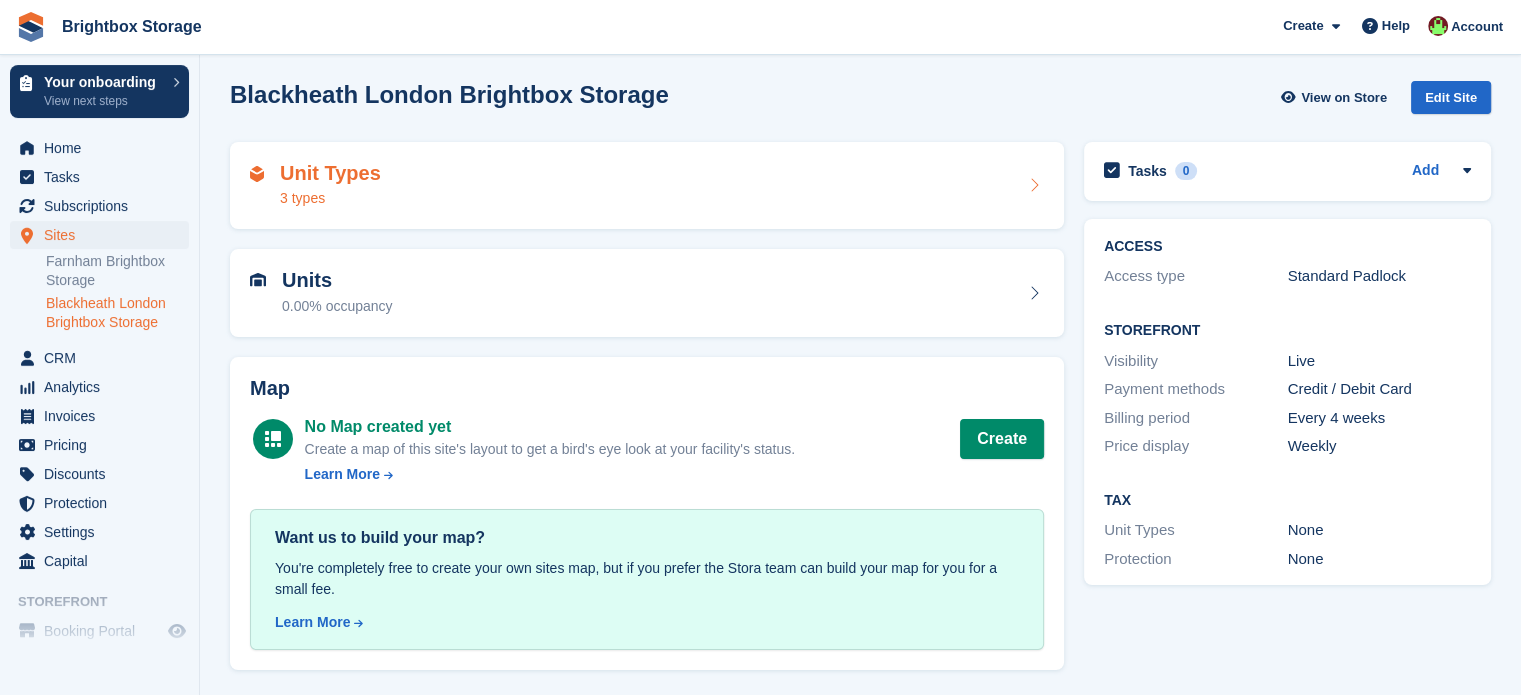 click on "Unit Types
3 types" at bounding box center [647, 186] 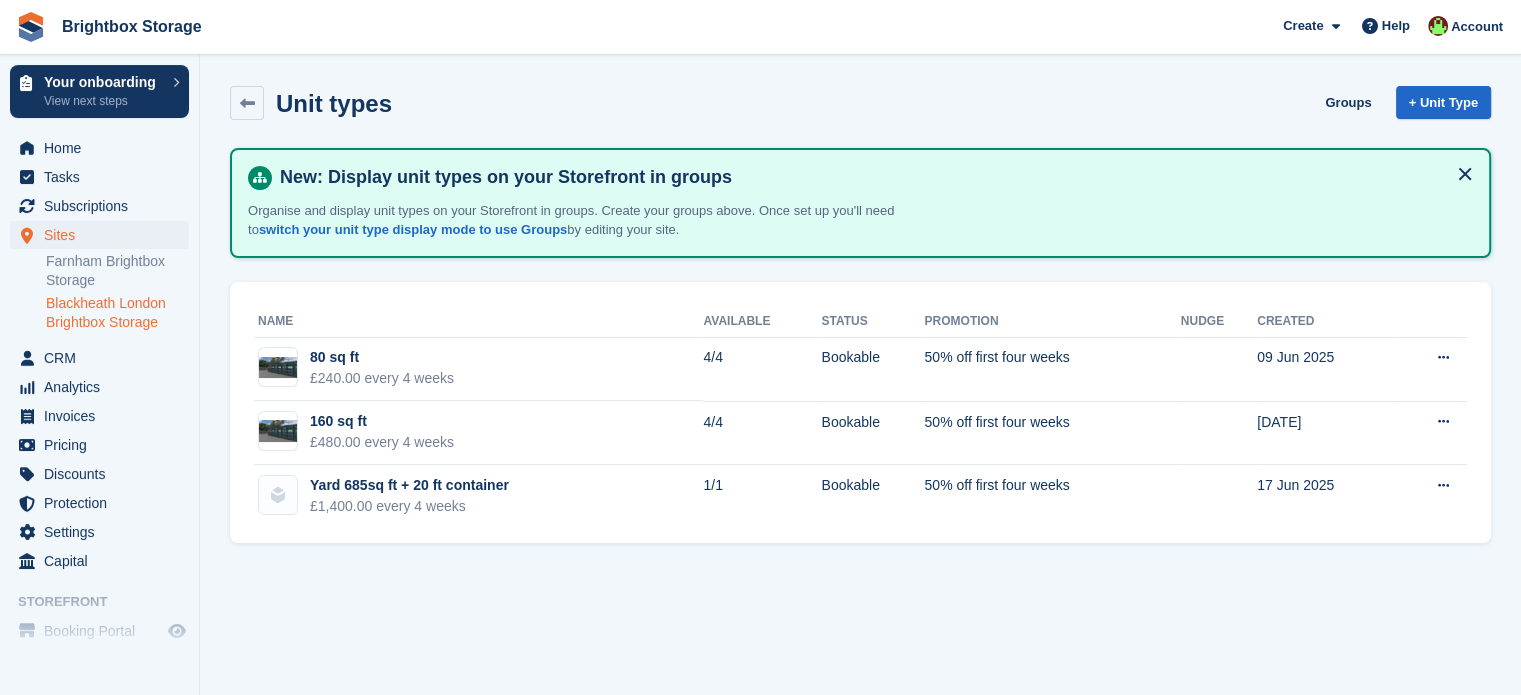 scroll, scrollTop: 0, scrollLeft: 0, axis: both 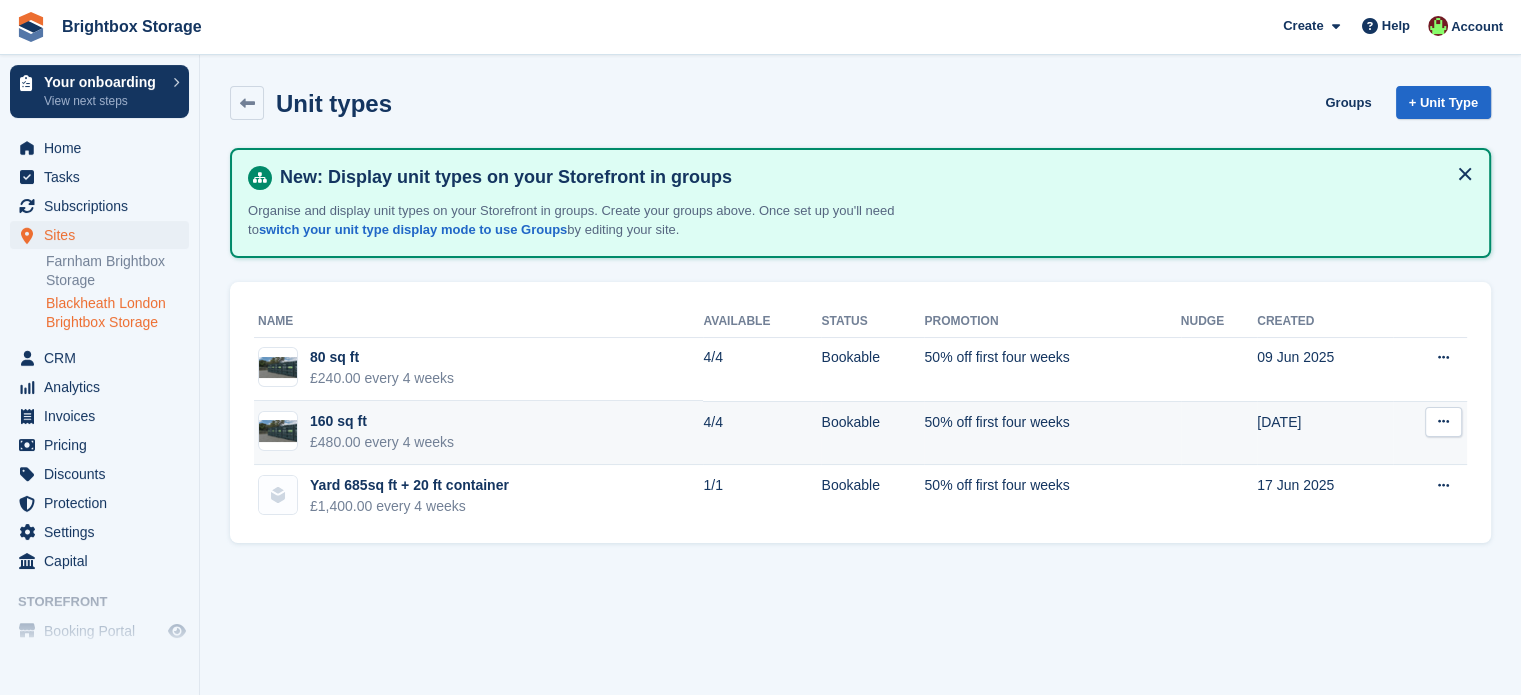 click on "4/4" at bounding box center [762, 433] 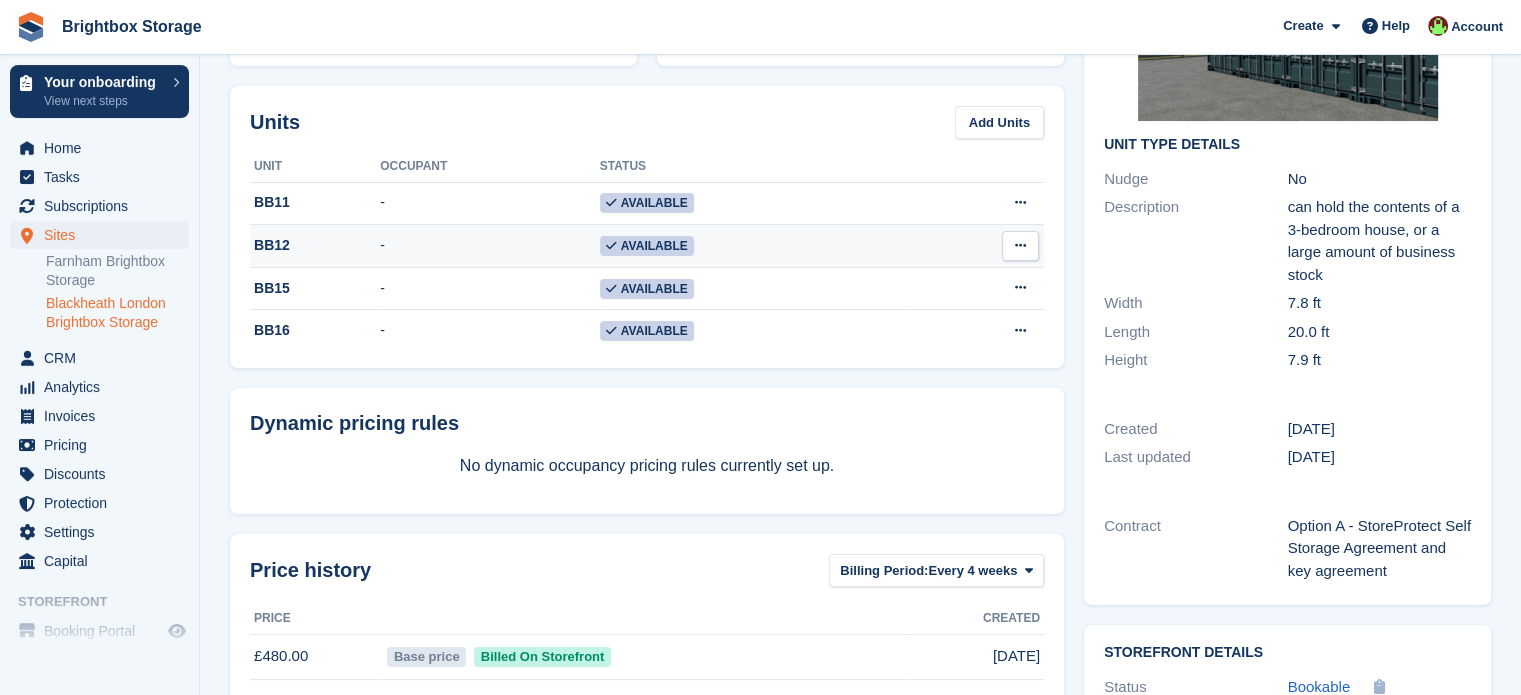 scroll, scrollTop: 100, scrollLeft: 0, axis: vertical 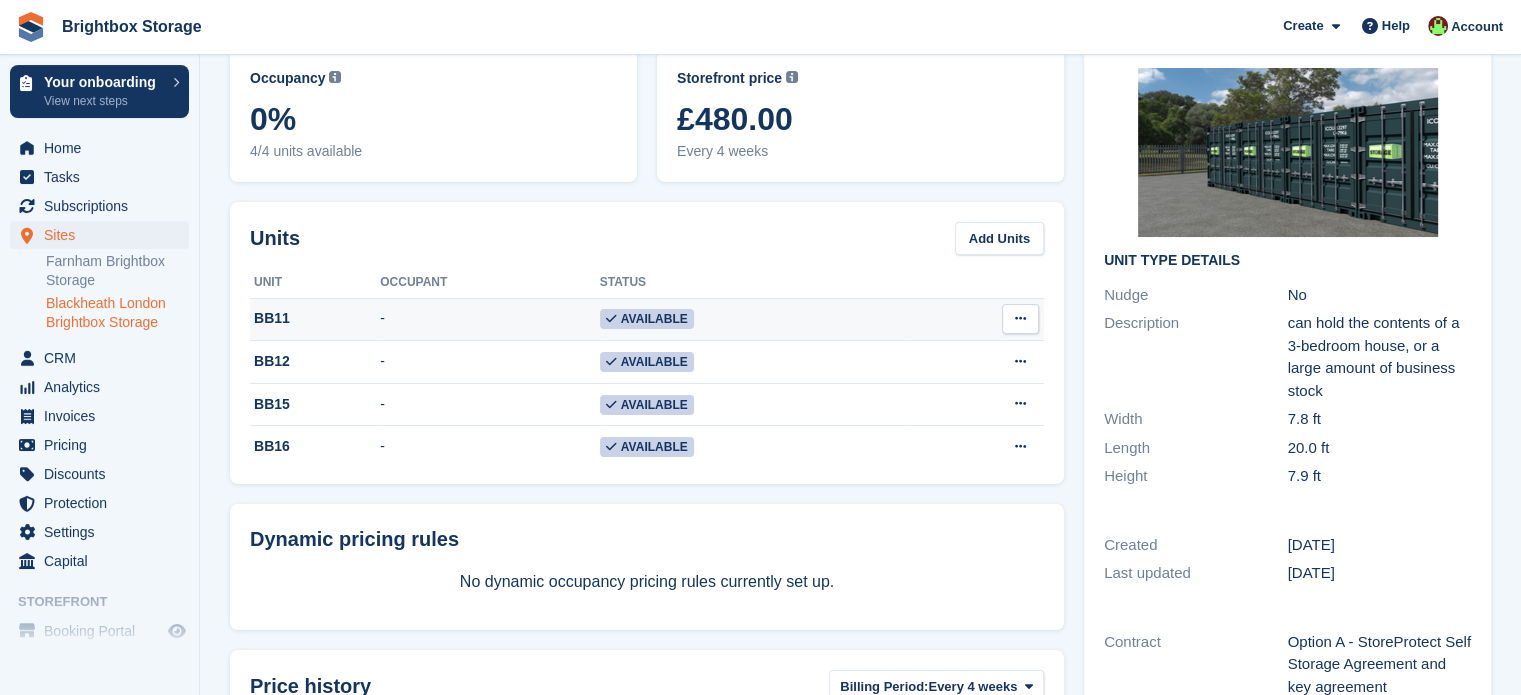 click at bounding box center (1020, 318) 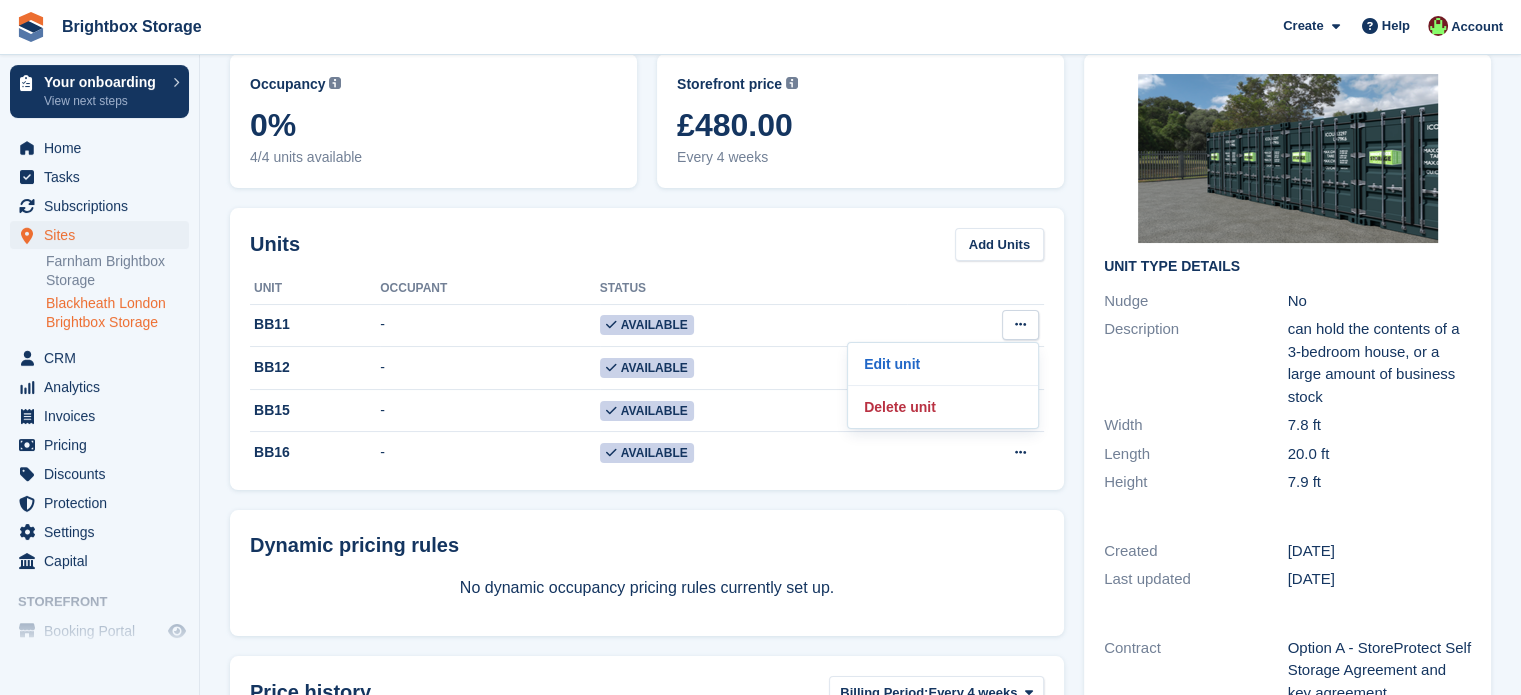 scroll, scrollTop: 200, scrollLeft: 0, axis: vertical 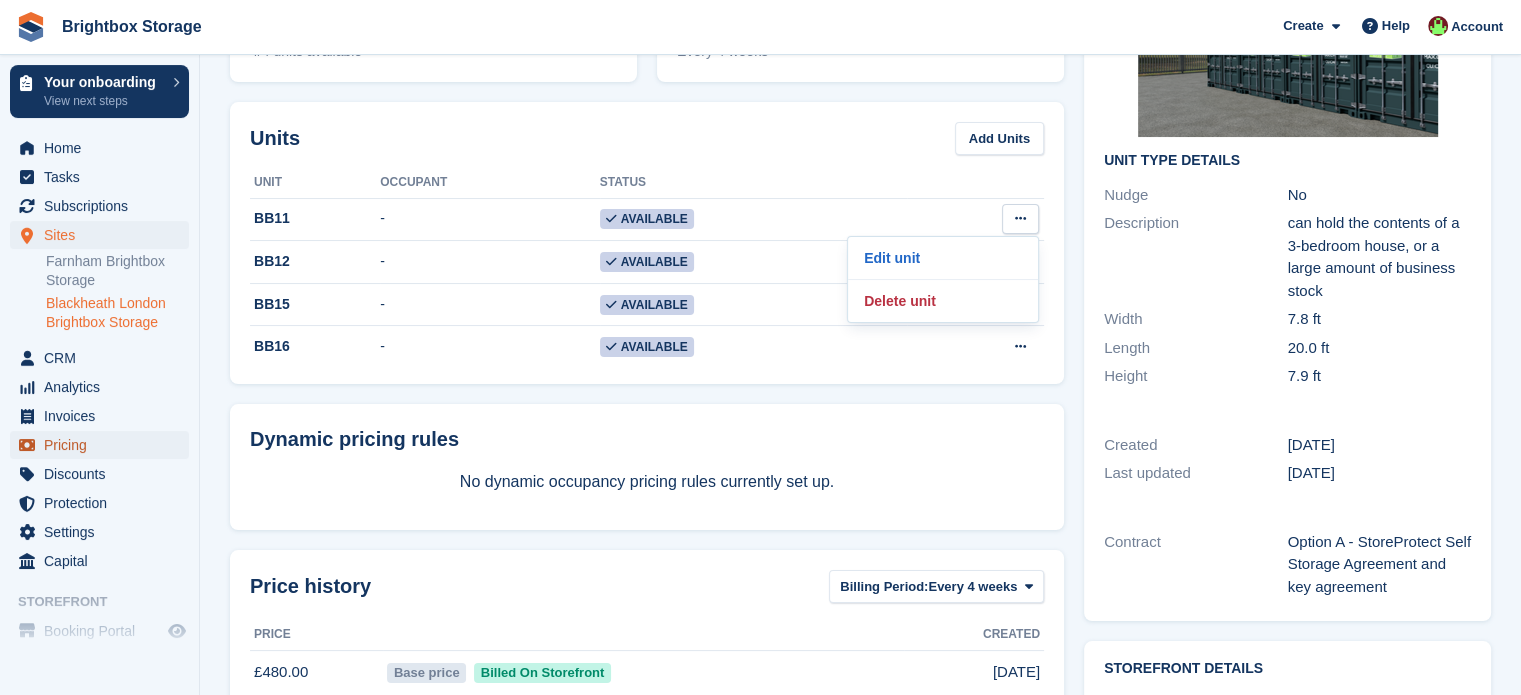 click on "Pricing" at bounding box center [104, 445] 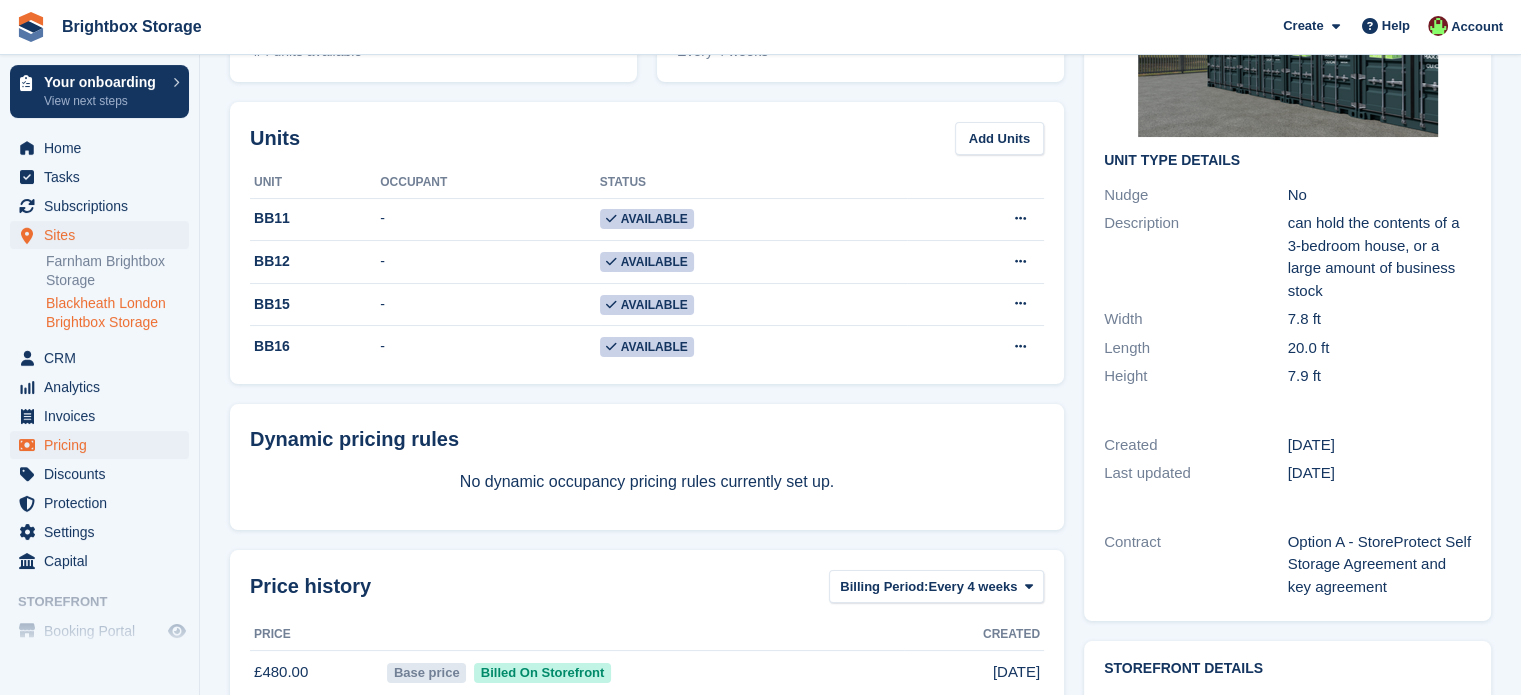 scroll, scrollTop: 0, scrollLeft: 0, axis: both 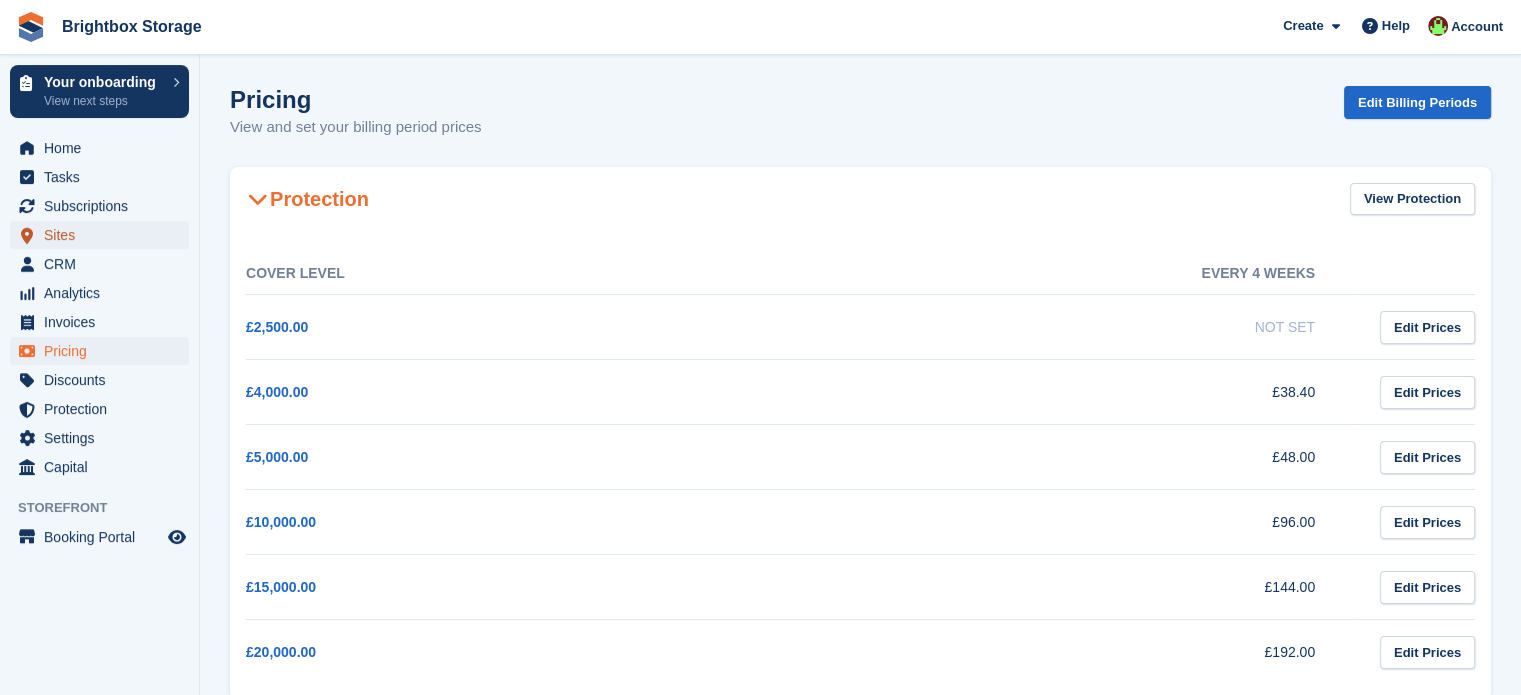click on "Sites" at bounding box center (104, 235) 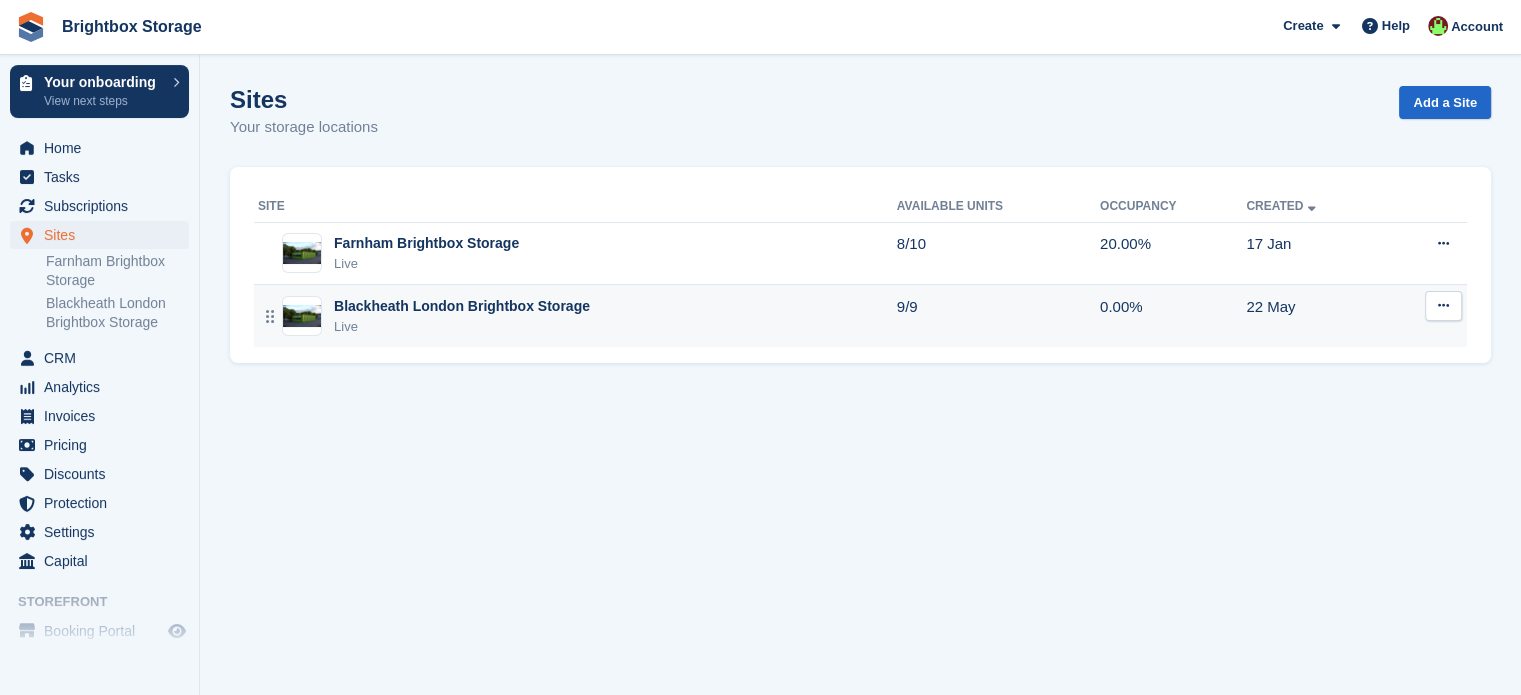 click on "Live" at bounding box center [462, 327] 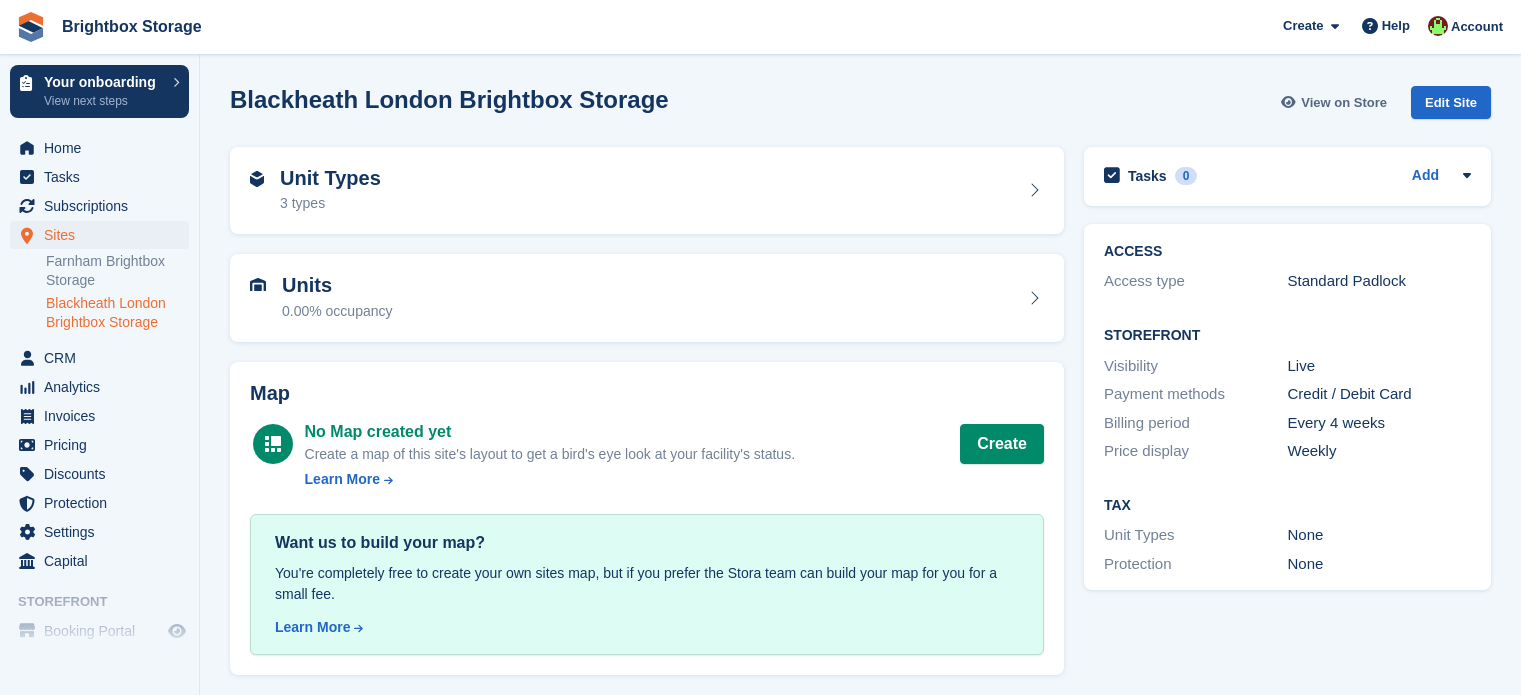 scroll, scrollTop: 0, scrollLeft: 0, axis: both 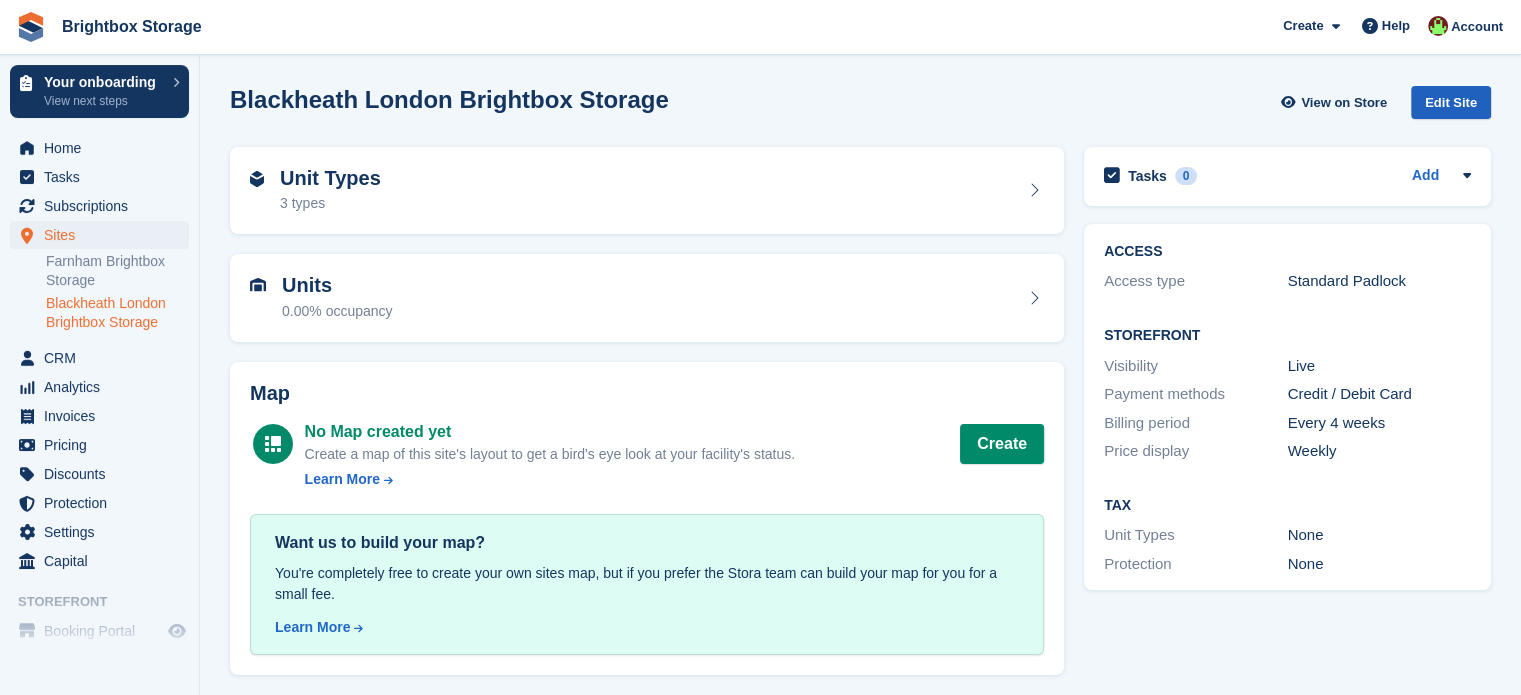 click on "Edit Site" at bounding box center [1451, 102] 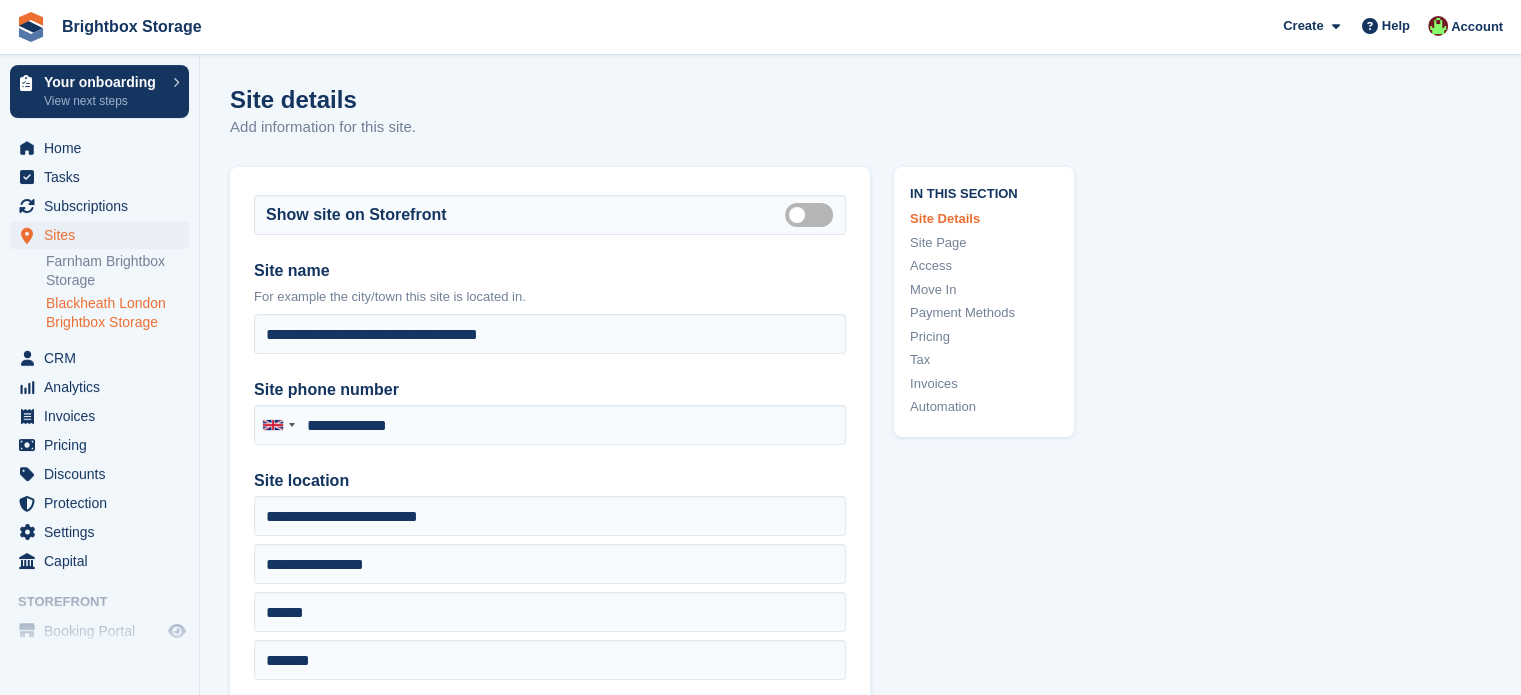type on "**********" 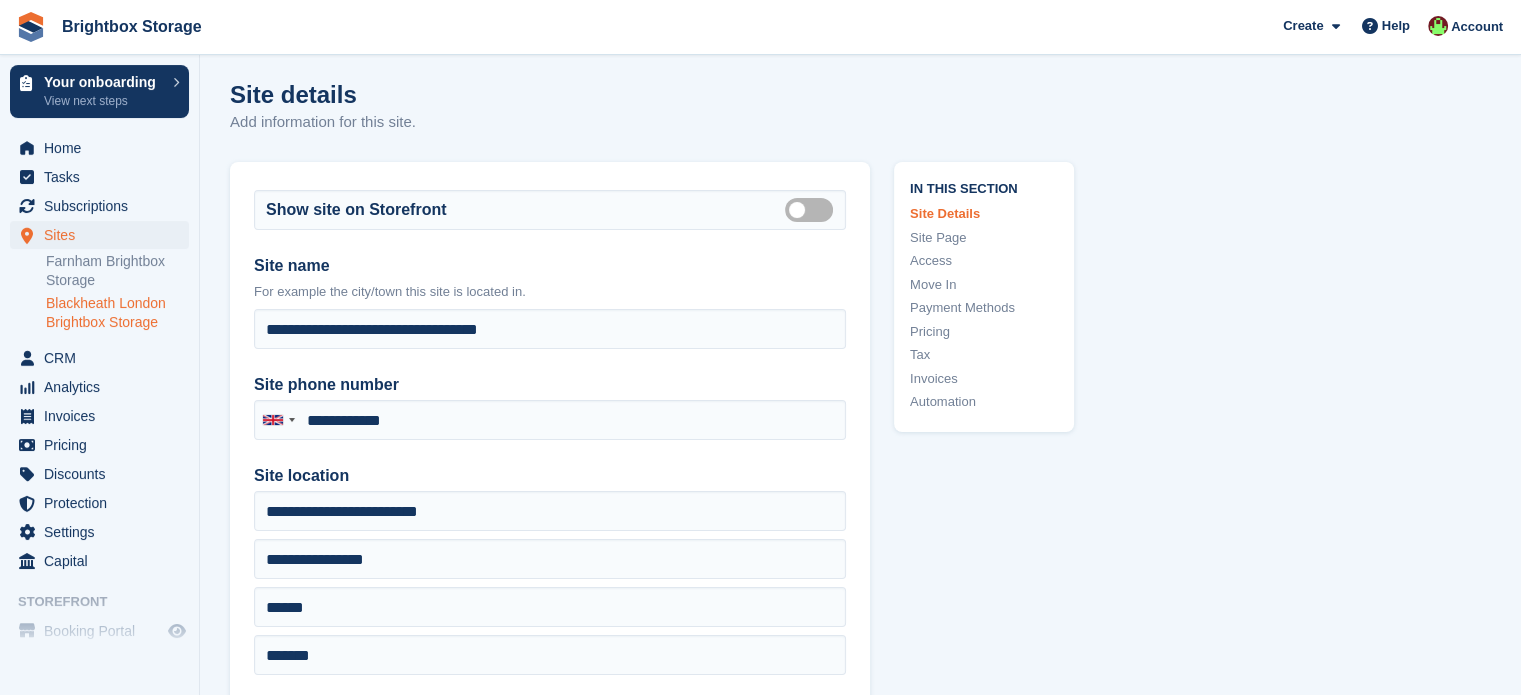 scroll, scrollTop: 0, scrollLeft: 0, axis: both 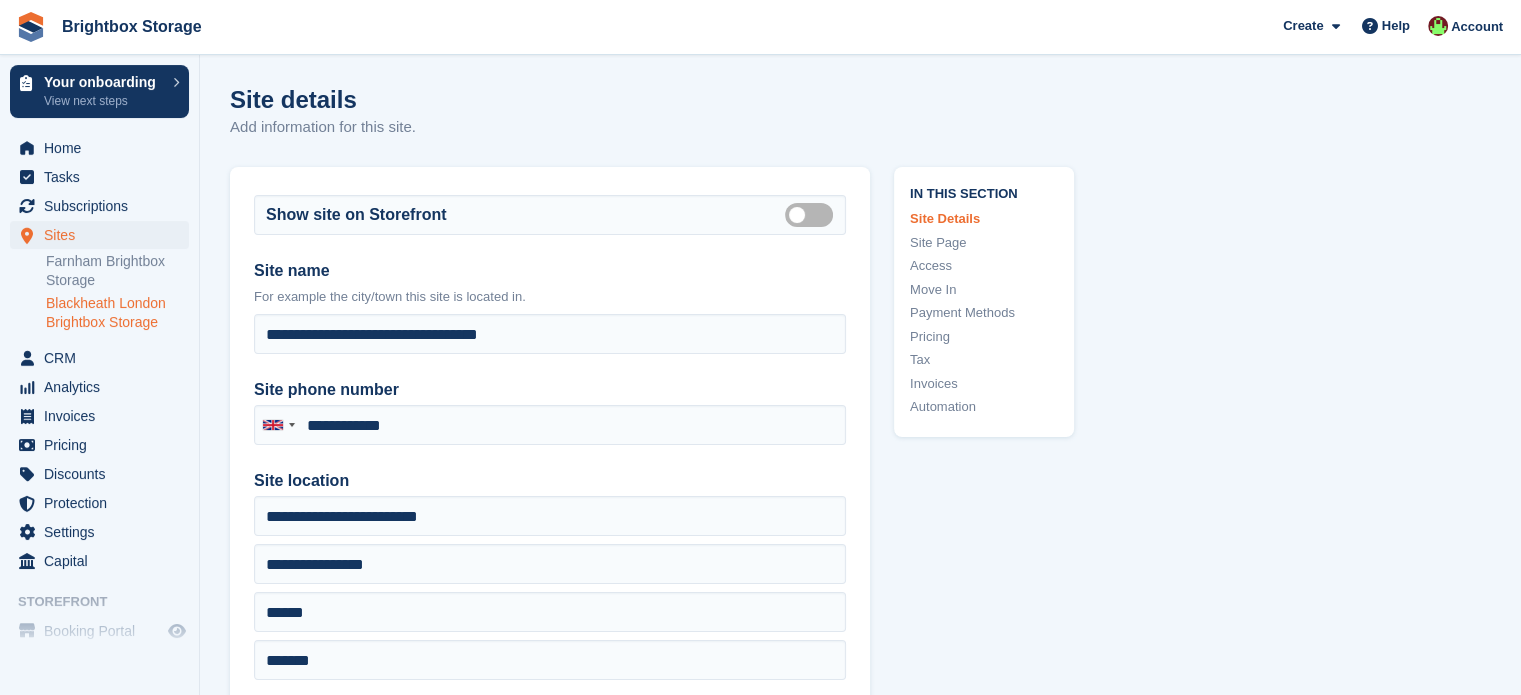 click on "Pricing" at bounding box center (984, 337) 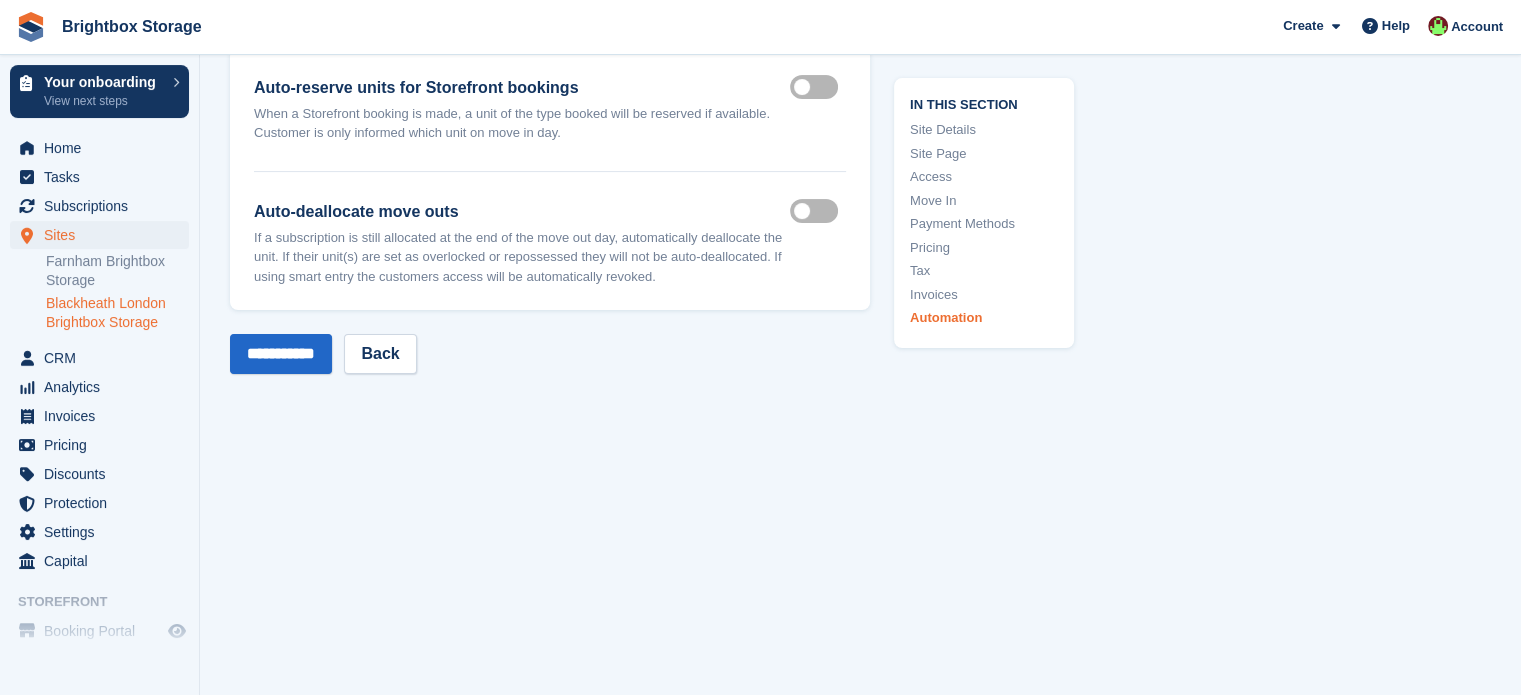 scroll, scrollTop: 8026, scrollLeft: 0, axis: vertical 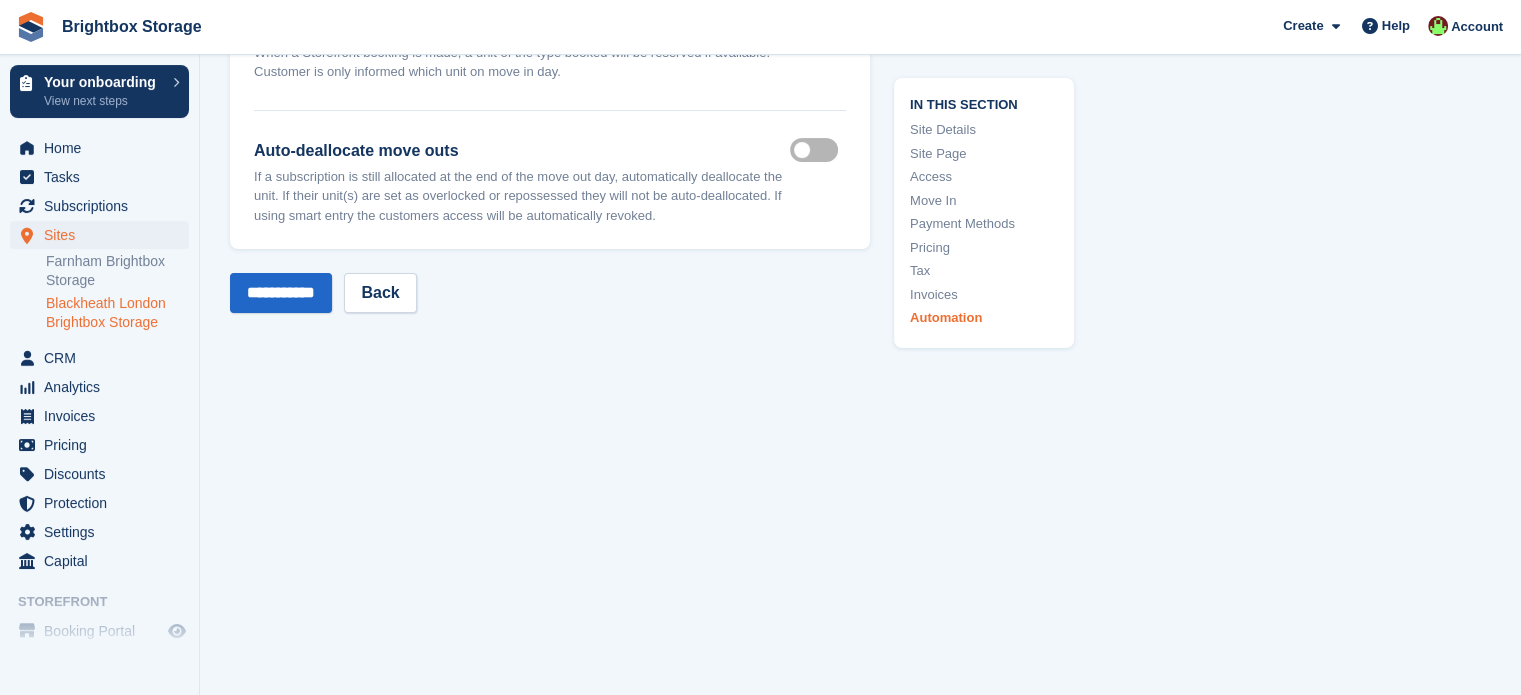 click on "Blackheath London Brightbox Storage" at bounding box center [117, 313] 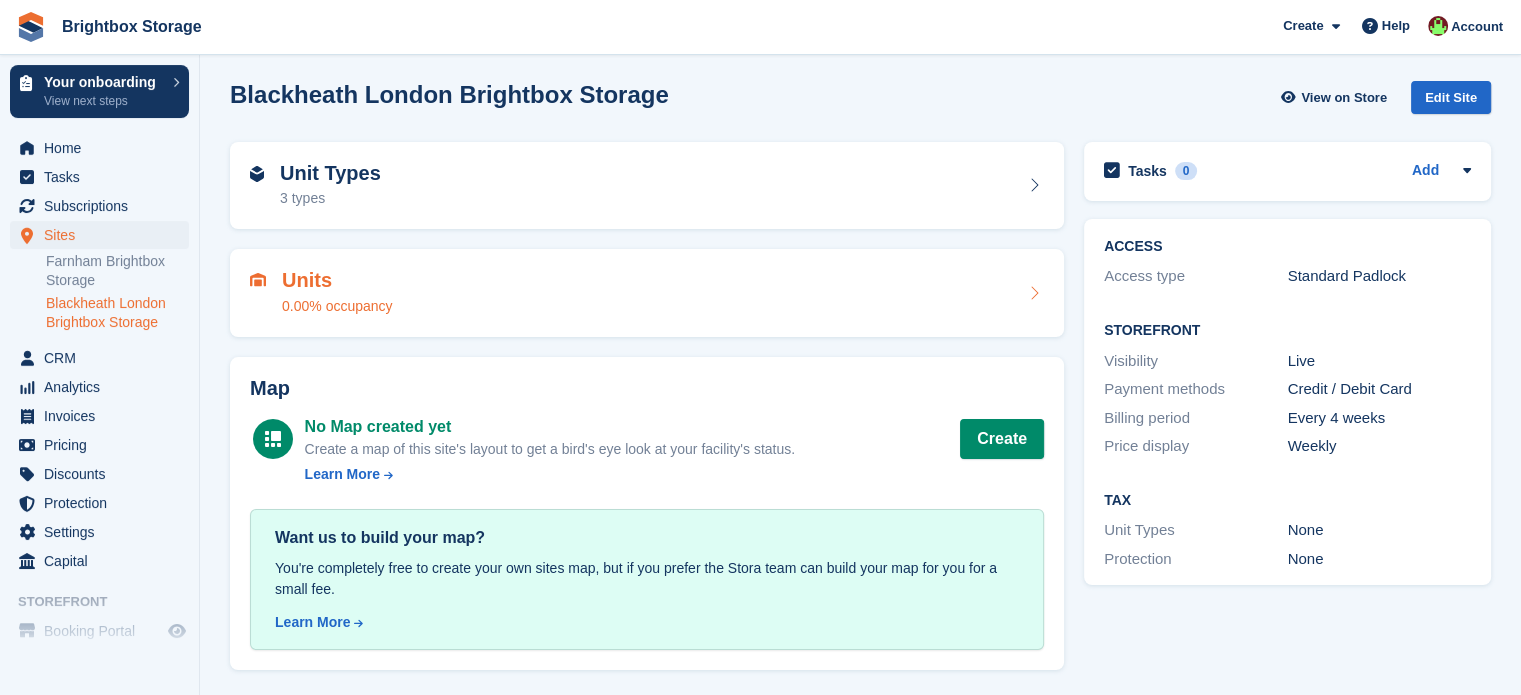 scroll, scrollTop: 0, scrollLeft: 0, axis: both 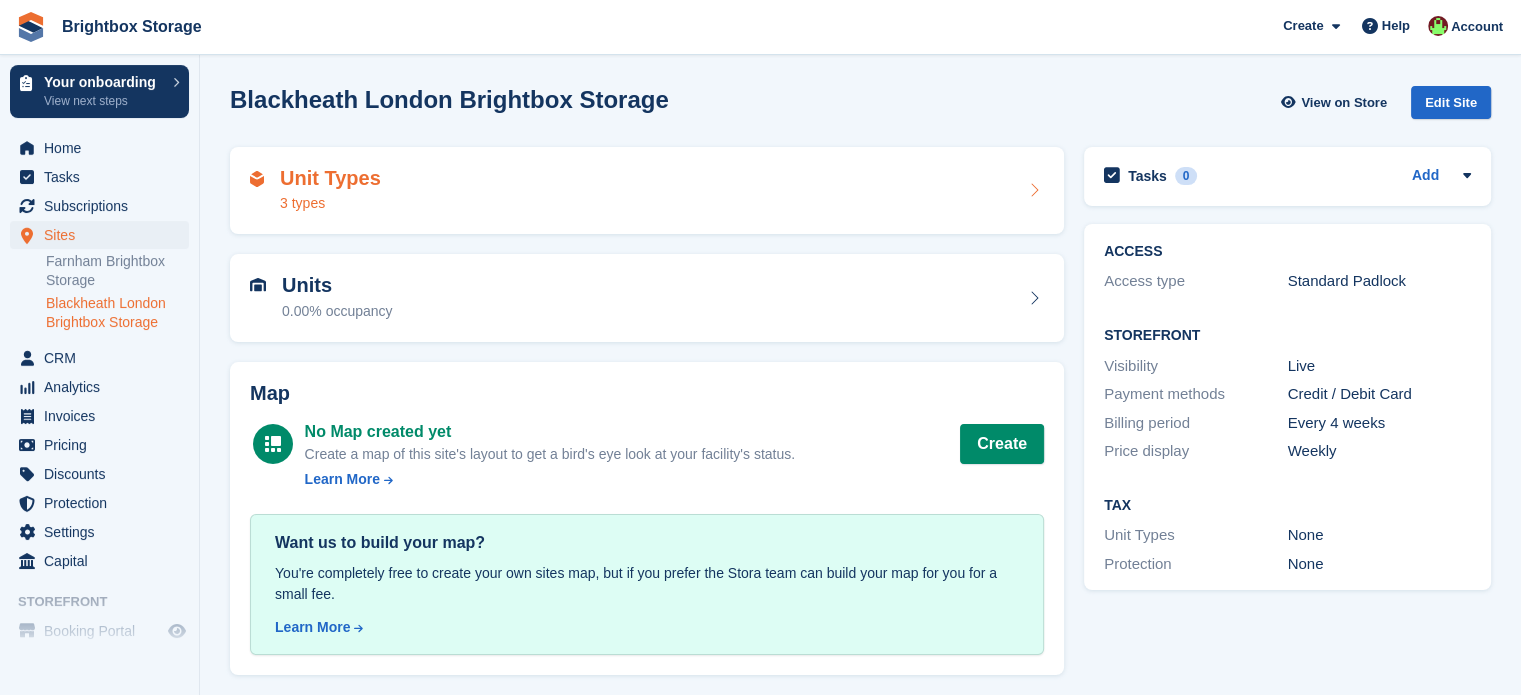 click on "Unit Types
3 types" at bounding box center [647, 191] 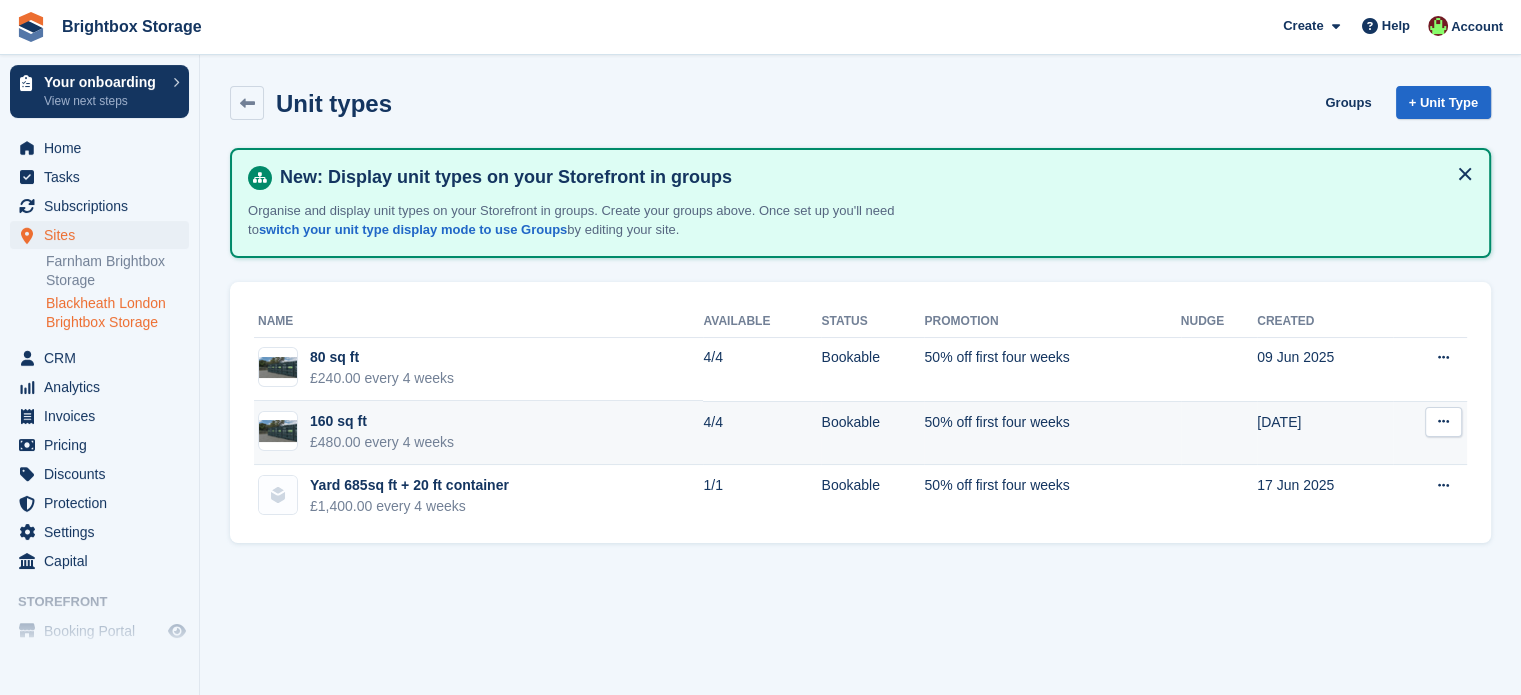 click at bounding box center [1443, 422] 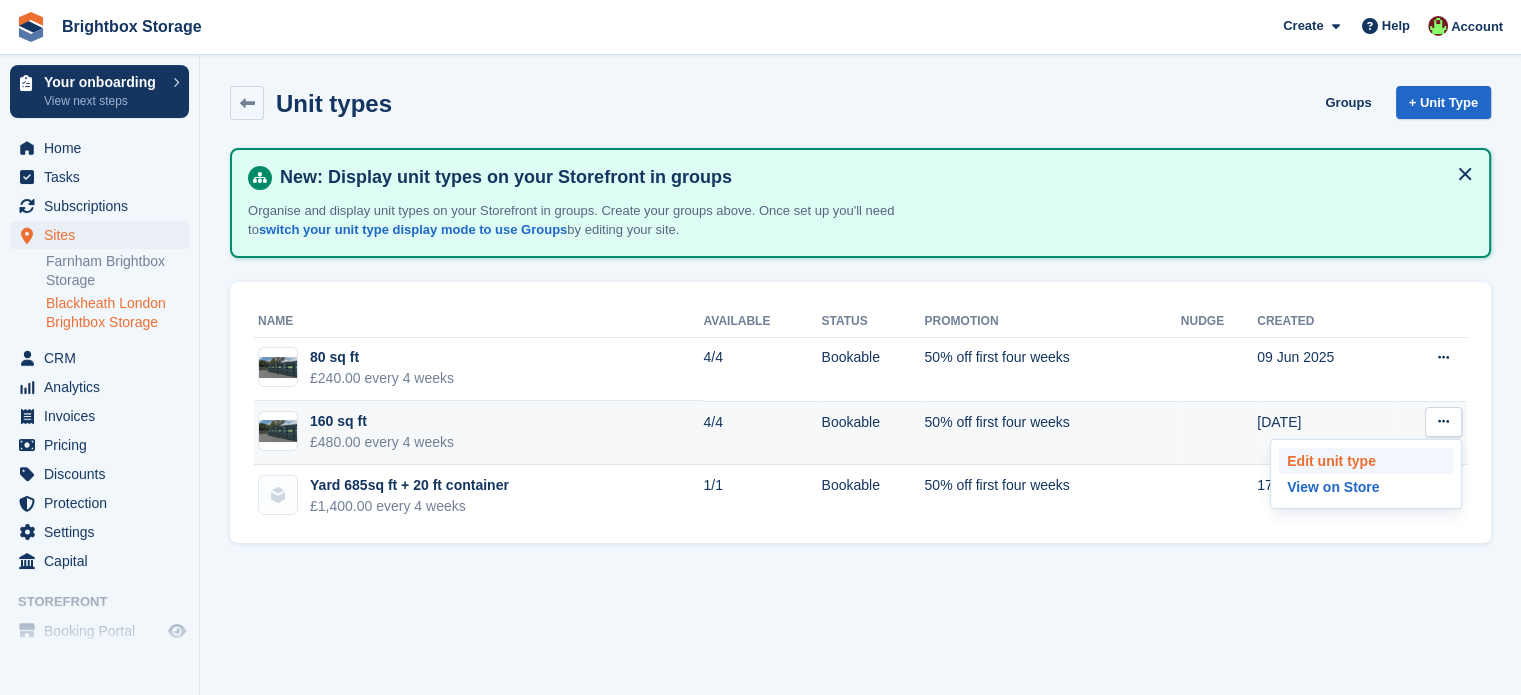 click on "Edit unit type" at bounding box center (1366, 461) 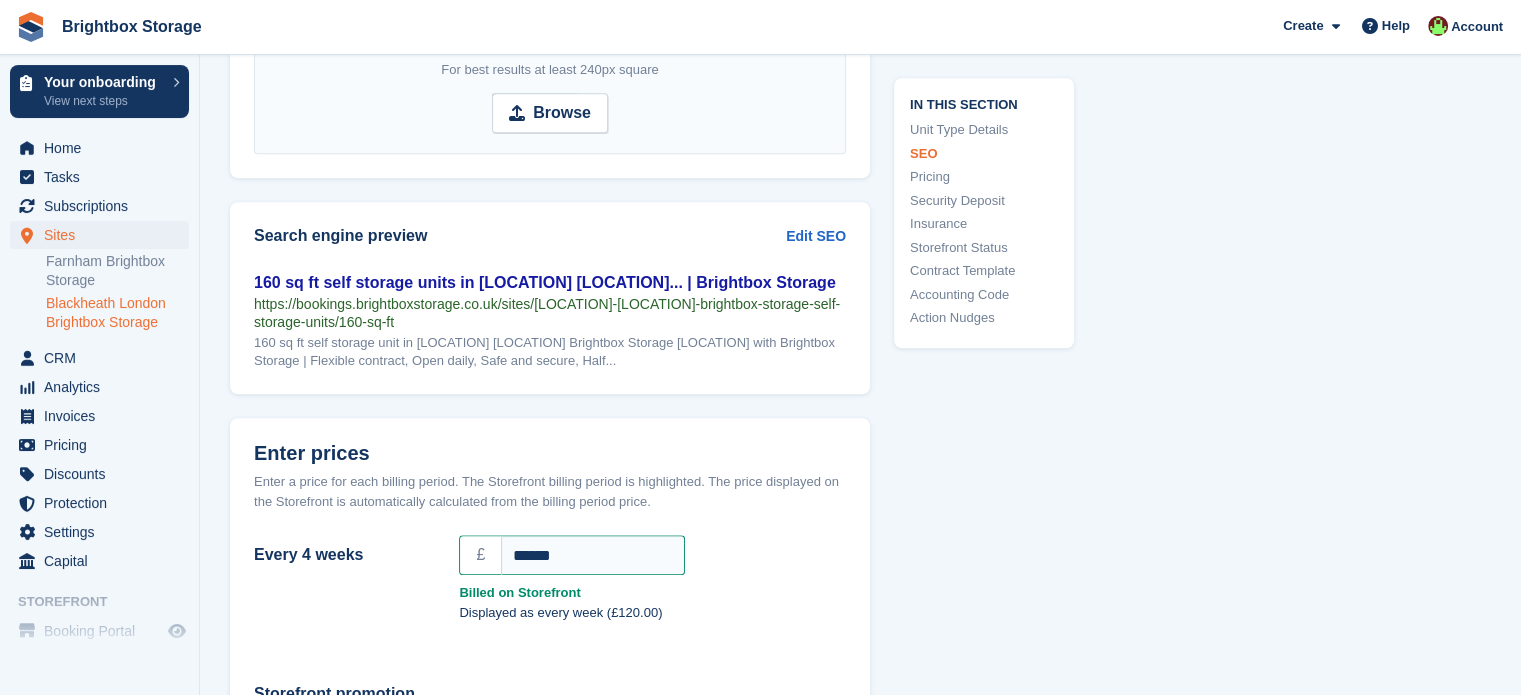scroll, scrollTop: 1600, scrollLeft: 0, axis: vertical 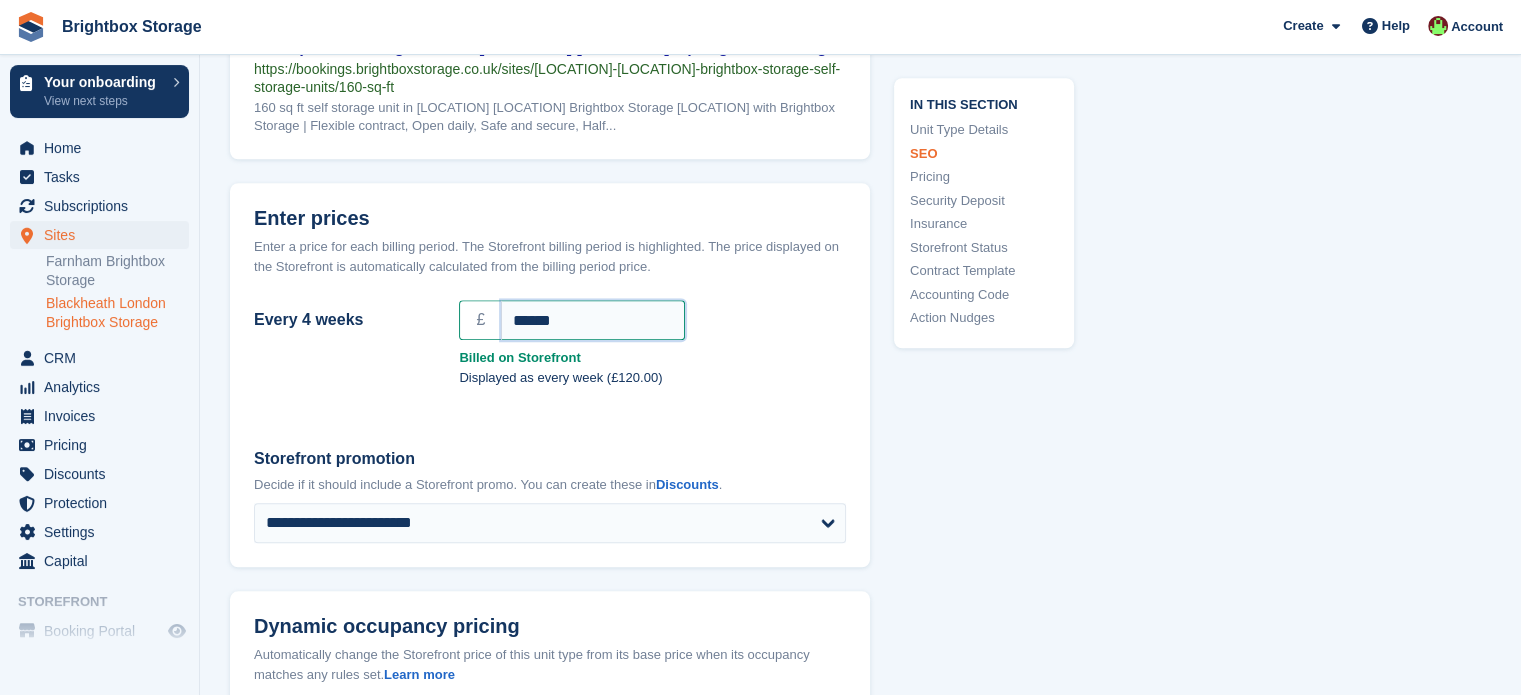 click on "******" at bounding box center [593, 320] 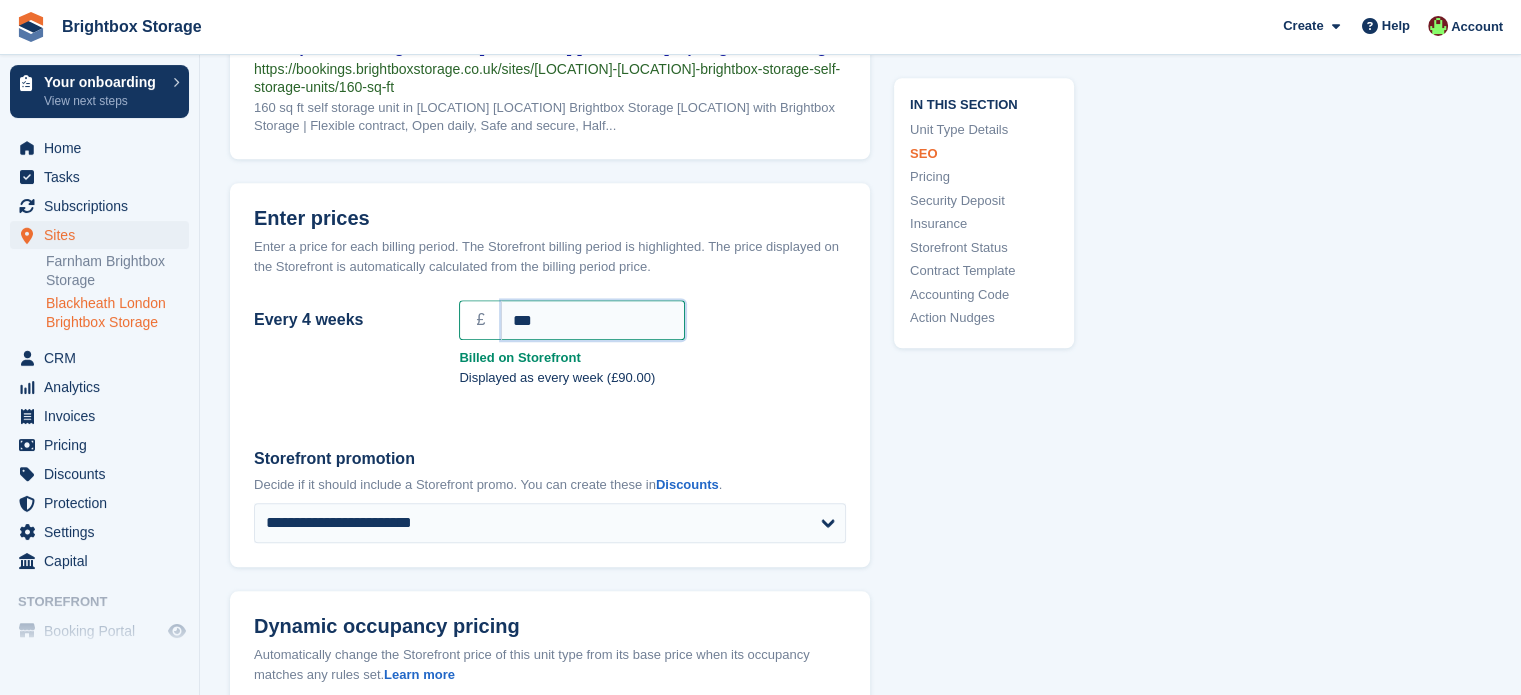 type on "***" 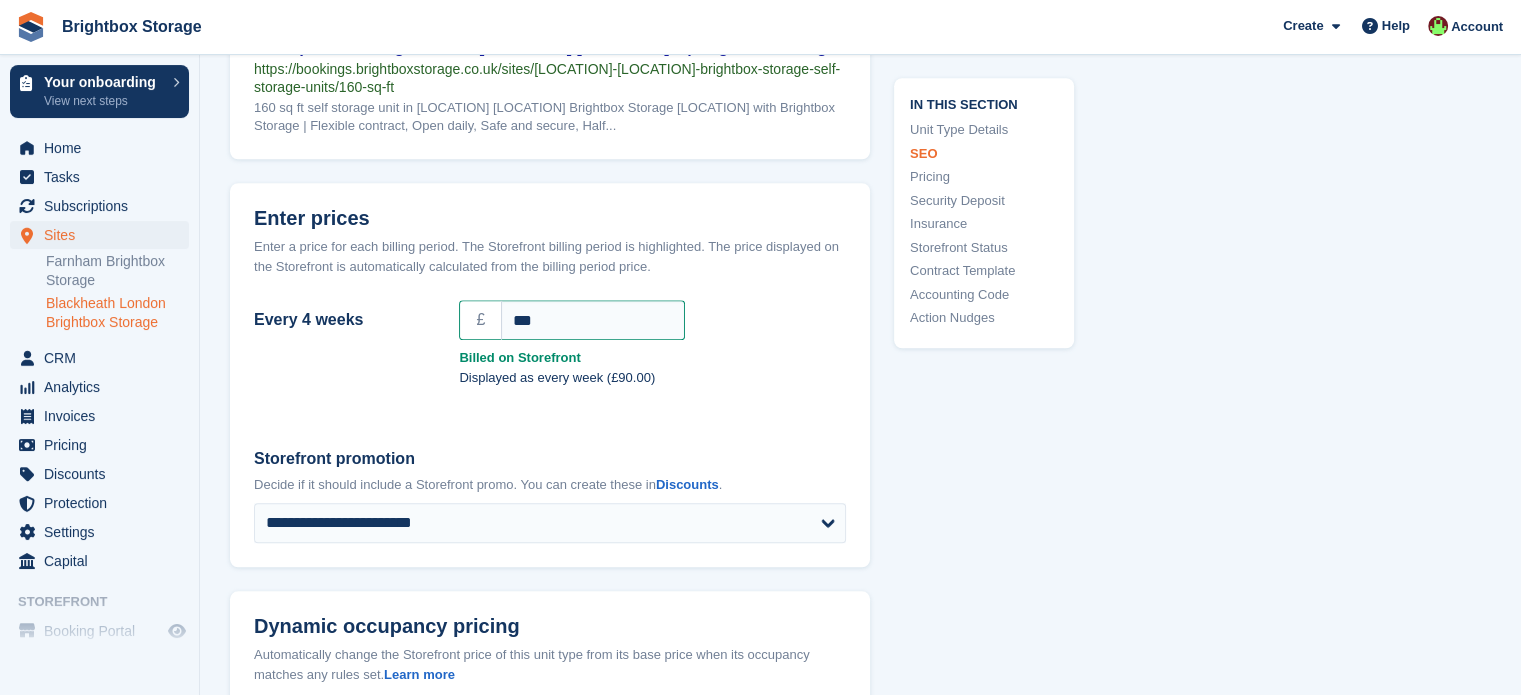 drag, startPoint x: 734, startPoint y: 362, endPoint x: 825, endPoint y: 399, distance: 98.23441 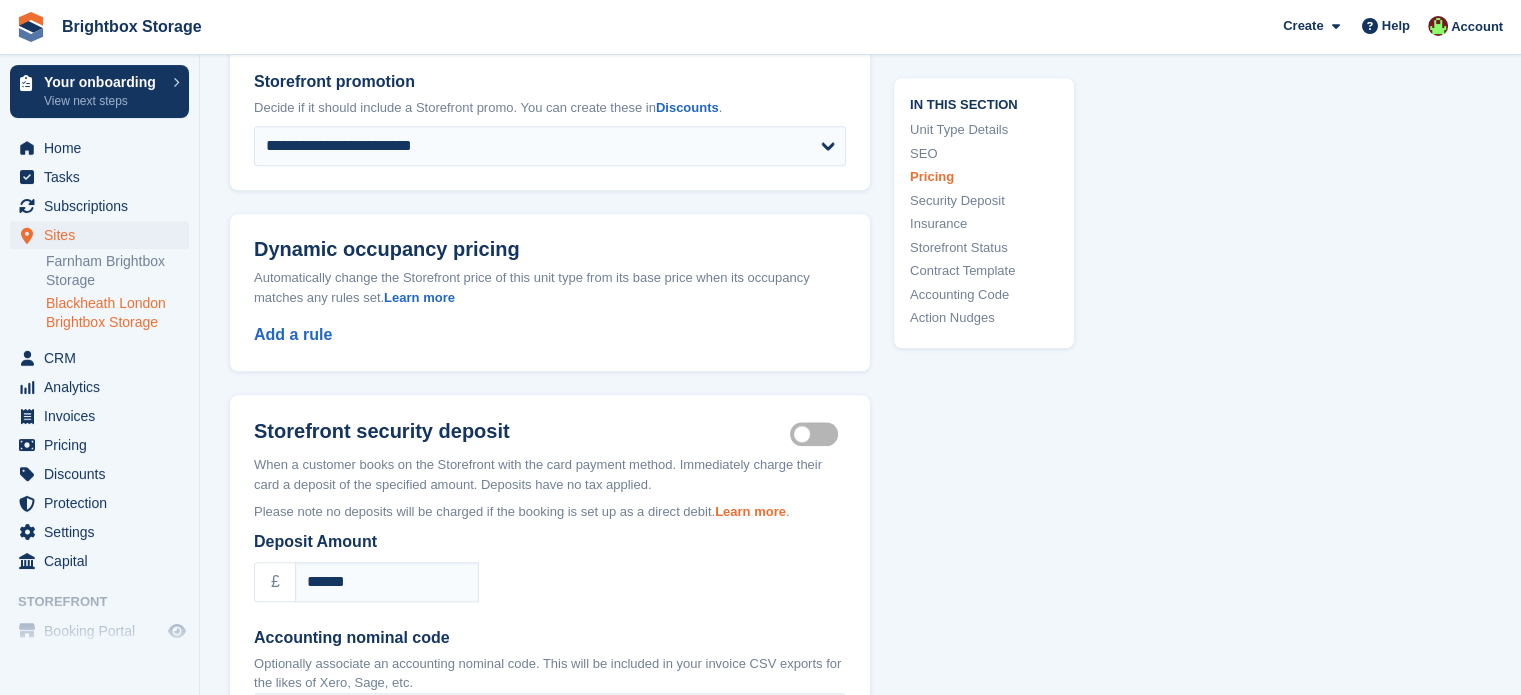 scroll, scrollTop: 2100, scrollLeft: 0, axis: vertical 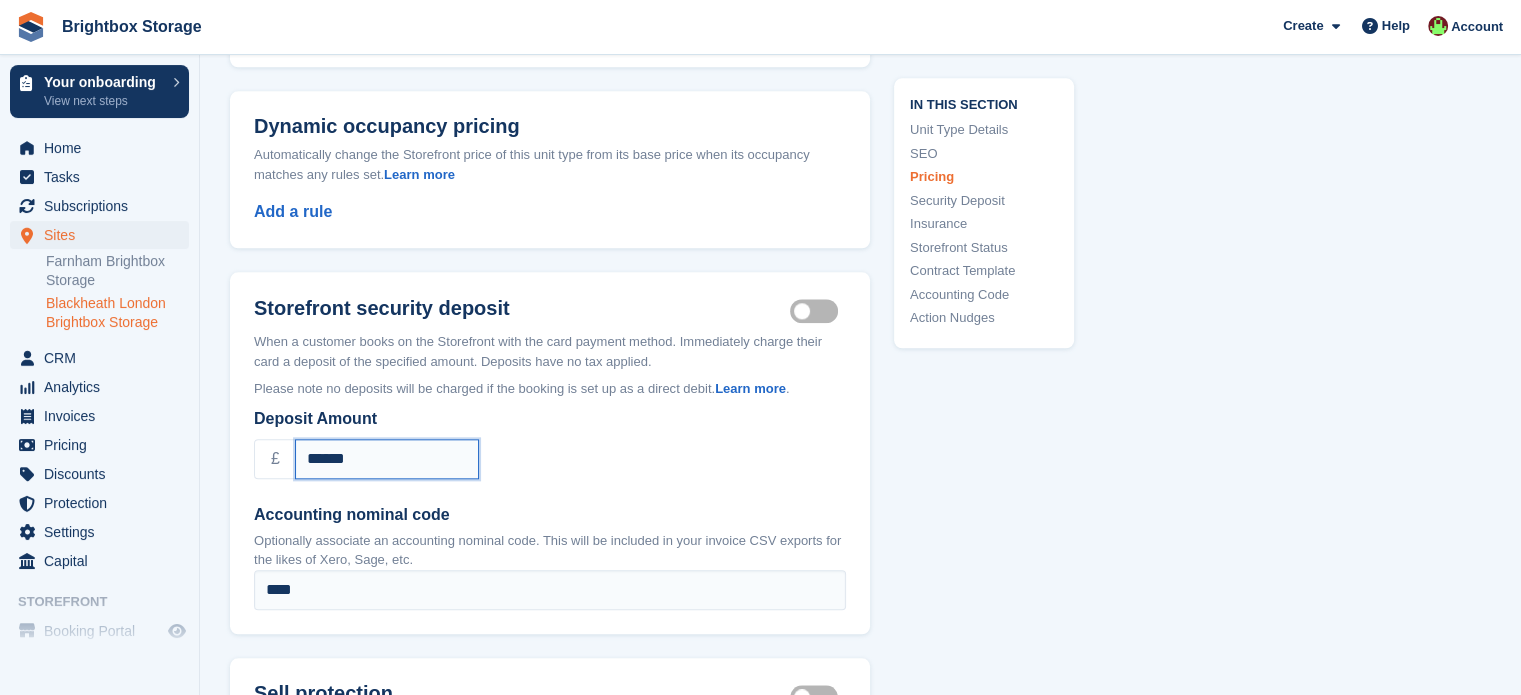 drag, startPoint x: 379, startPoint y: 456, endPoint x: 231, endPoint y: 458, distance: 148.01352 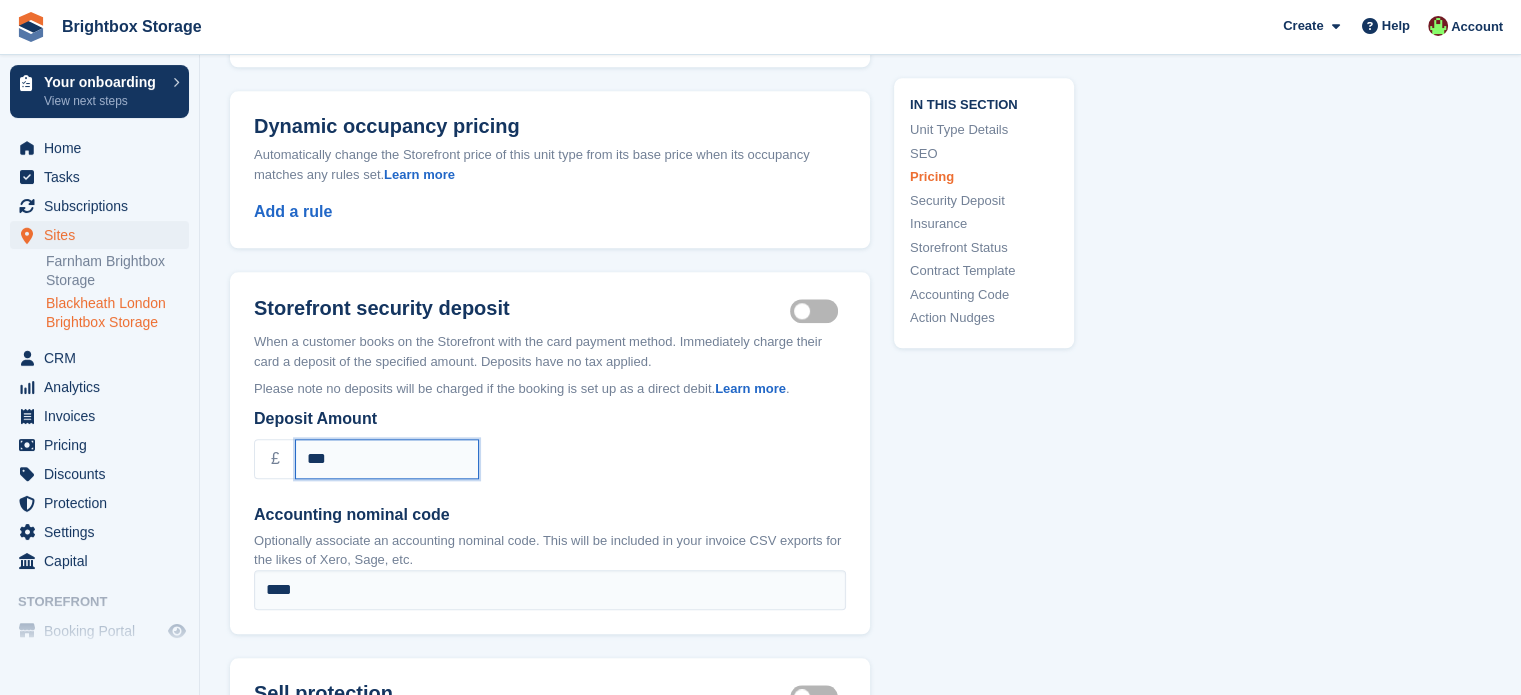 type on "***" 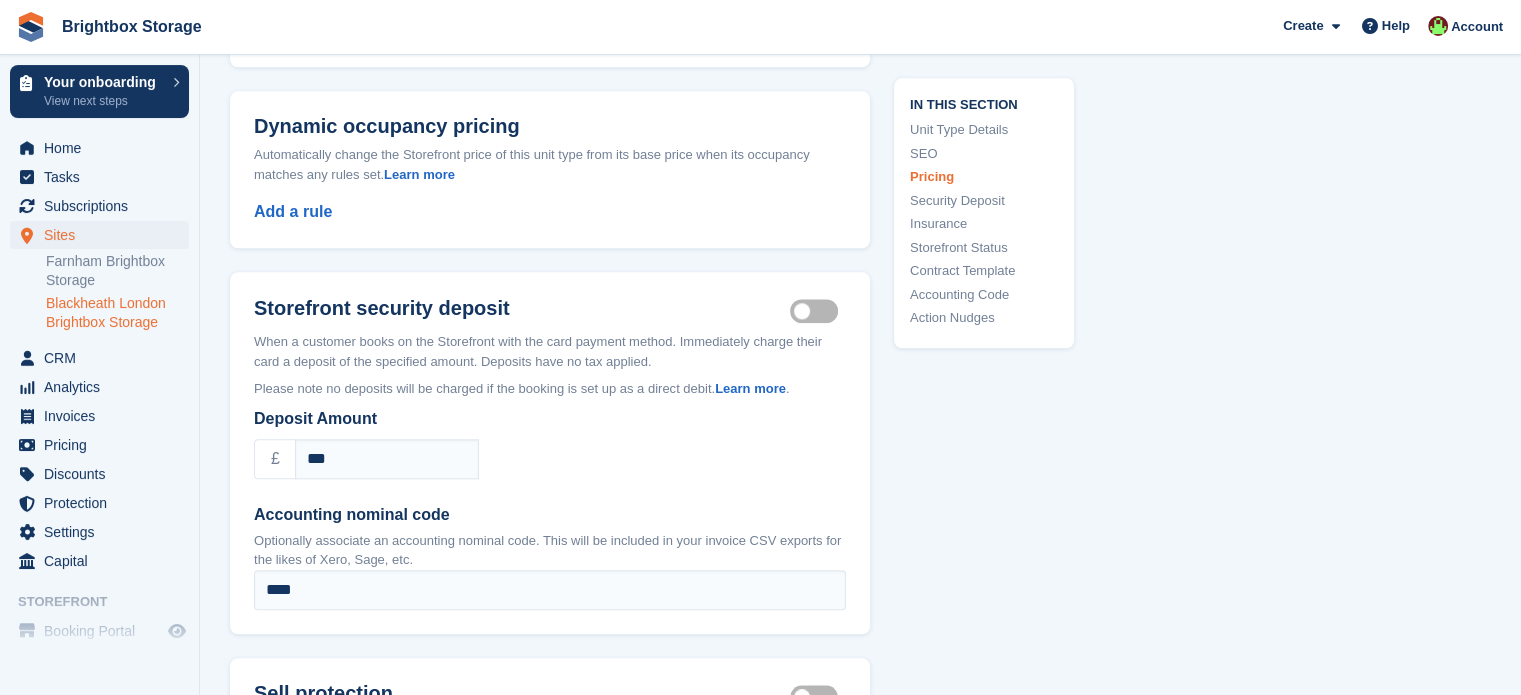 click on "Deposit Amount
£
***
Accounting nominal code
Optionally associate an accounting nominal code. This will be included in your invoice CSV exports for the likes of Xero, Sage, etc.
****" at bounding box center [550, 508] 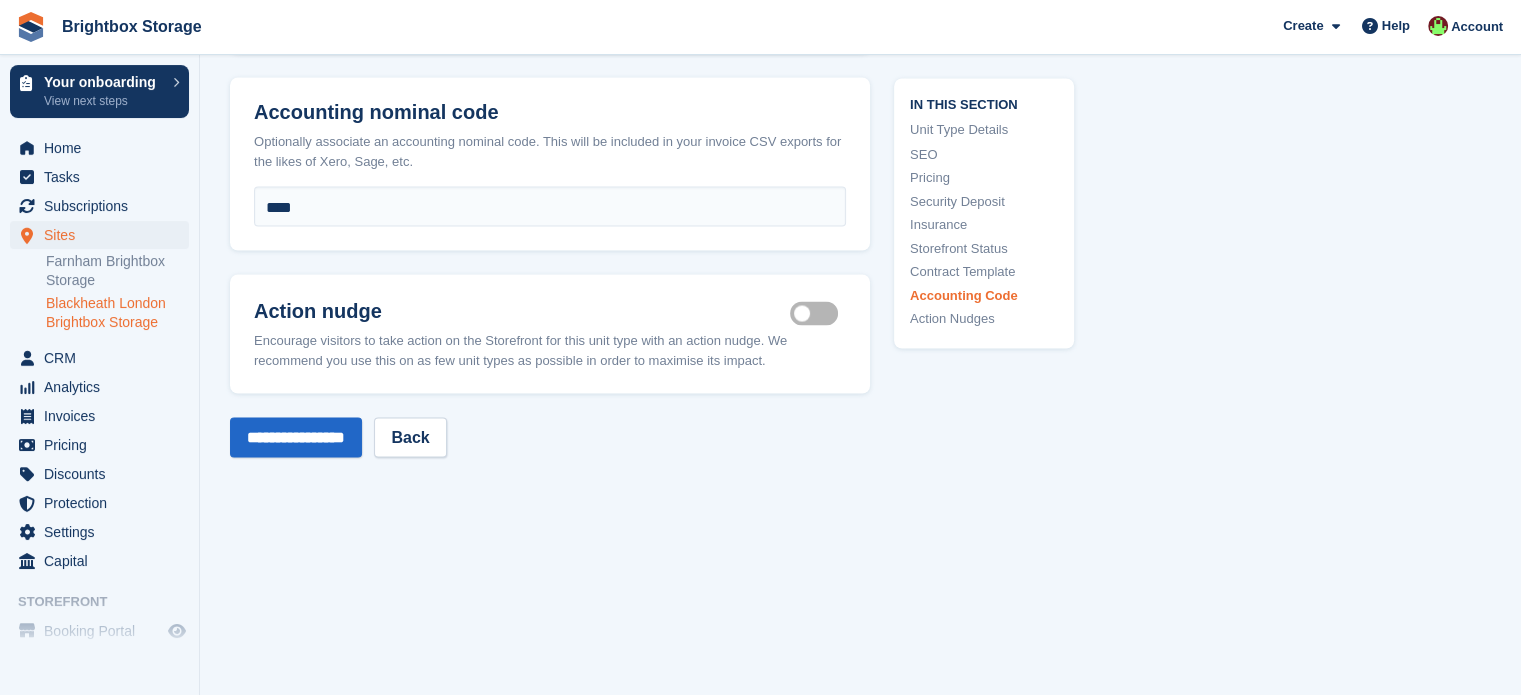 scroll, scrollTop: 3810, scrollLeft: 0, axis: vertical 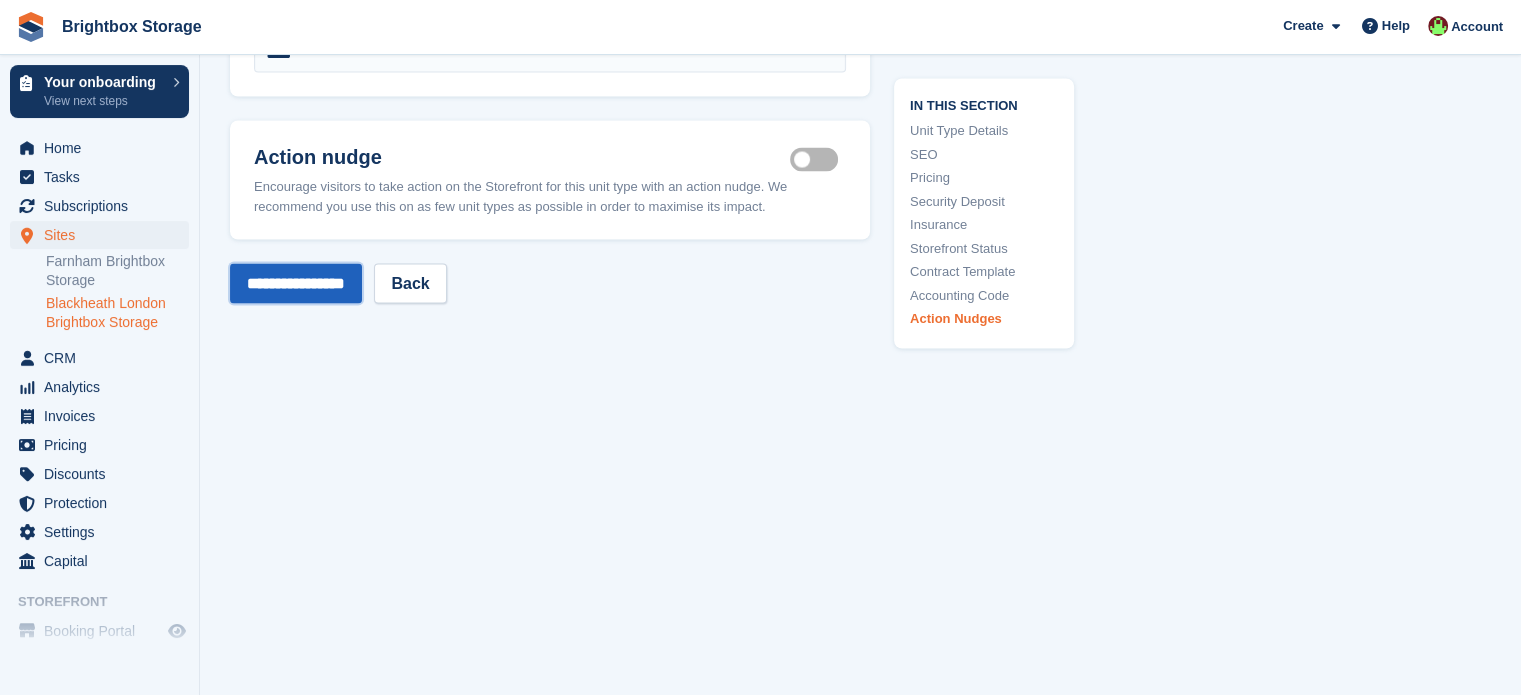 click on "**********" at bounding box center (296, 284) 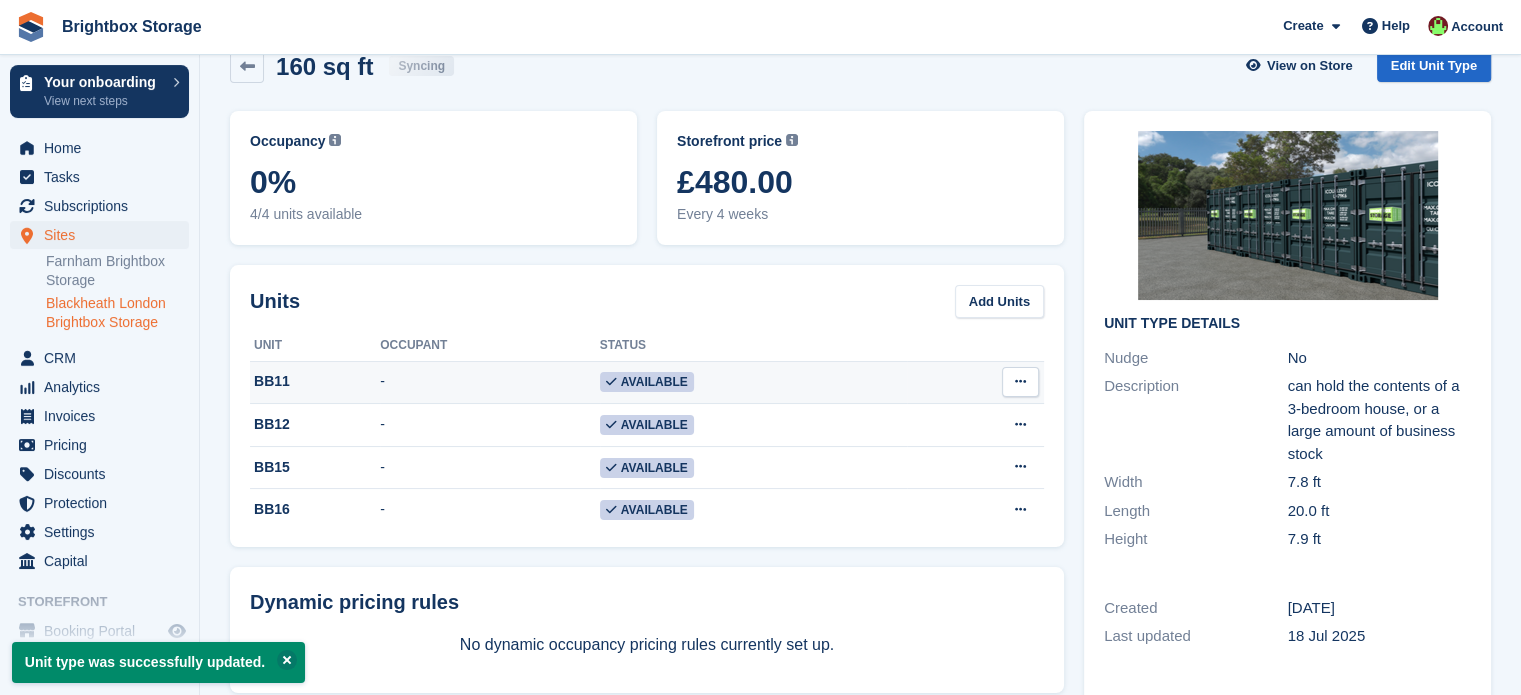 scroll, scrollTop: 0, scrollLeft: 0, axis: both 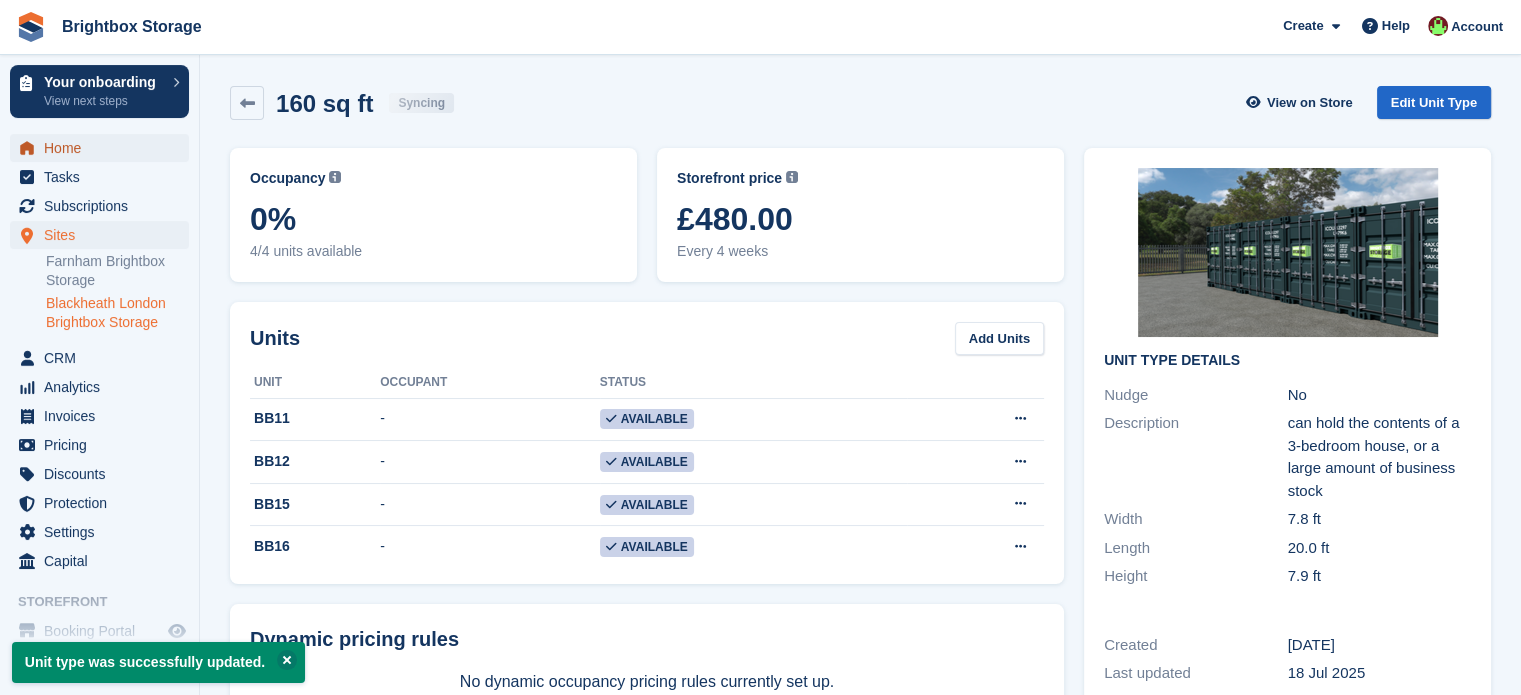 click on "Home" at bounding box center [104, 148] 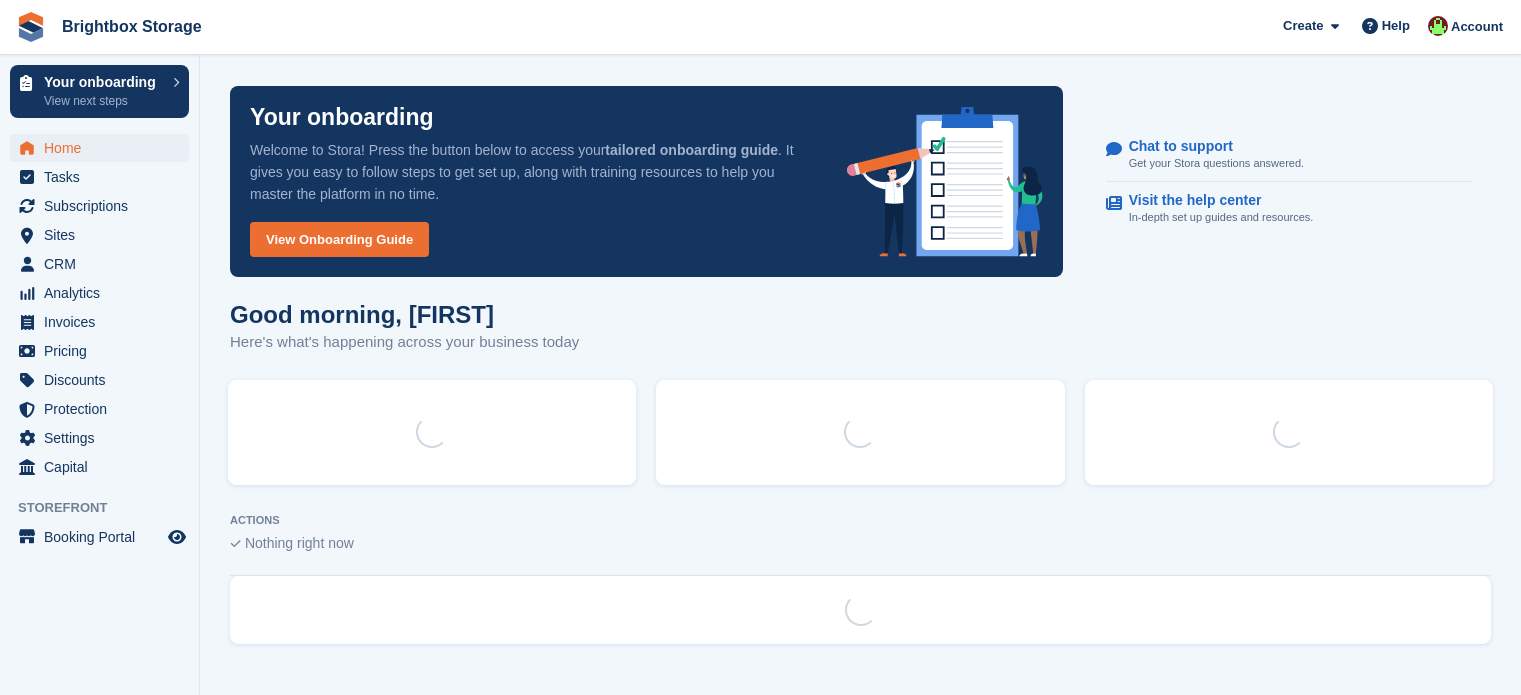 scroll, scrollTop: 0, scrollLeft: 0, axis: both 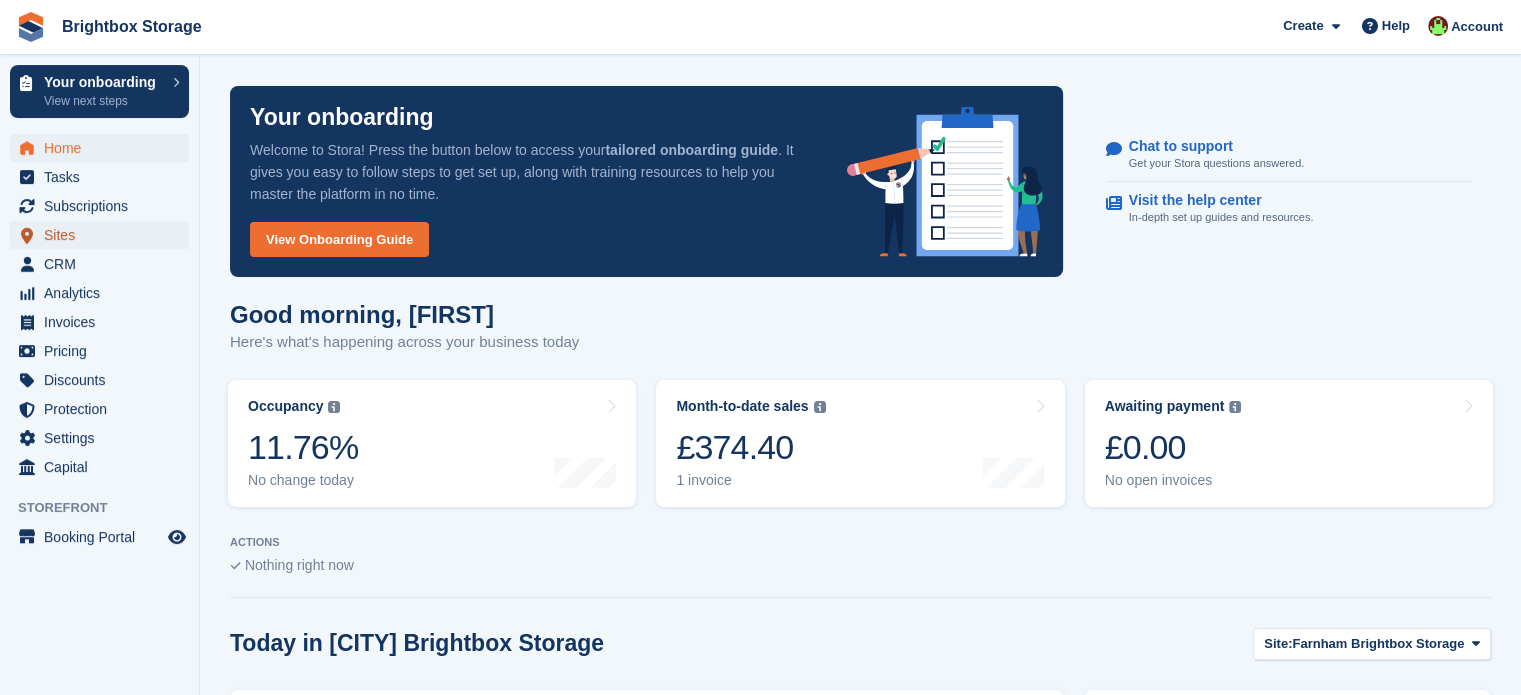 click on "Sites" at bounding box center (104, 235) 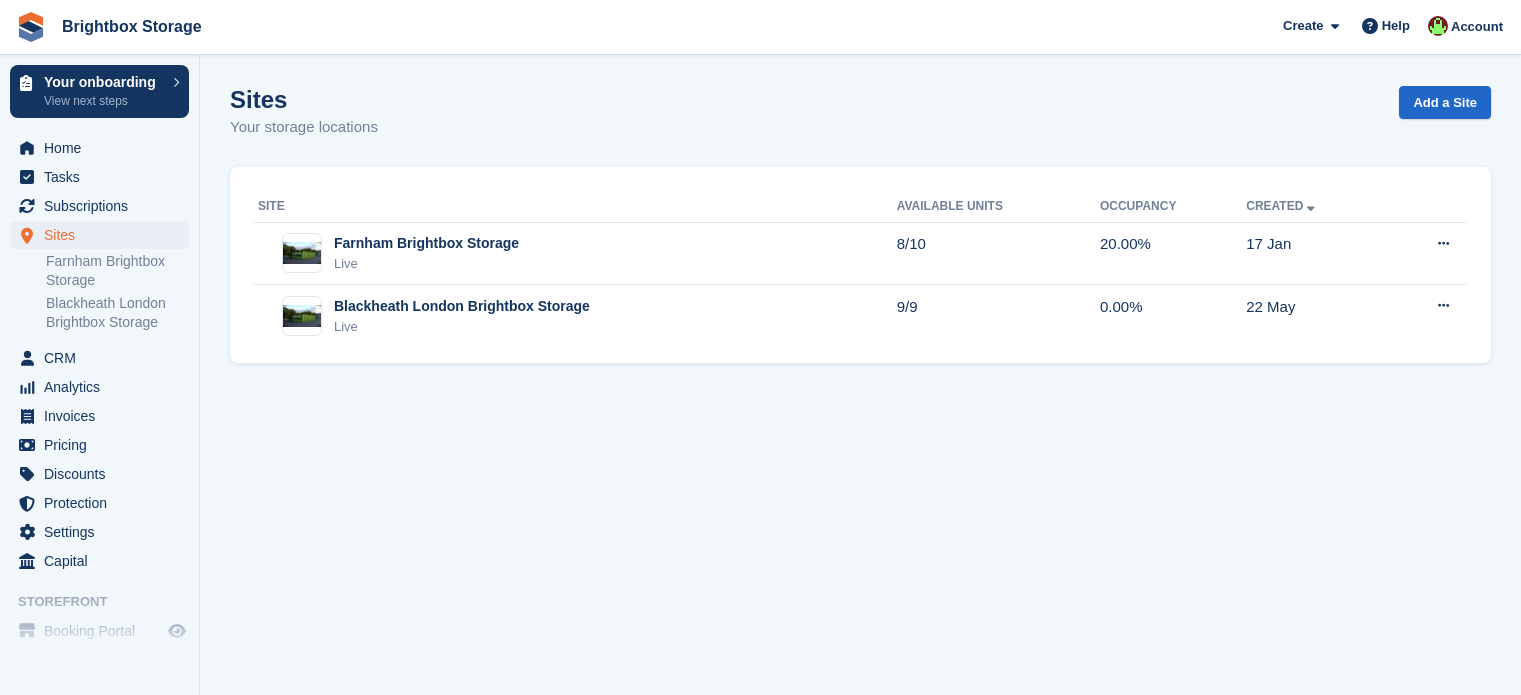 scroll, scrollTop: 0, scrollLeft: 0, axis: both 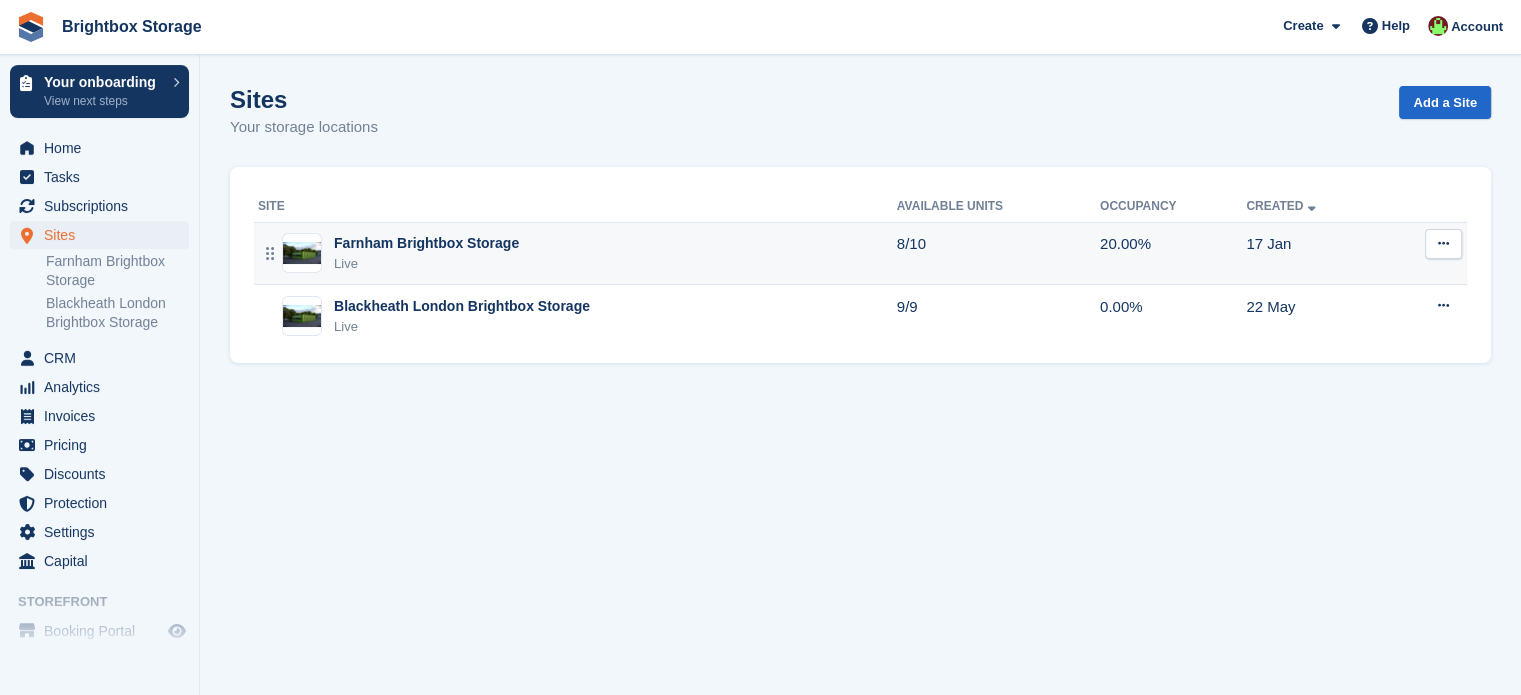 click on "[LAST] Storage
Live" at bounding box center (577, 253) 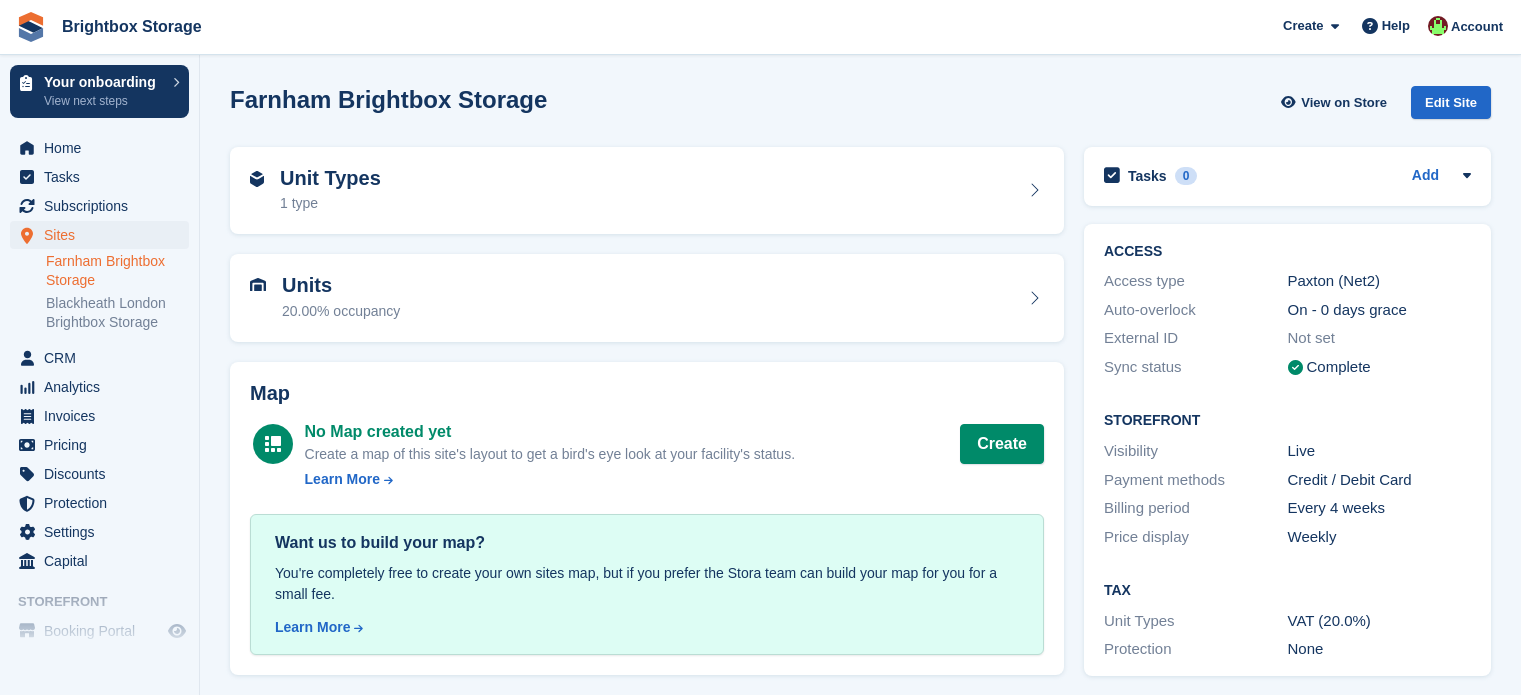 scroll, scrollTop: 0, scrollLeft: 0, axis: both 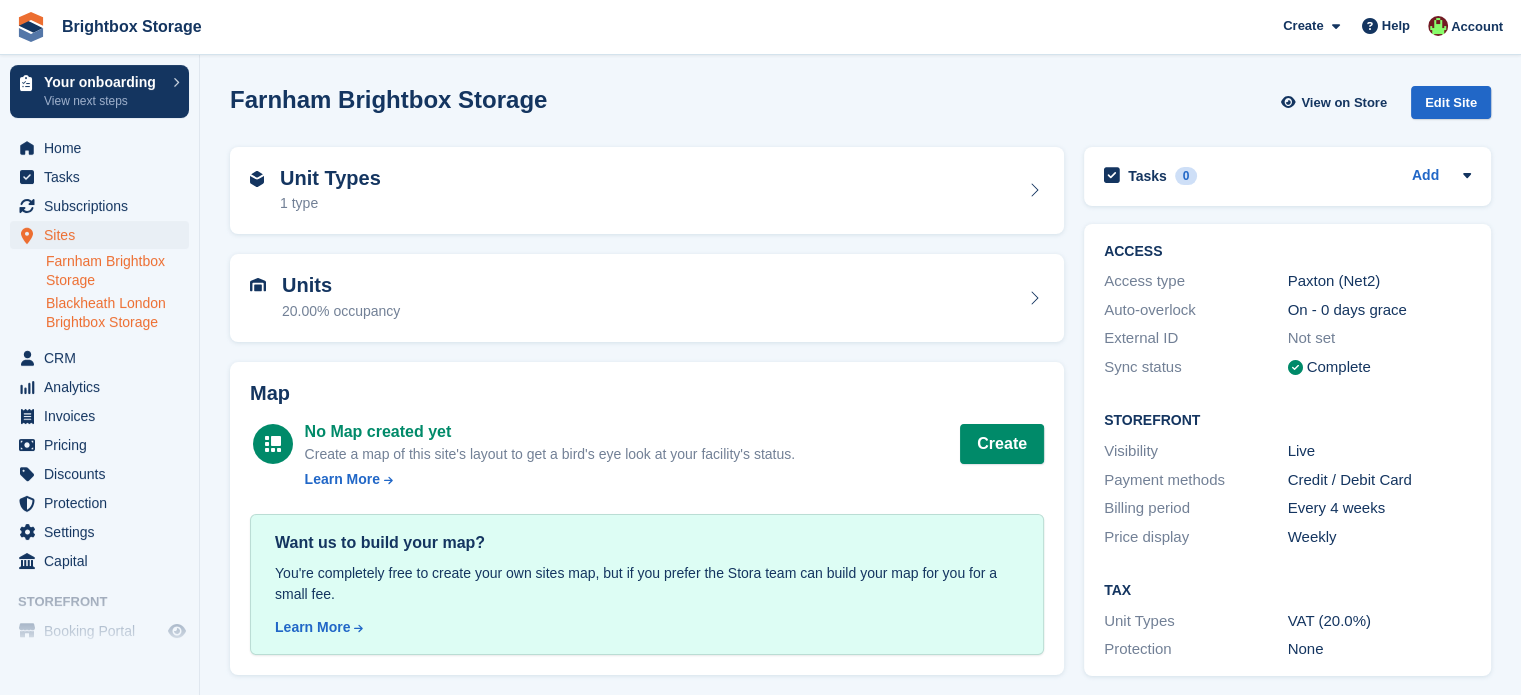 click on "Blackheath London Brightbox Storage" at bounding box center [117, 313] 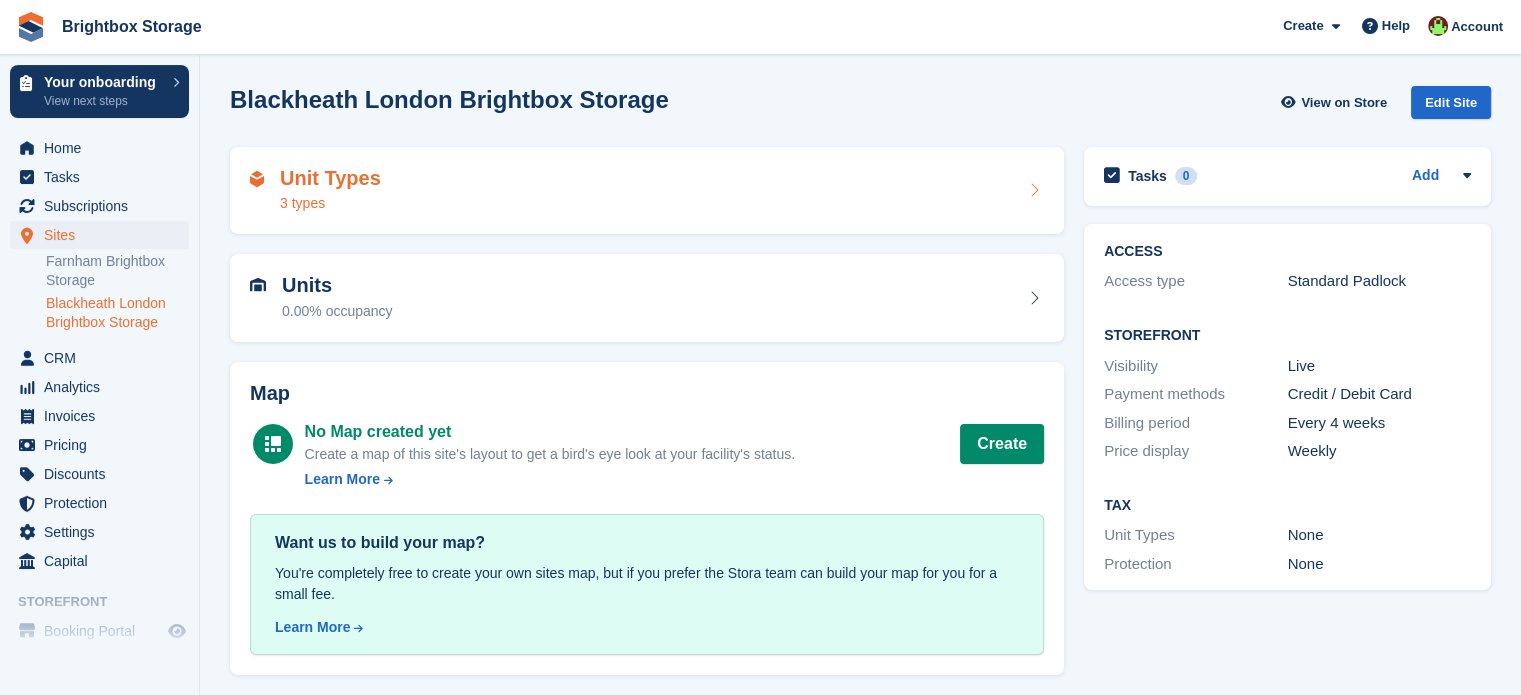 click on "Unit Types
3 types" at bounding box center (647, 191) 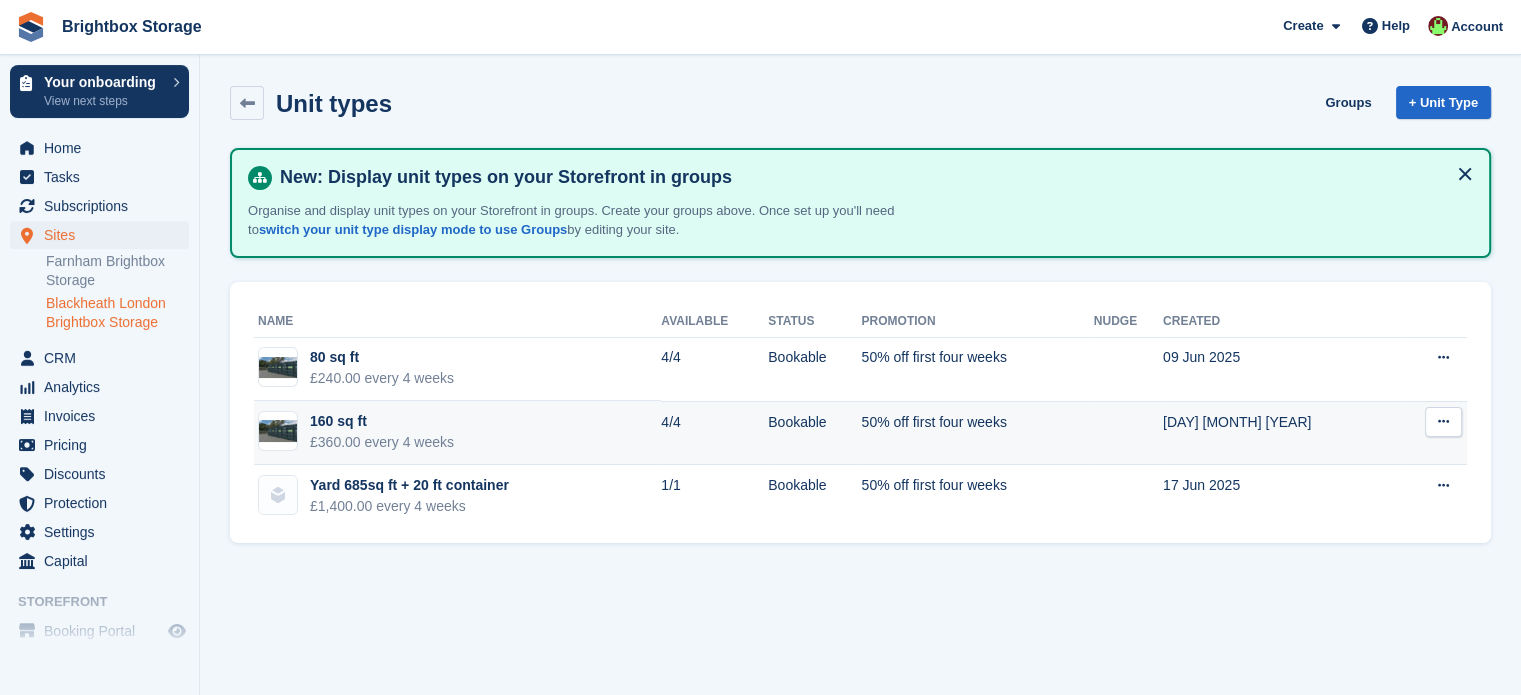 click at bounding box center [1443, 421] 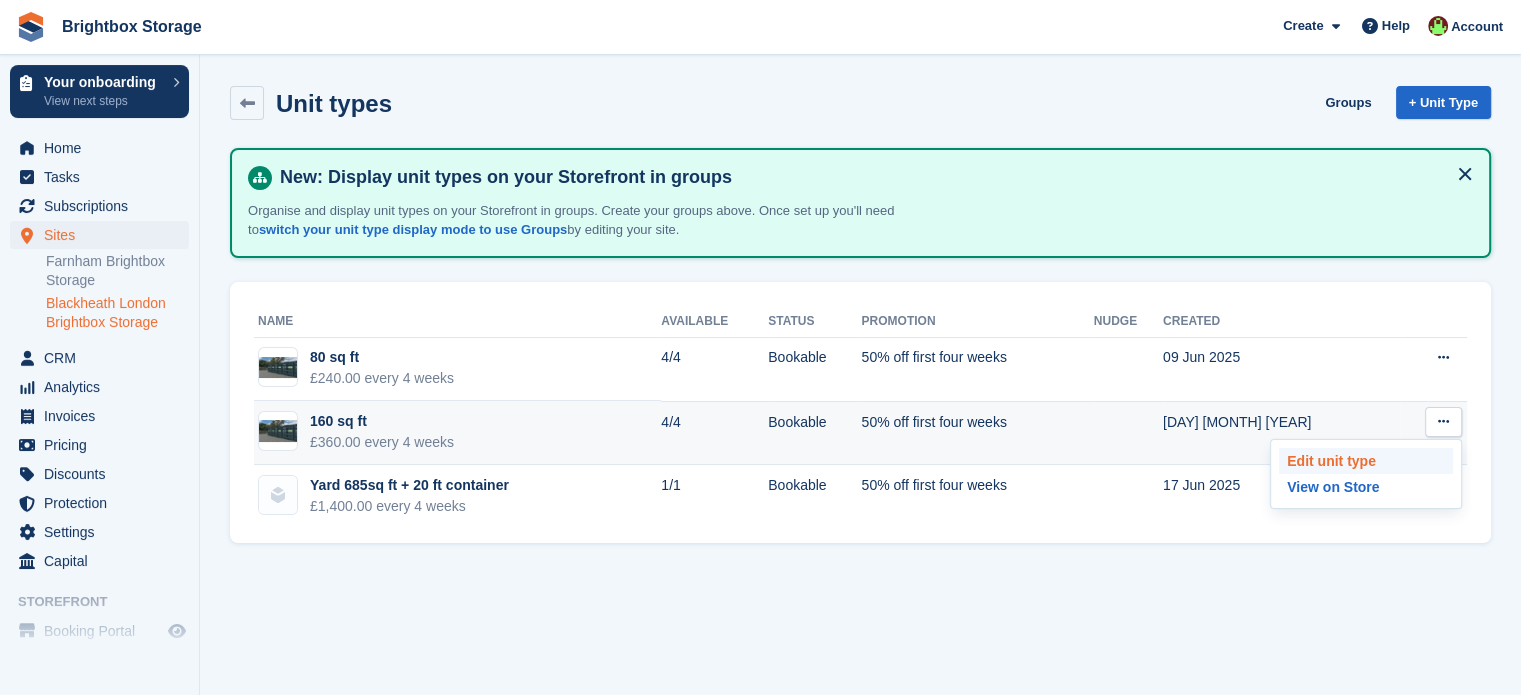 click on "Edit unit type" at bounding box center [1366, 461] 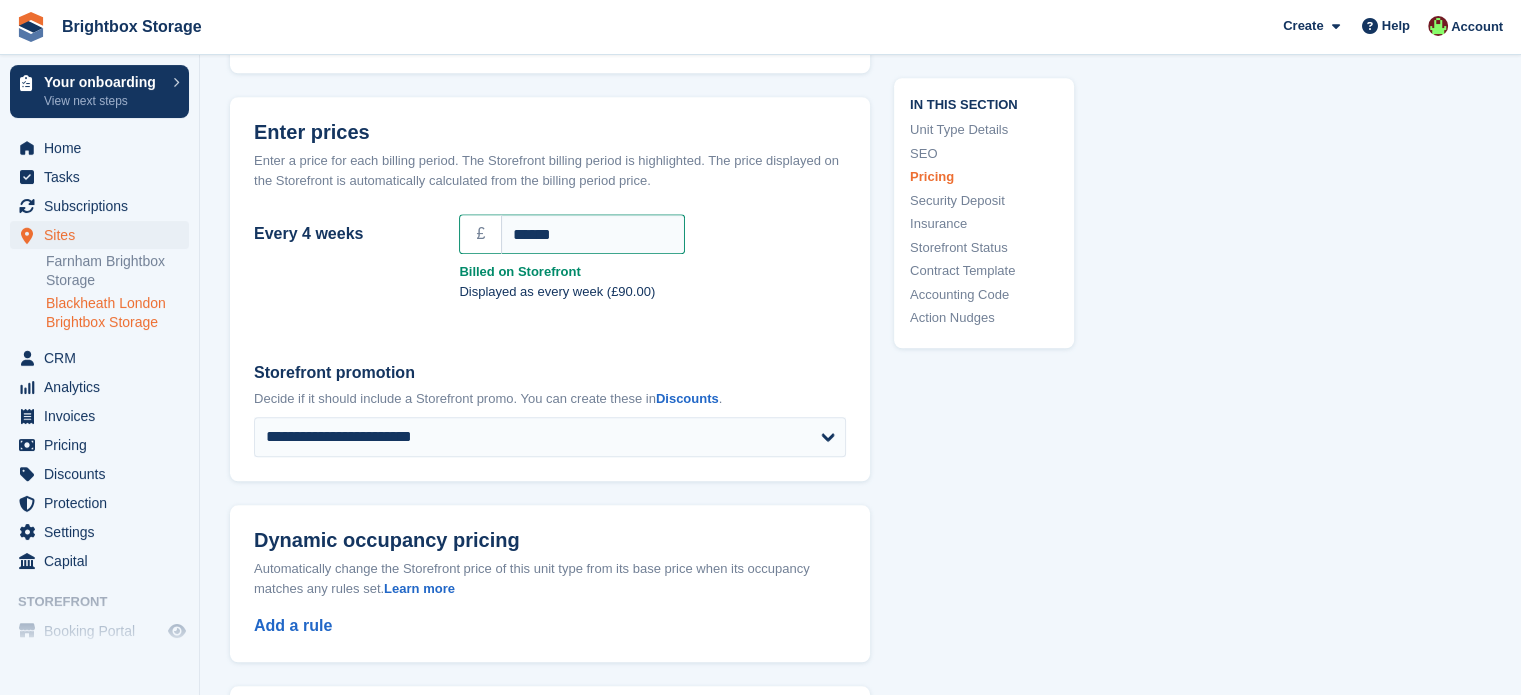 scroll, scrollTop: 1500, scrollLeft: 0, axis: vertical 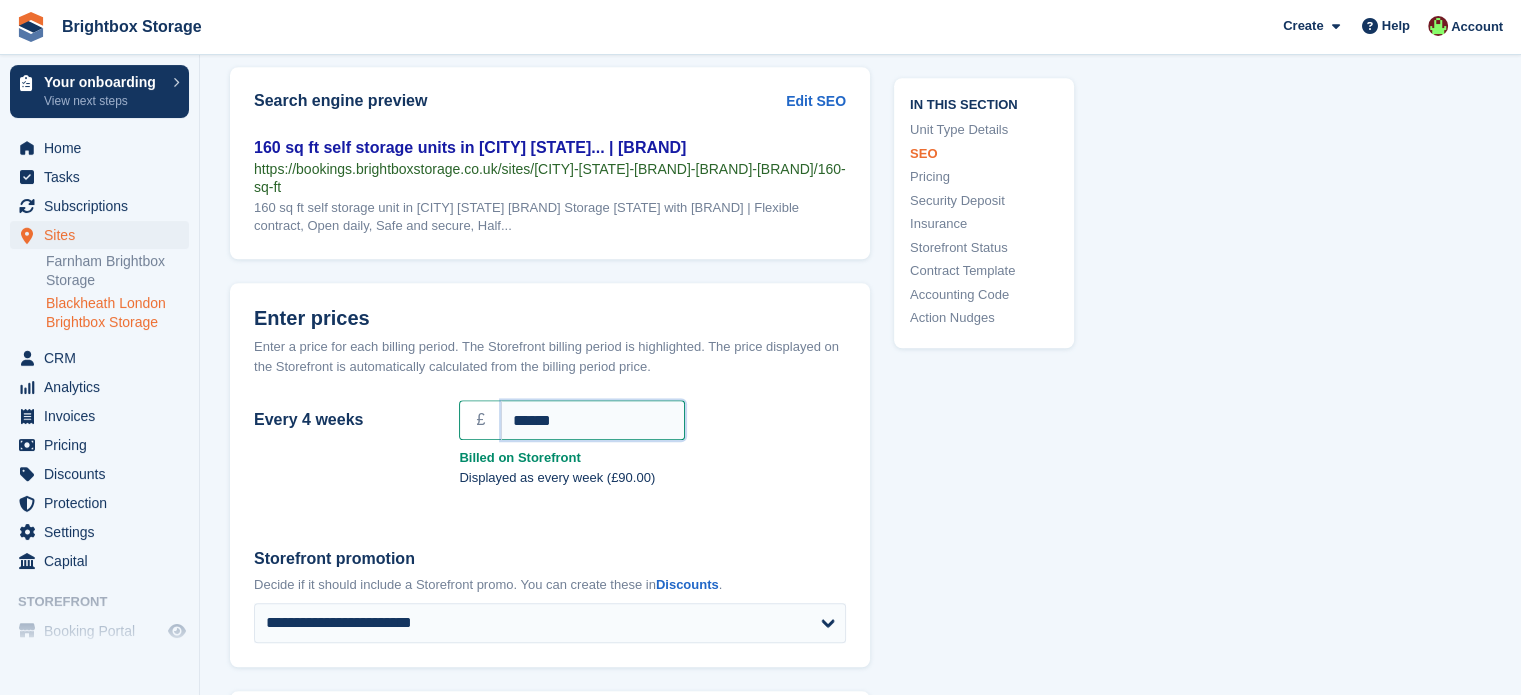 drag, startPoint x: 596, startPoint y: 411, endPoint x: 413, endPoint y: 409, distance: 183.01093 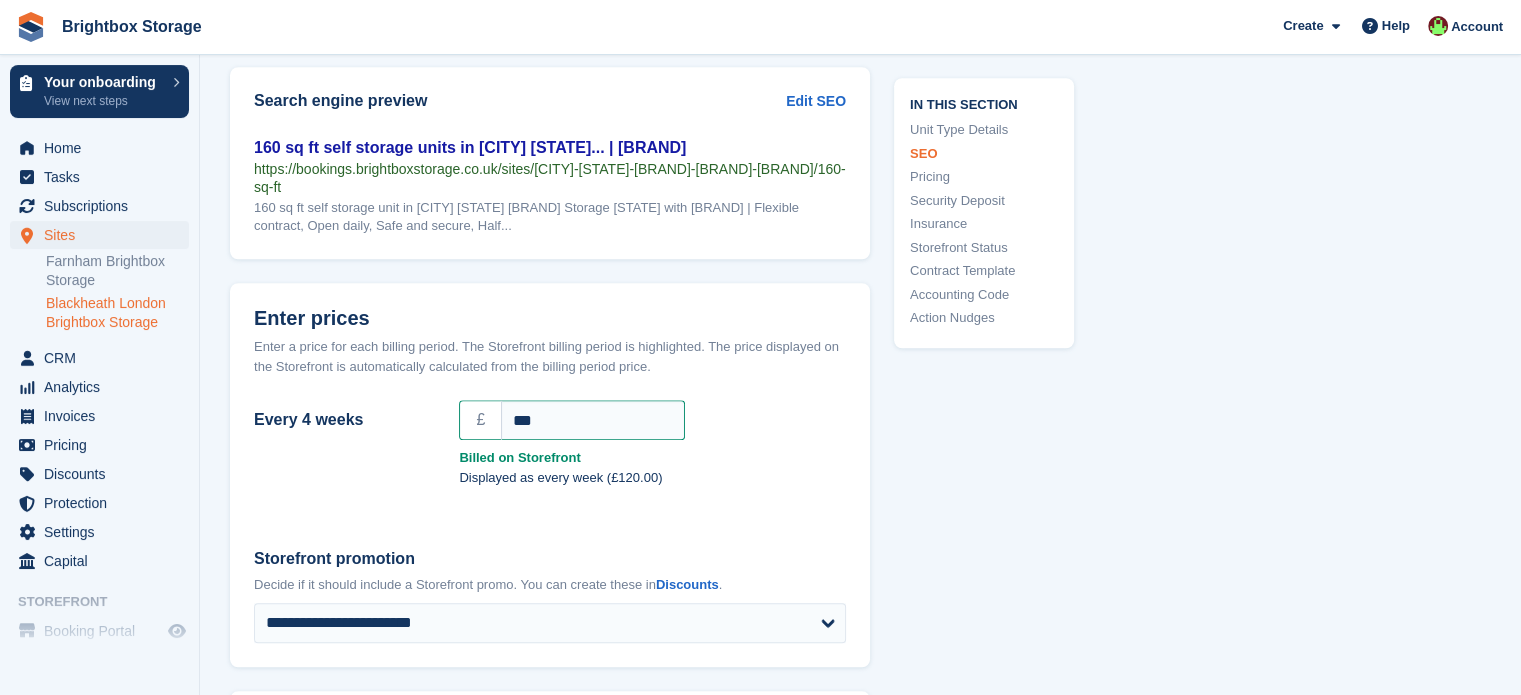 click on "Billed on Storefront" at bounding box center [652, 458] 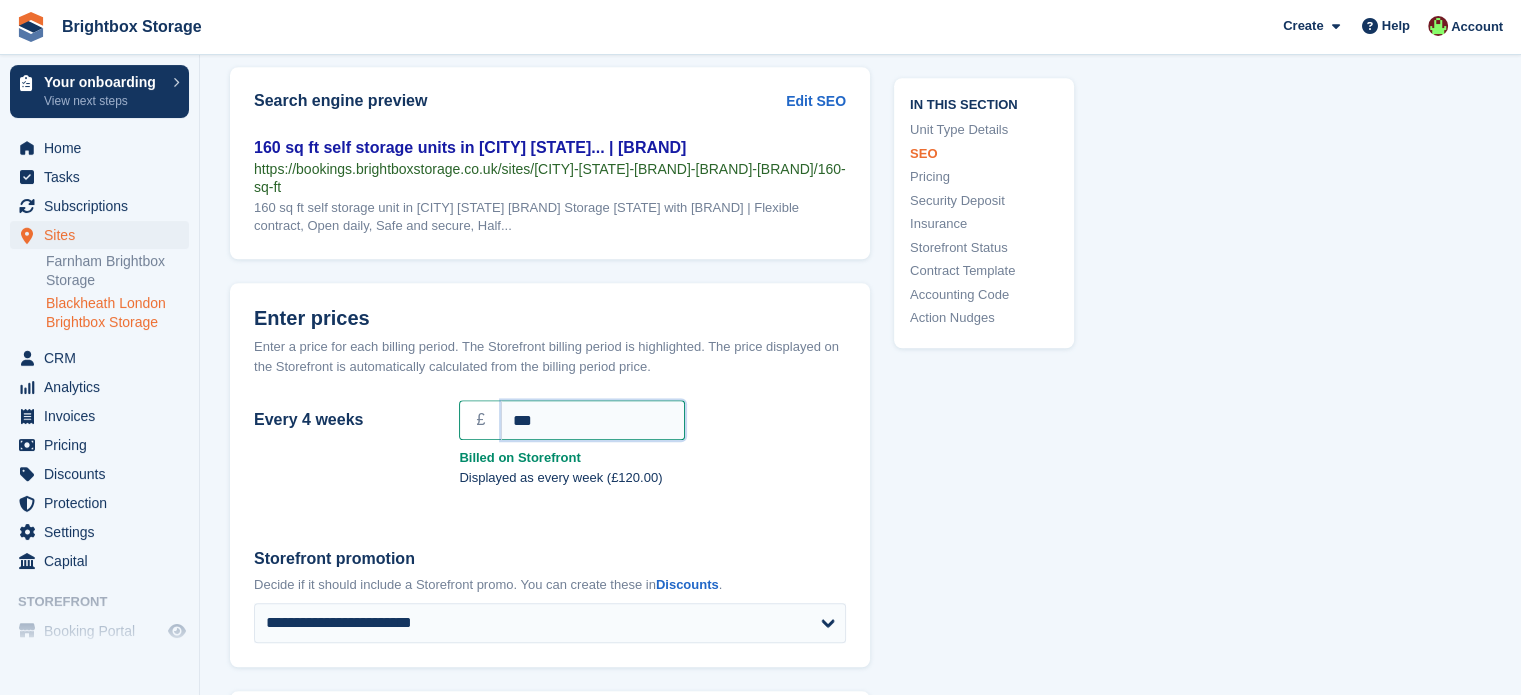 click on "***" at bounding box center [593, 420] 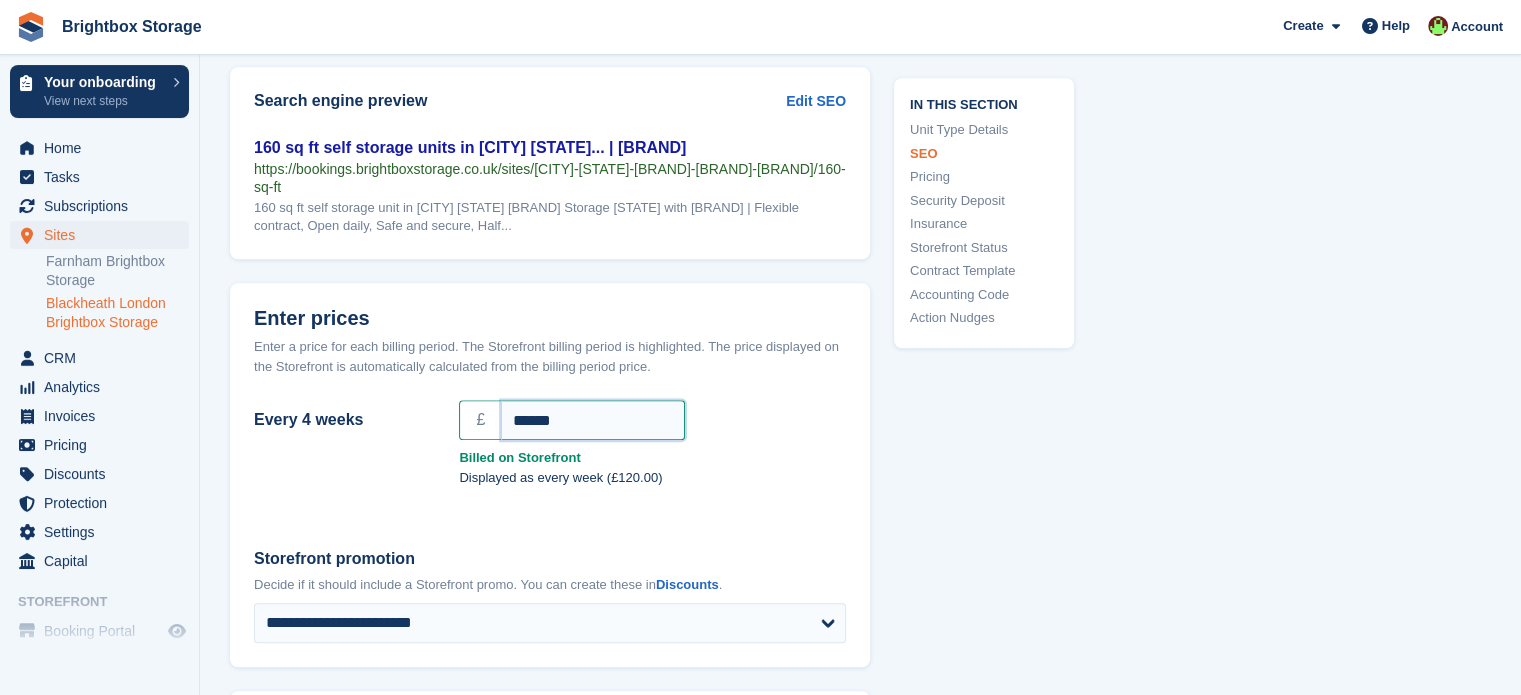 type on "******" 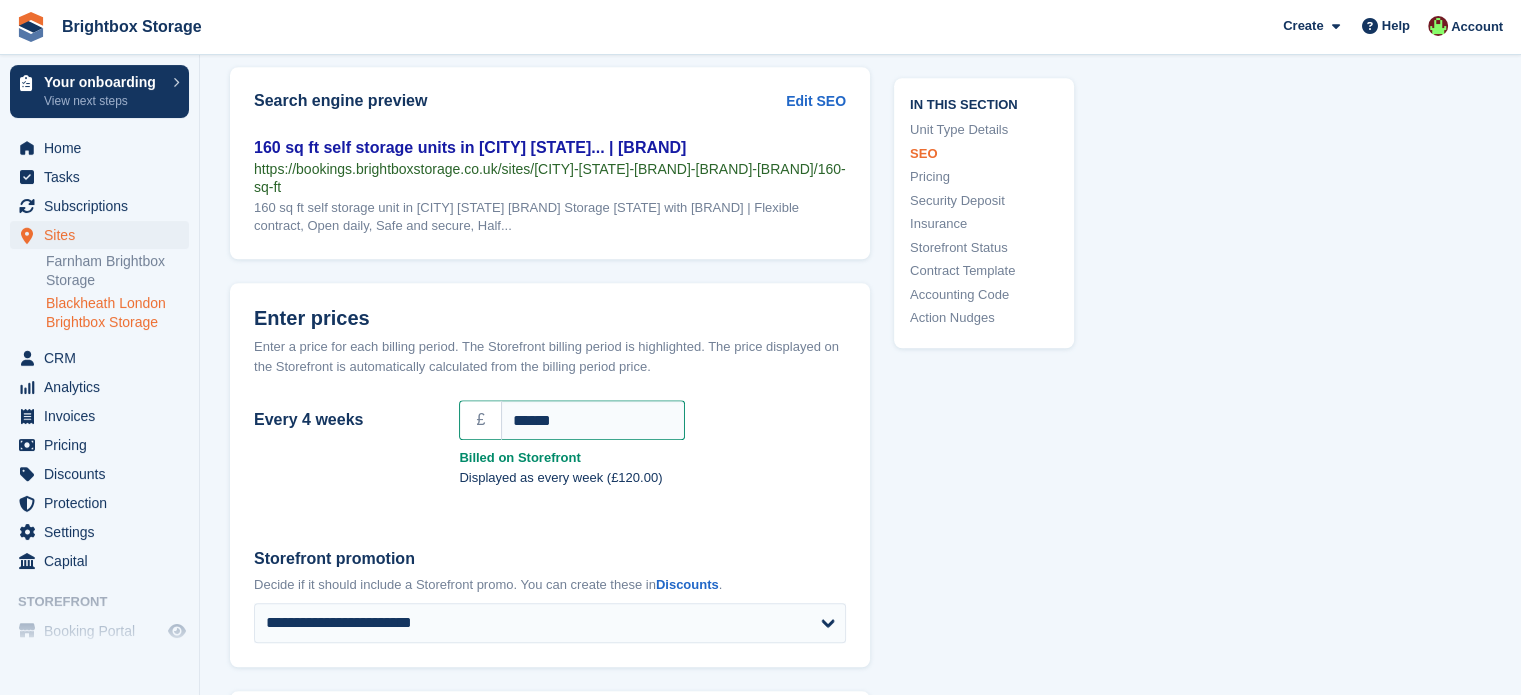click on "Billed on Storefront" at bounding box center (652, 456) 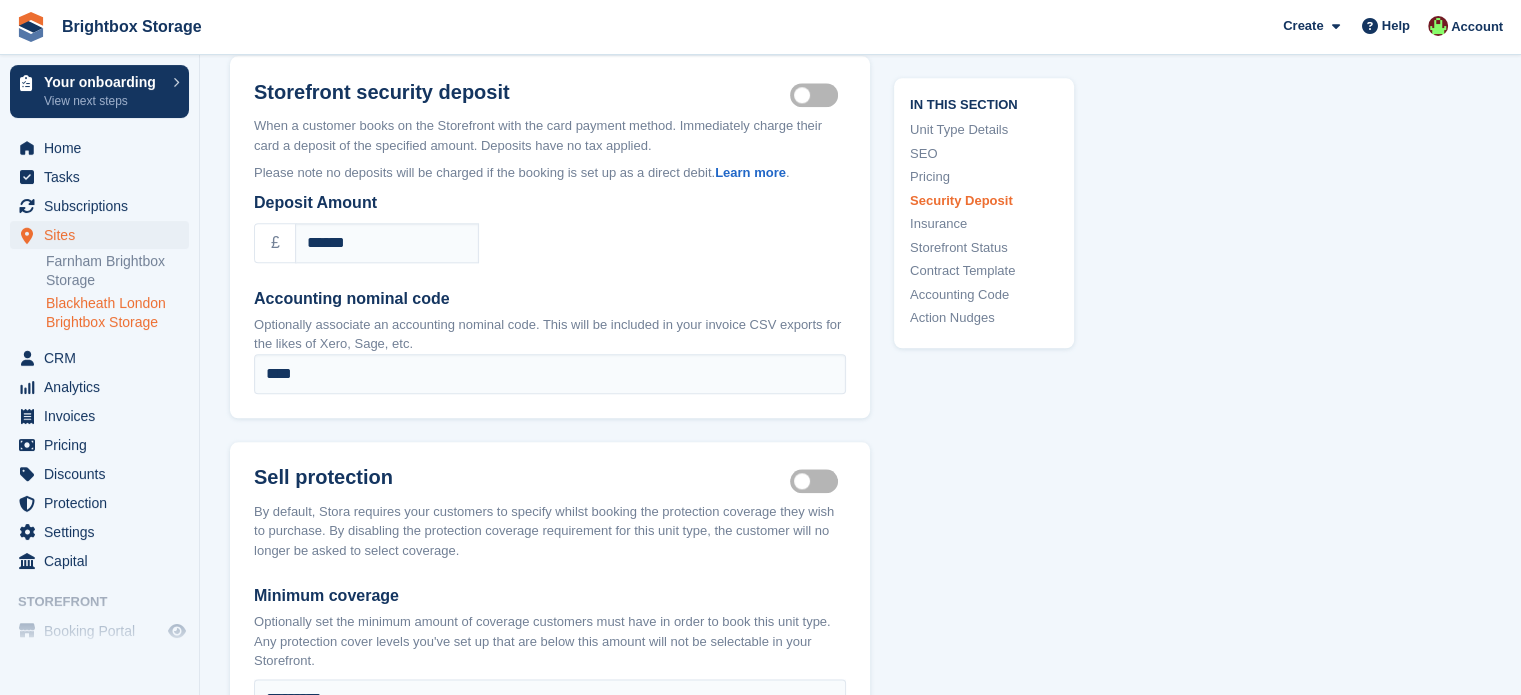 scroll, scrollTop: 2200, scrollLeft: 0, axis: vertical 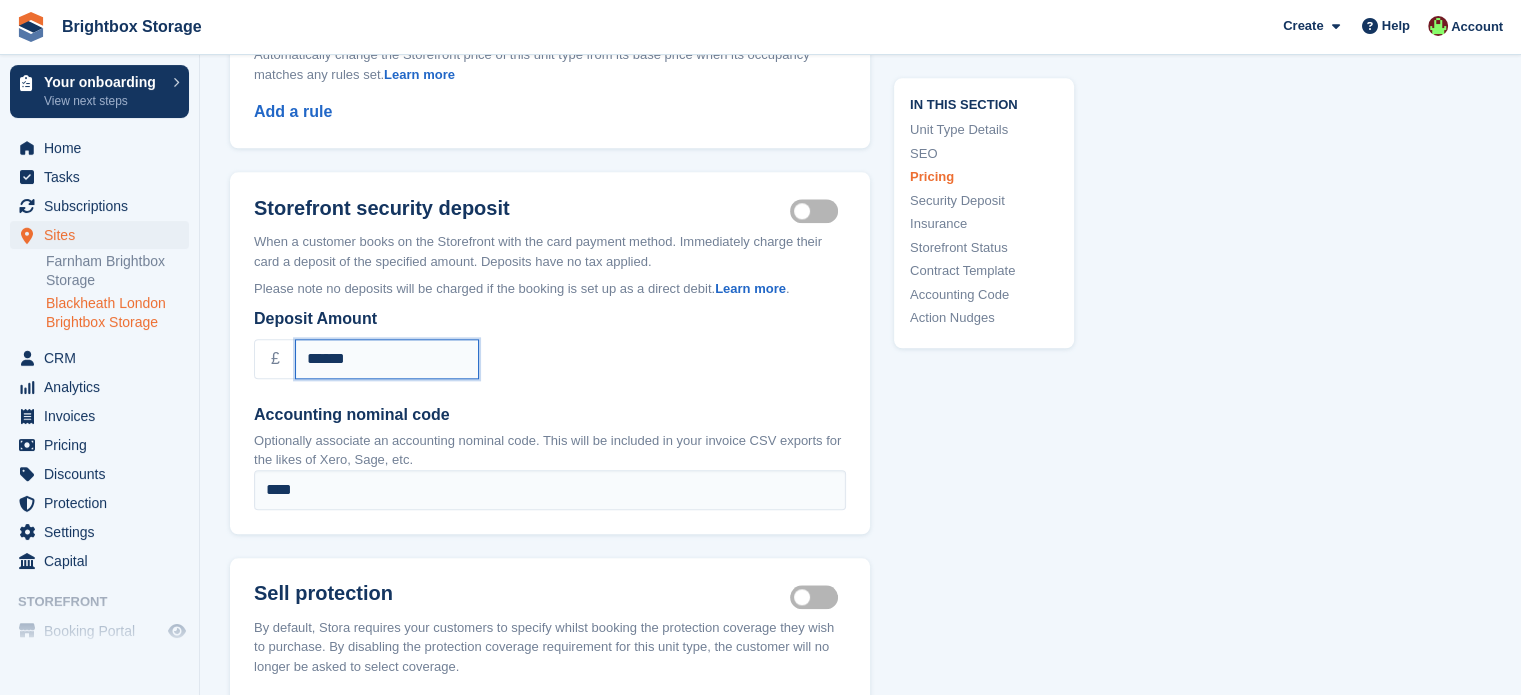 drag, startPoint x: 414, startPoint y: 358, endPoint x: 257, endPoint y: 358, distance: 157 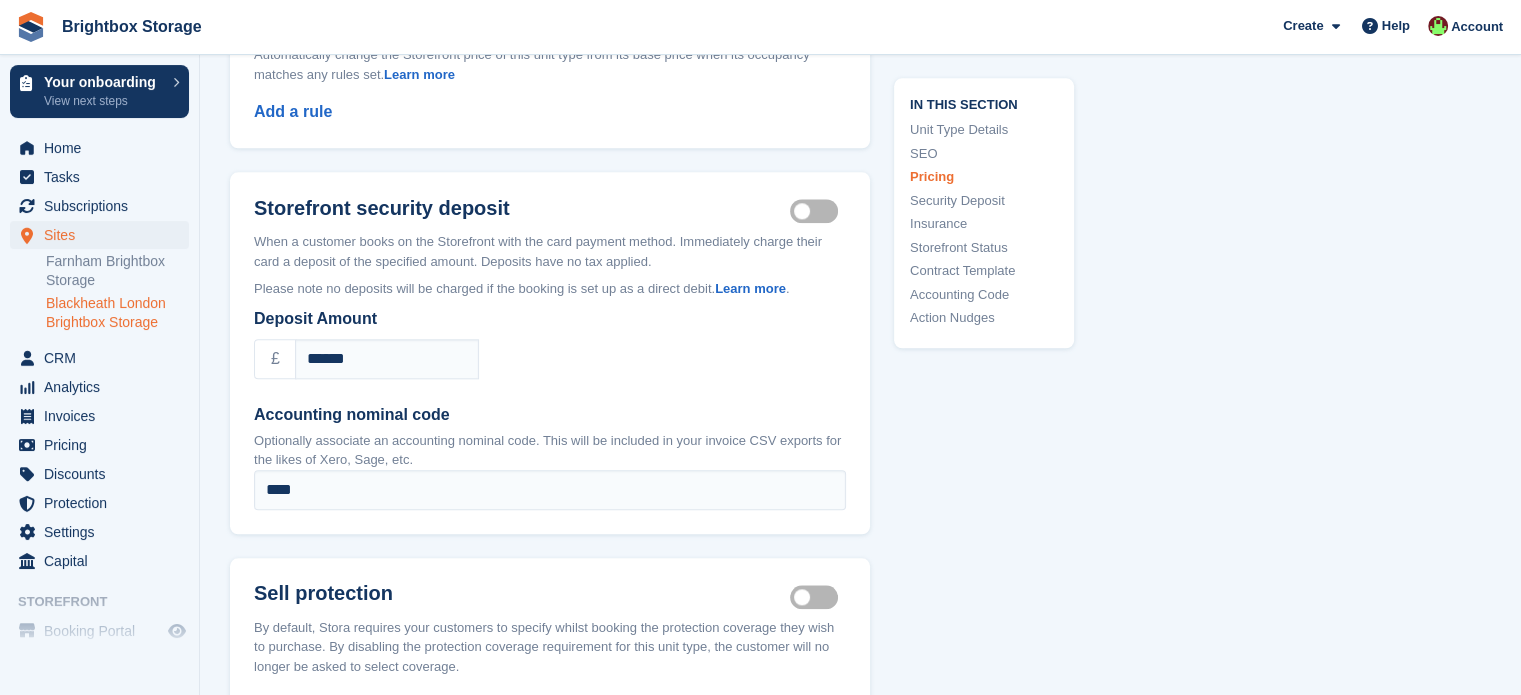click on "Deposit Amount
£
******
Accounting nominal code
Optionally associate an accounting nominal code. This will be included in your invoice CSV exports for the likes of Xero, Sage, etc.
****" at bounding box center [550, 408] 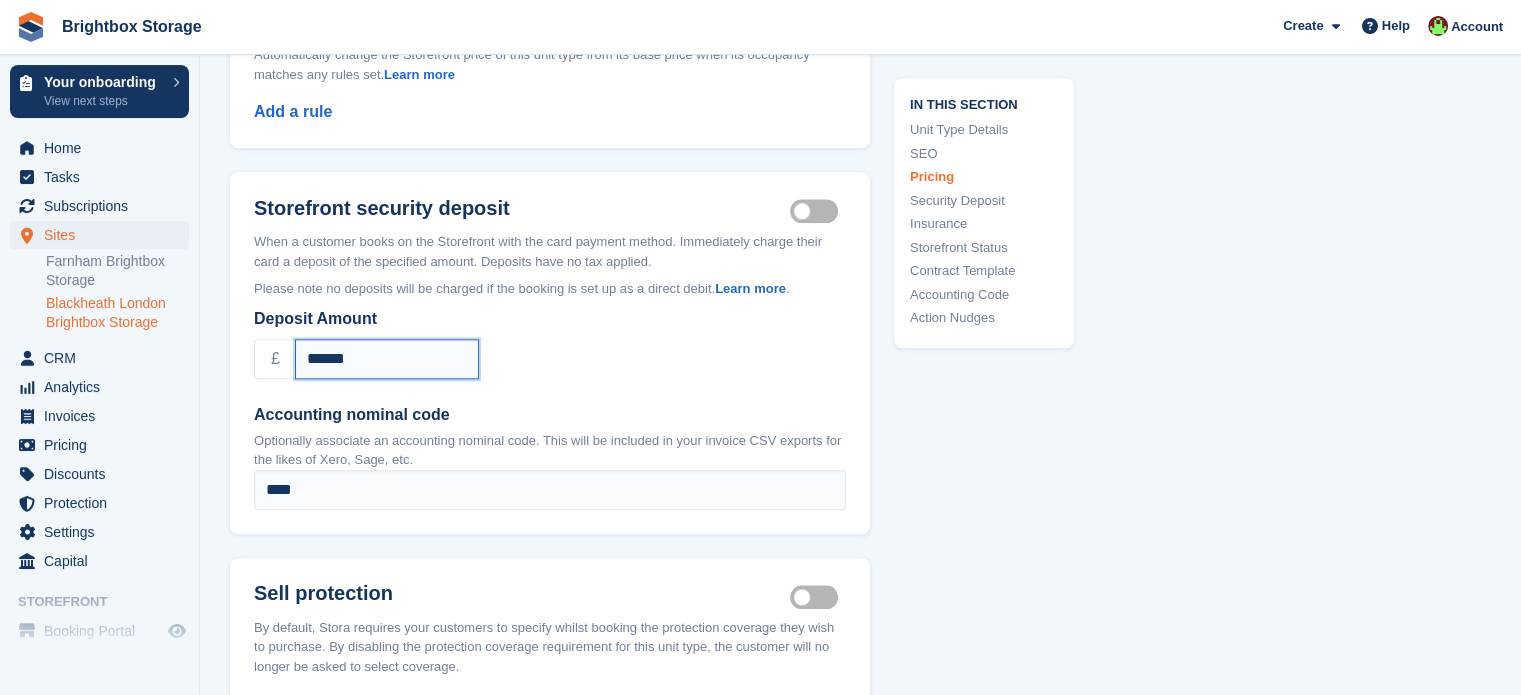 drag, startPoint x: 392, startPoint y: 364, endPoint x: 223, endPoint y: 363, distance: 169.00296 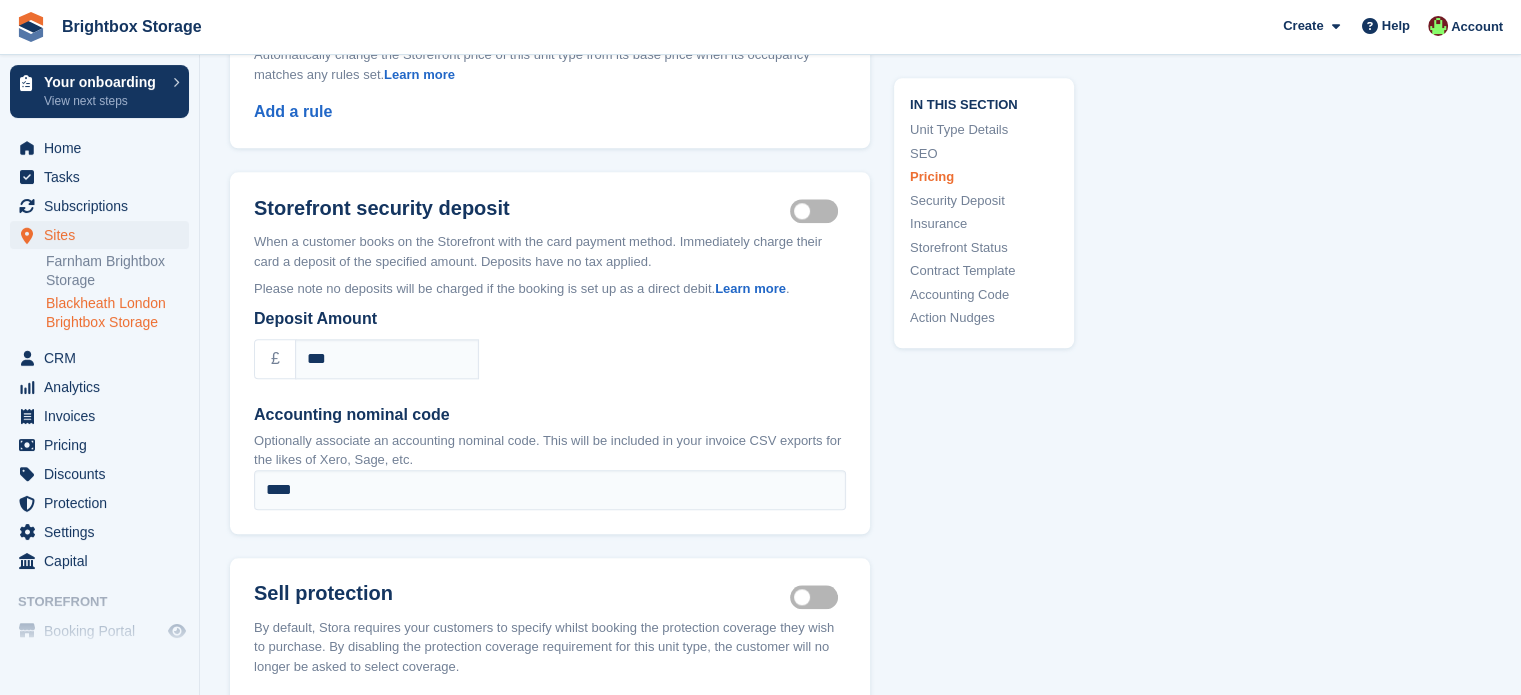 click on "£
***" at bounding box center [550, 359] 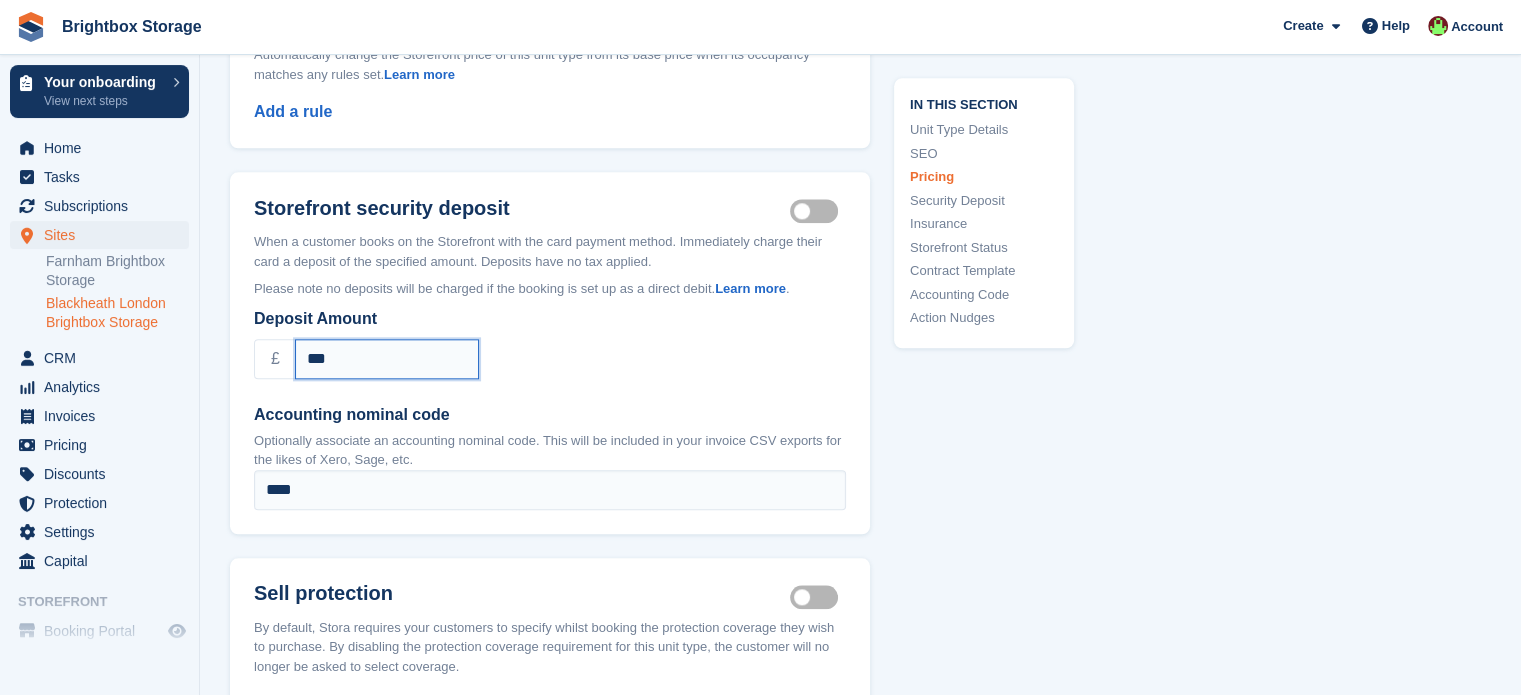 click on "***" at bounding box center (387, 359) 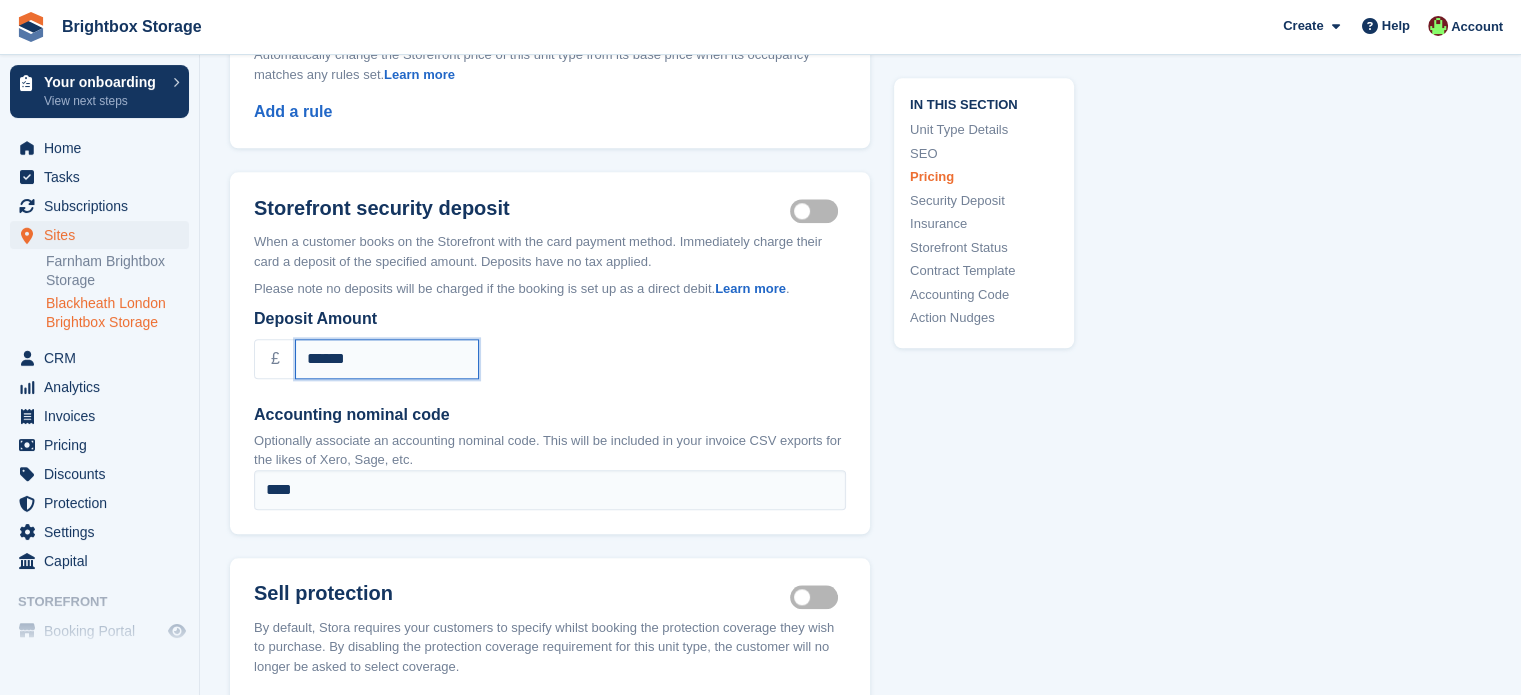 type on "******" 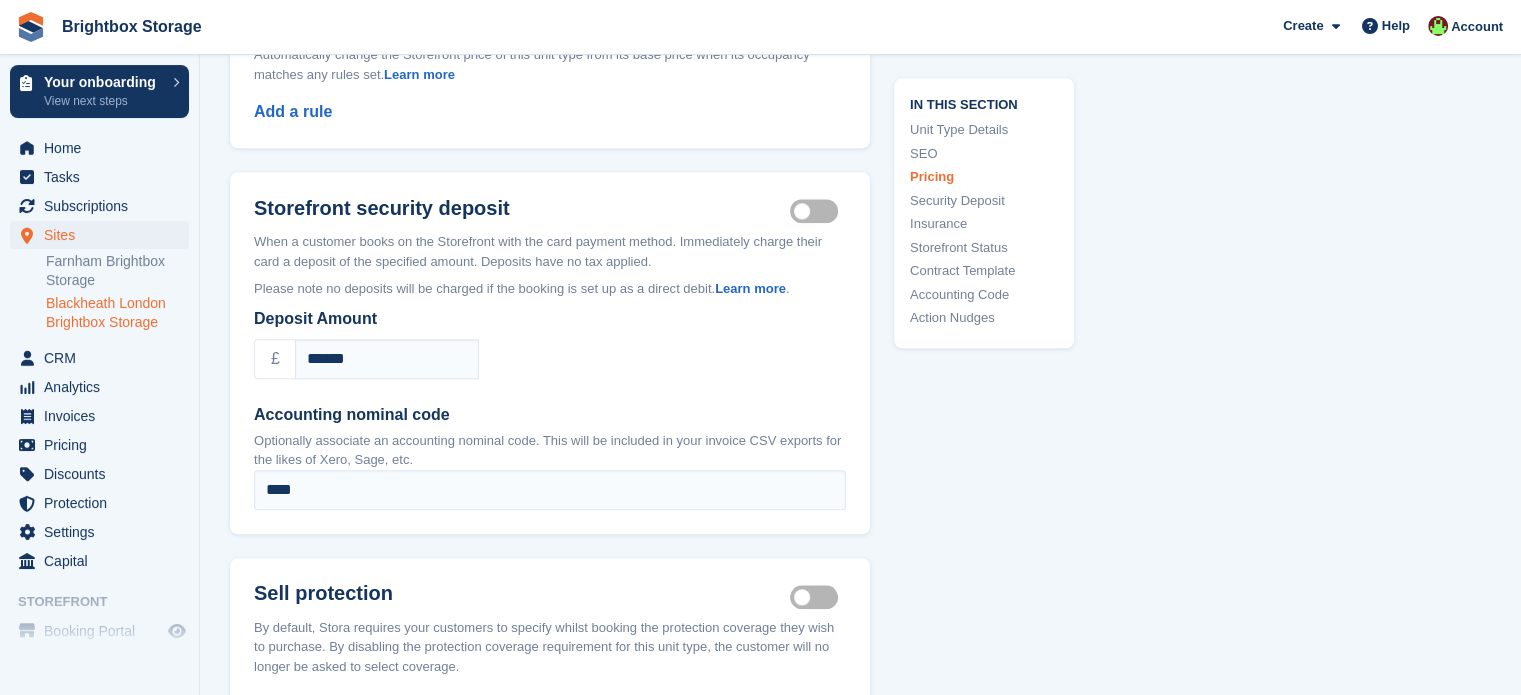 click on "£
******" at bounding box center (550, 359) 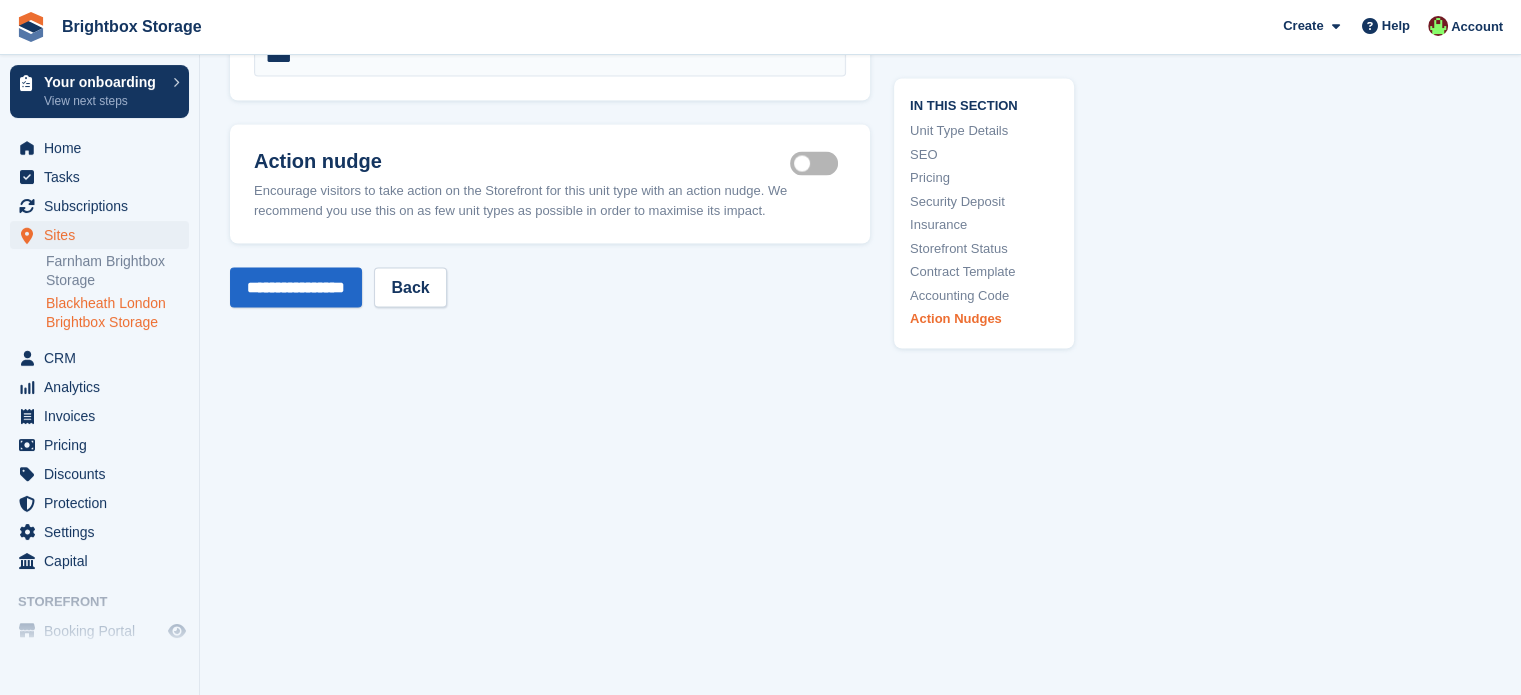 scroll, scrollTop: 3810, scrollLeft: 0, axis: vertical 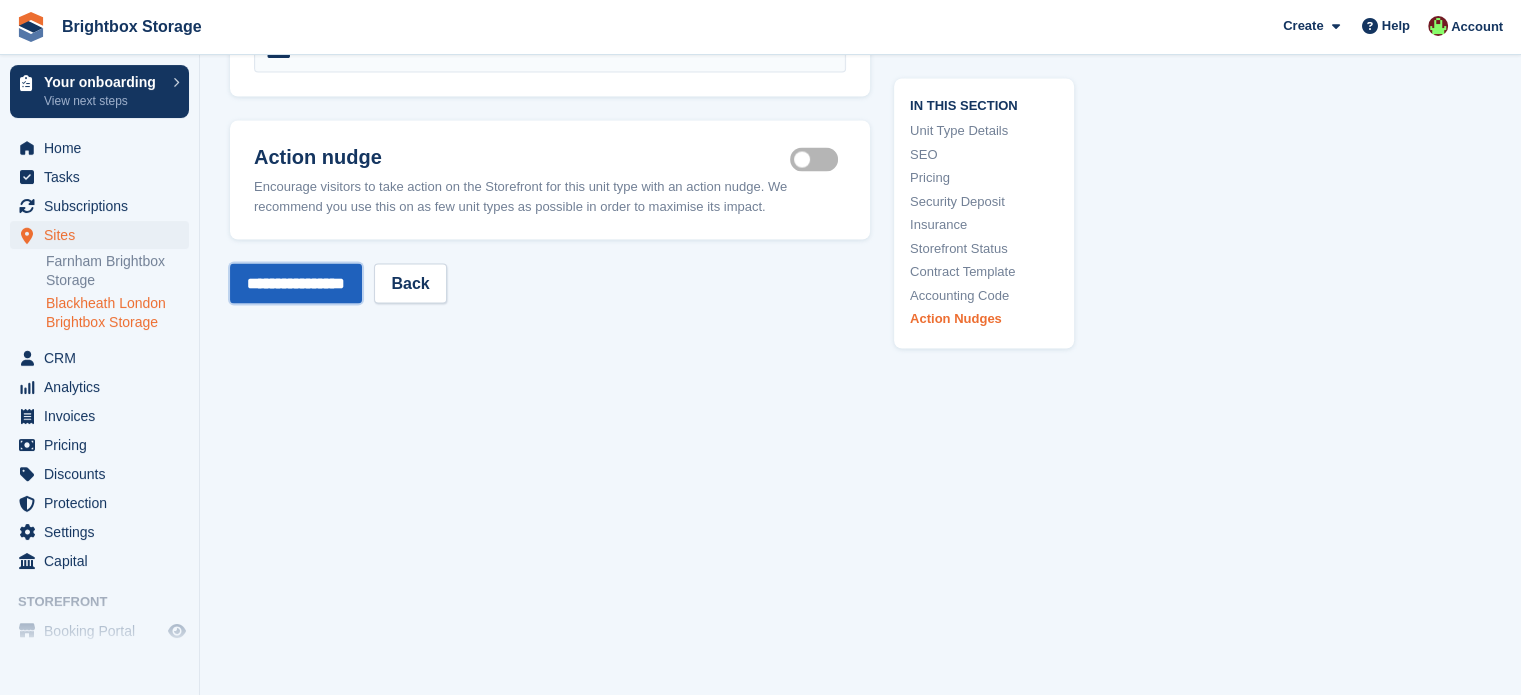 click on "**********" at bounding box center [296, 284] 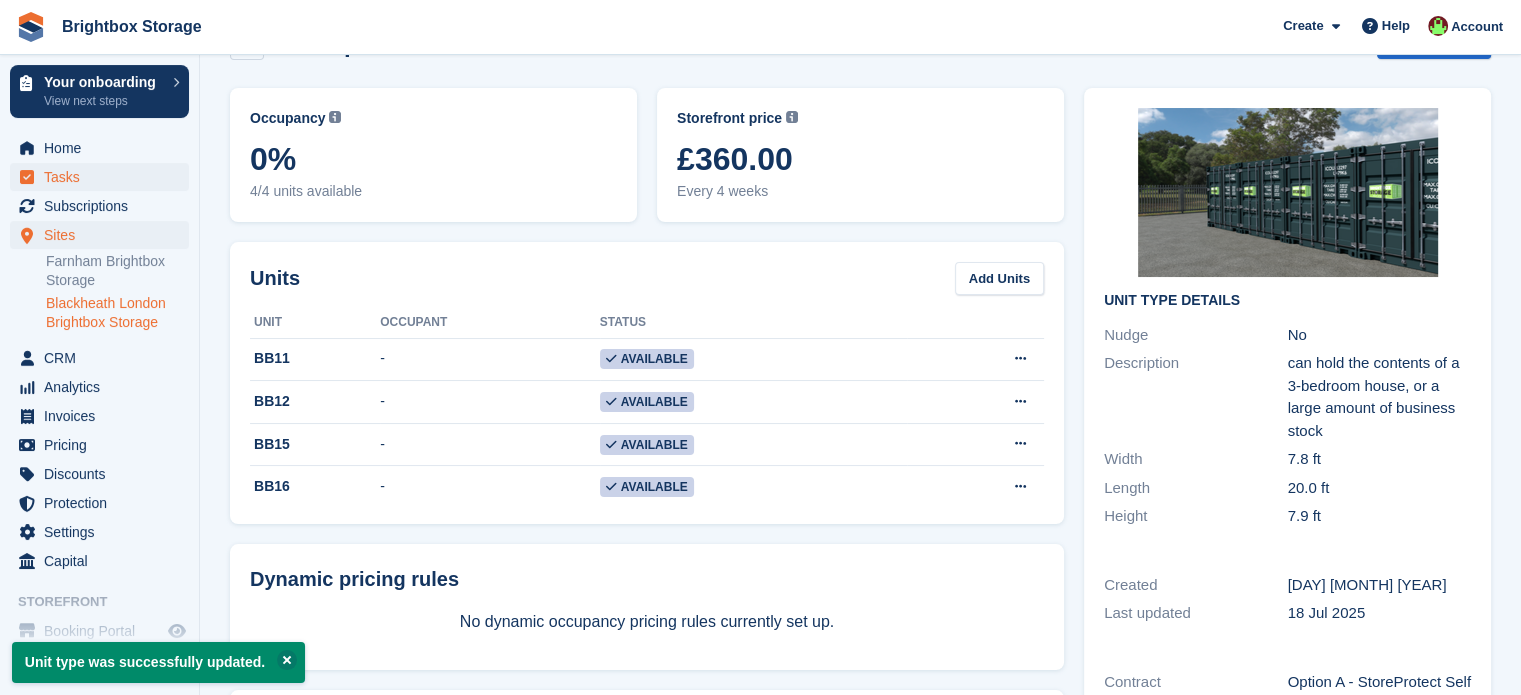 scroll, scrollTop: 0, scrollLeft: 0, axis: both 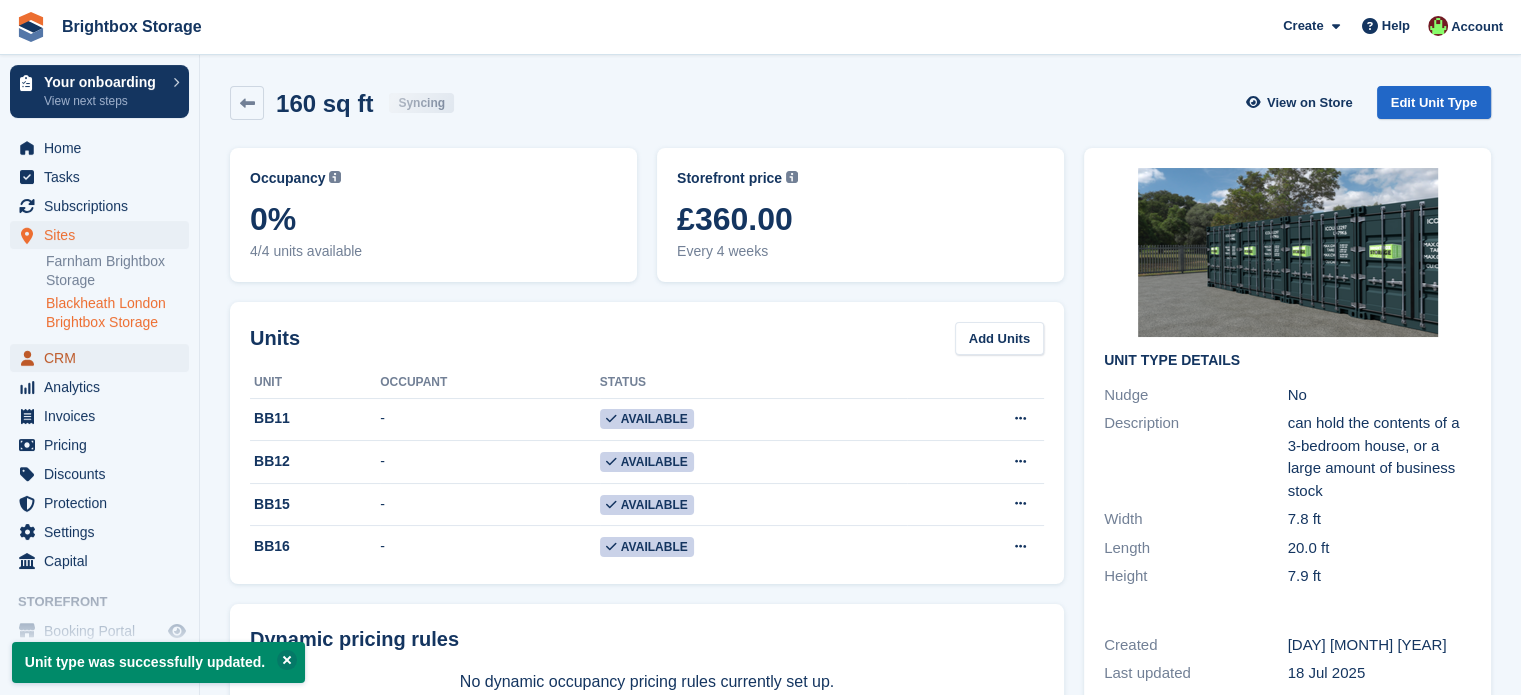 click on "CRM" at bounding box center [104, 358] 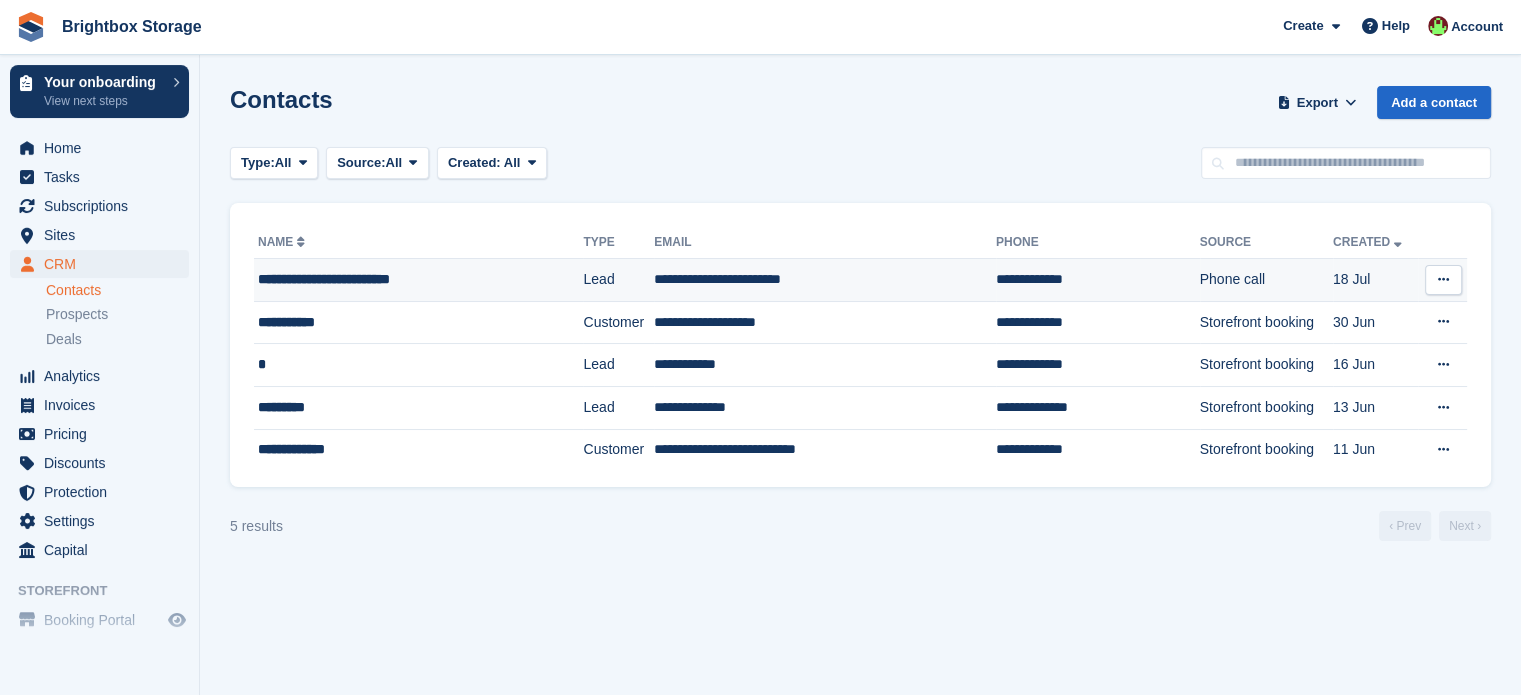 click on "**********" at bounding box center [825, 280] 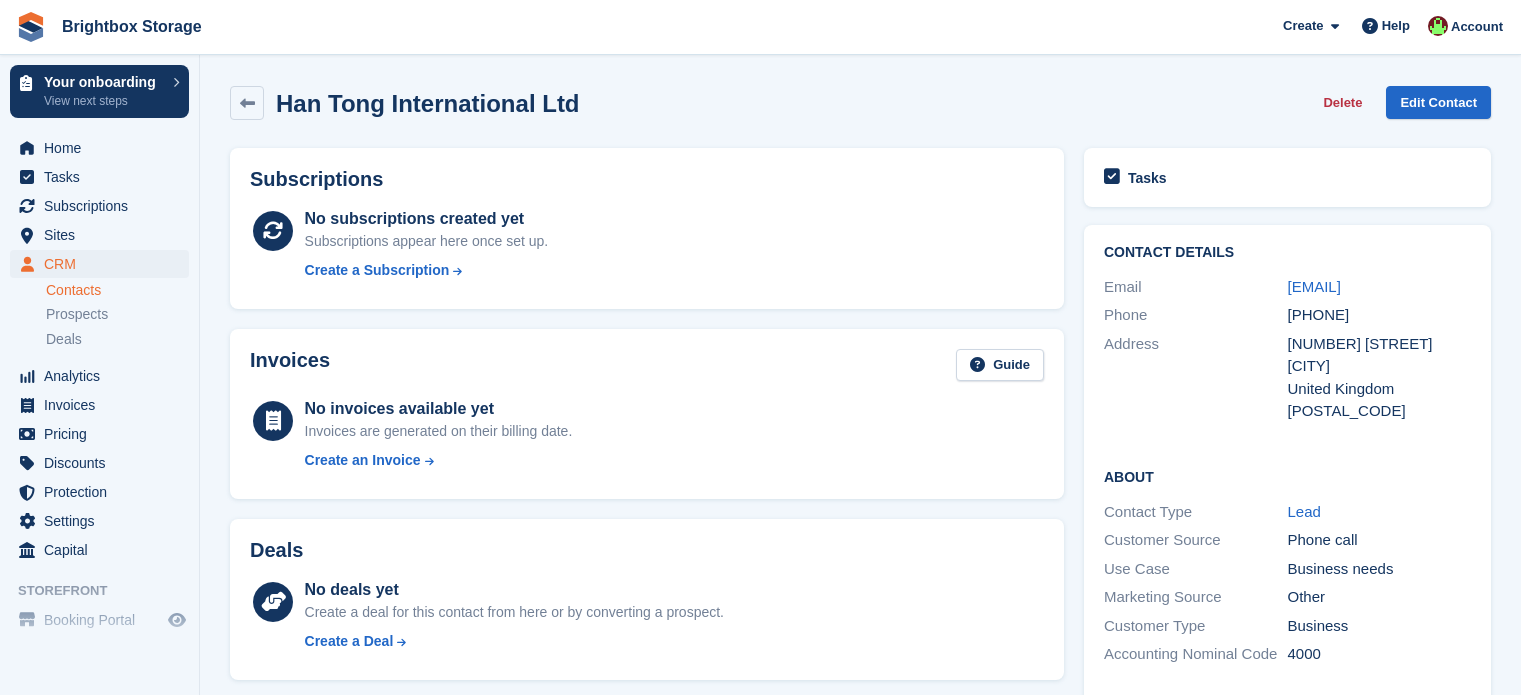 scroll, scrollTop: 0, scrollLeft: 0, axis: both 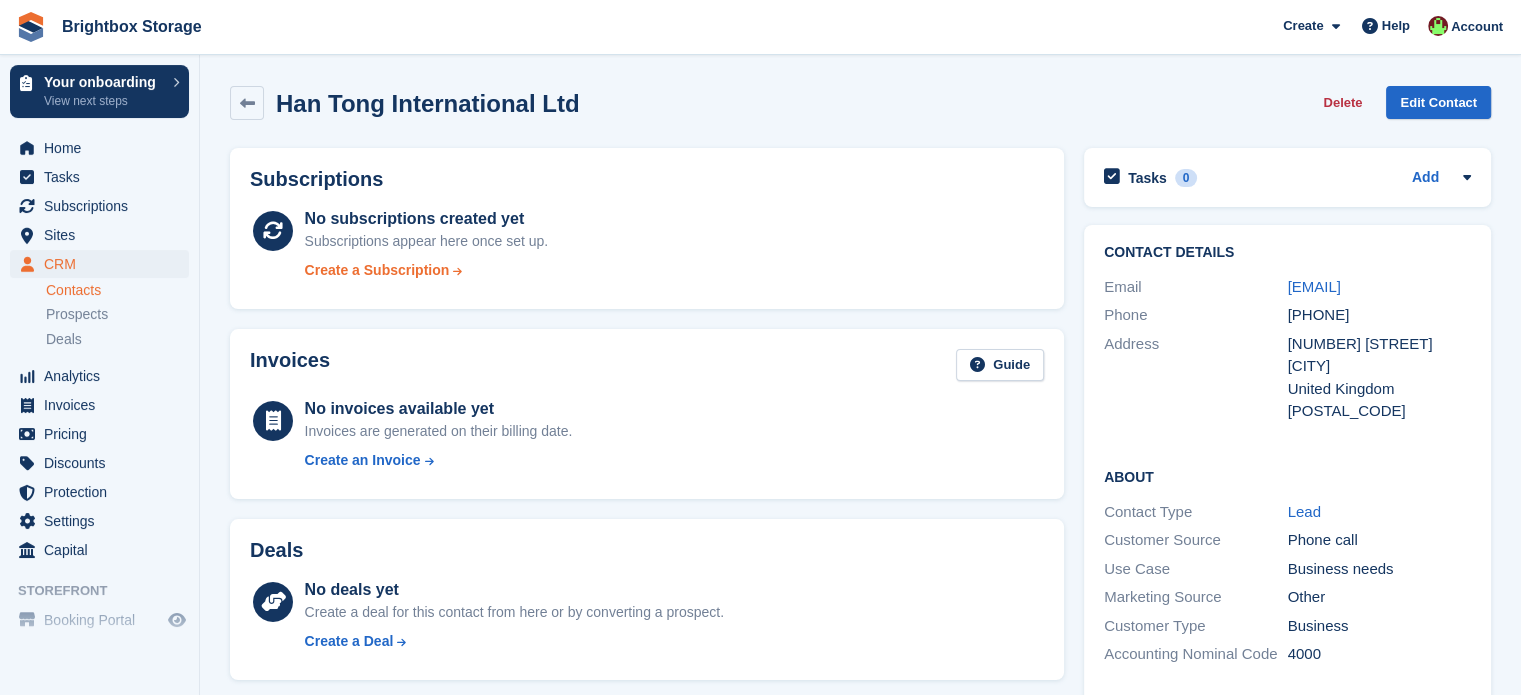 click on "Create a Subscription" at bounding box center (377, 270) 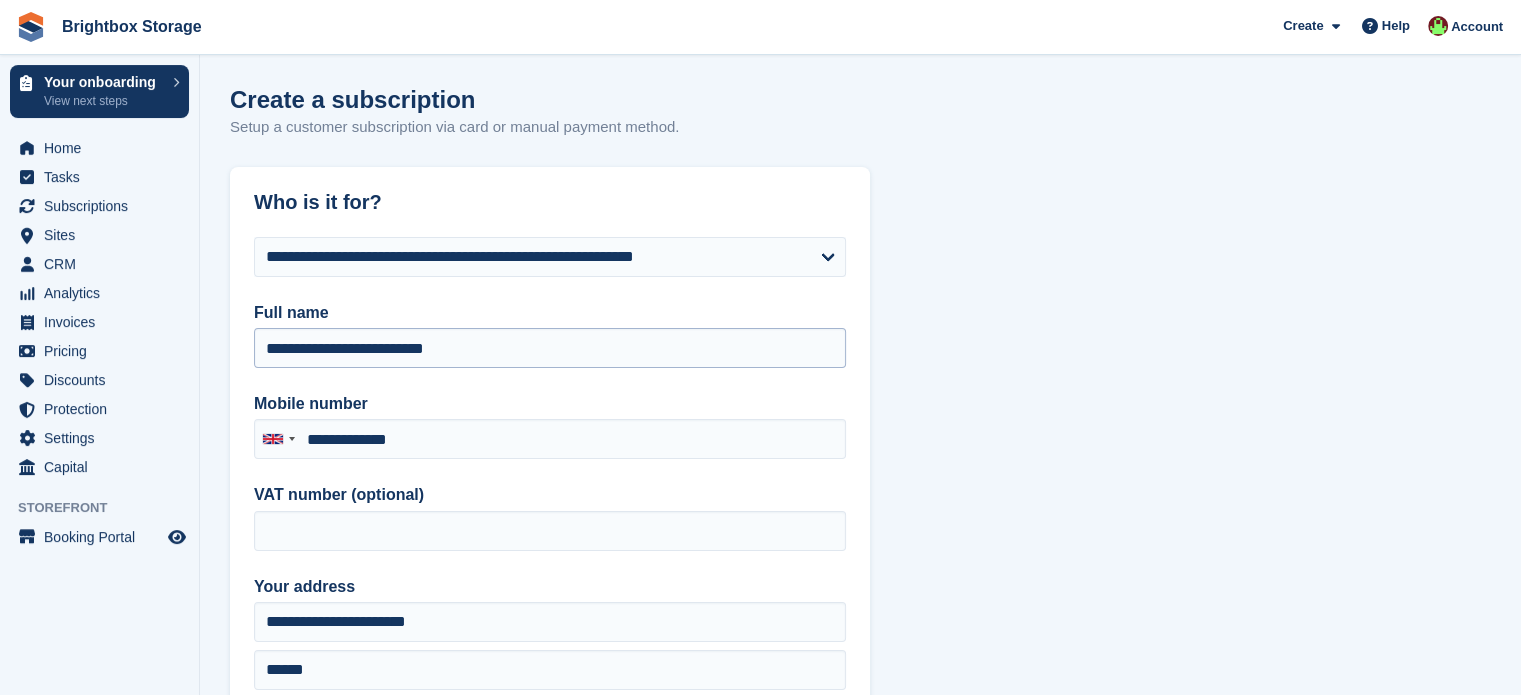 type on "**********" 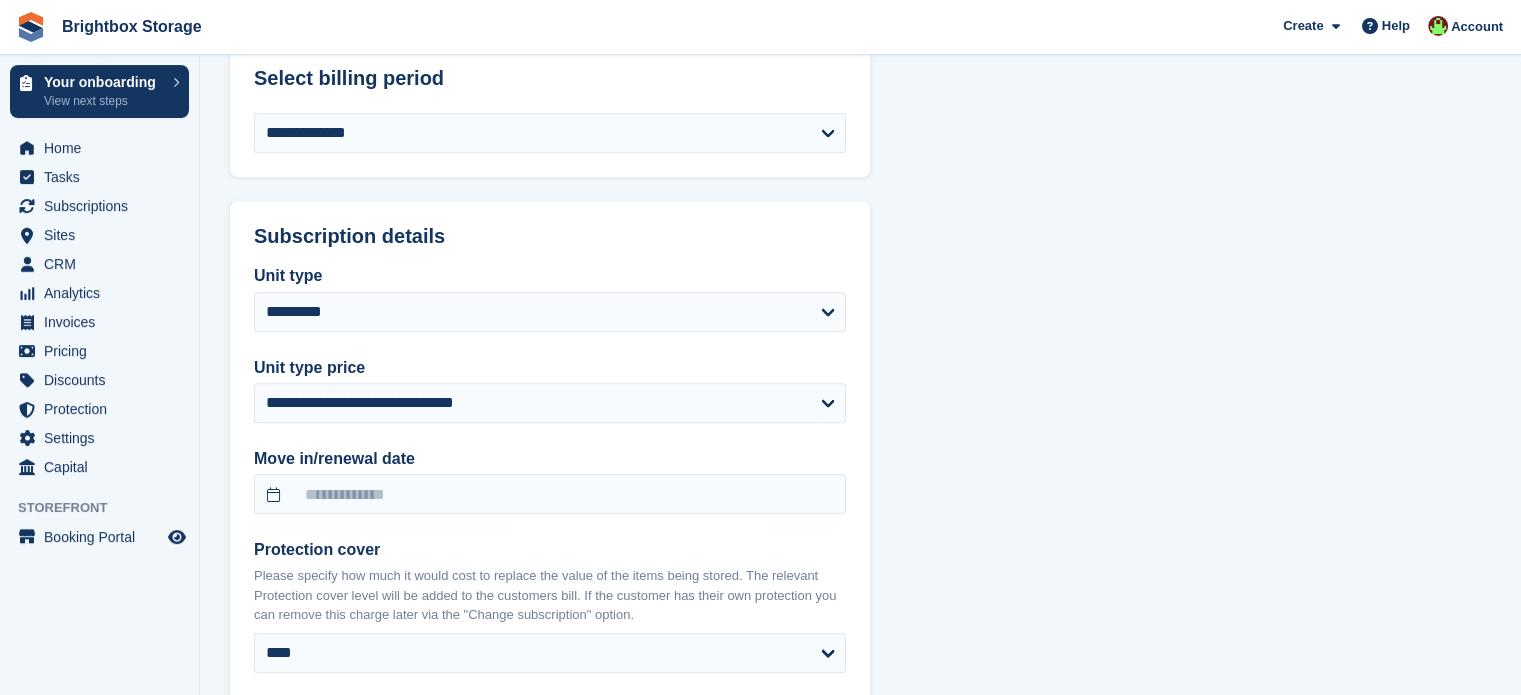 scroll, scrollTop: 1500, scrollLeft: 0, axis: vertical 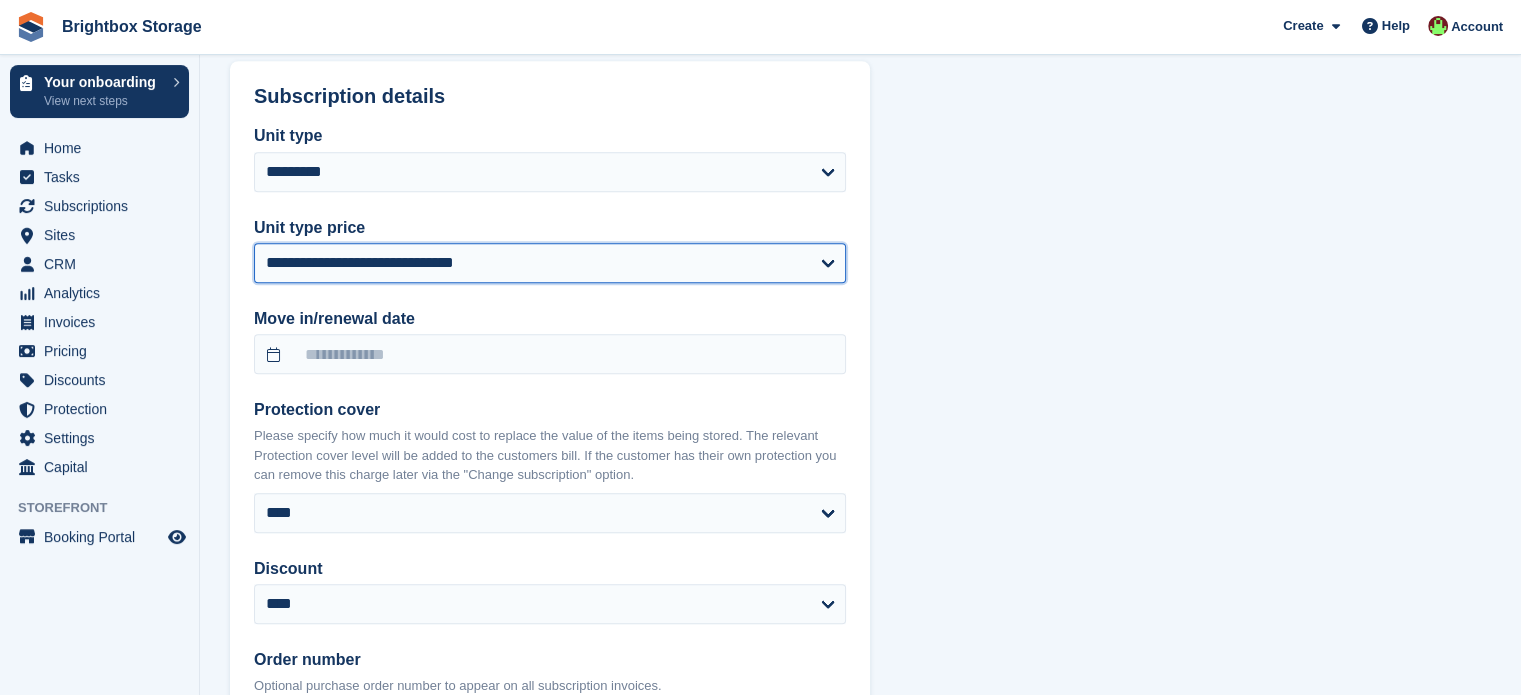 click on "**********" at bounding box center (550, 263) 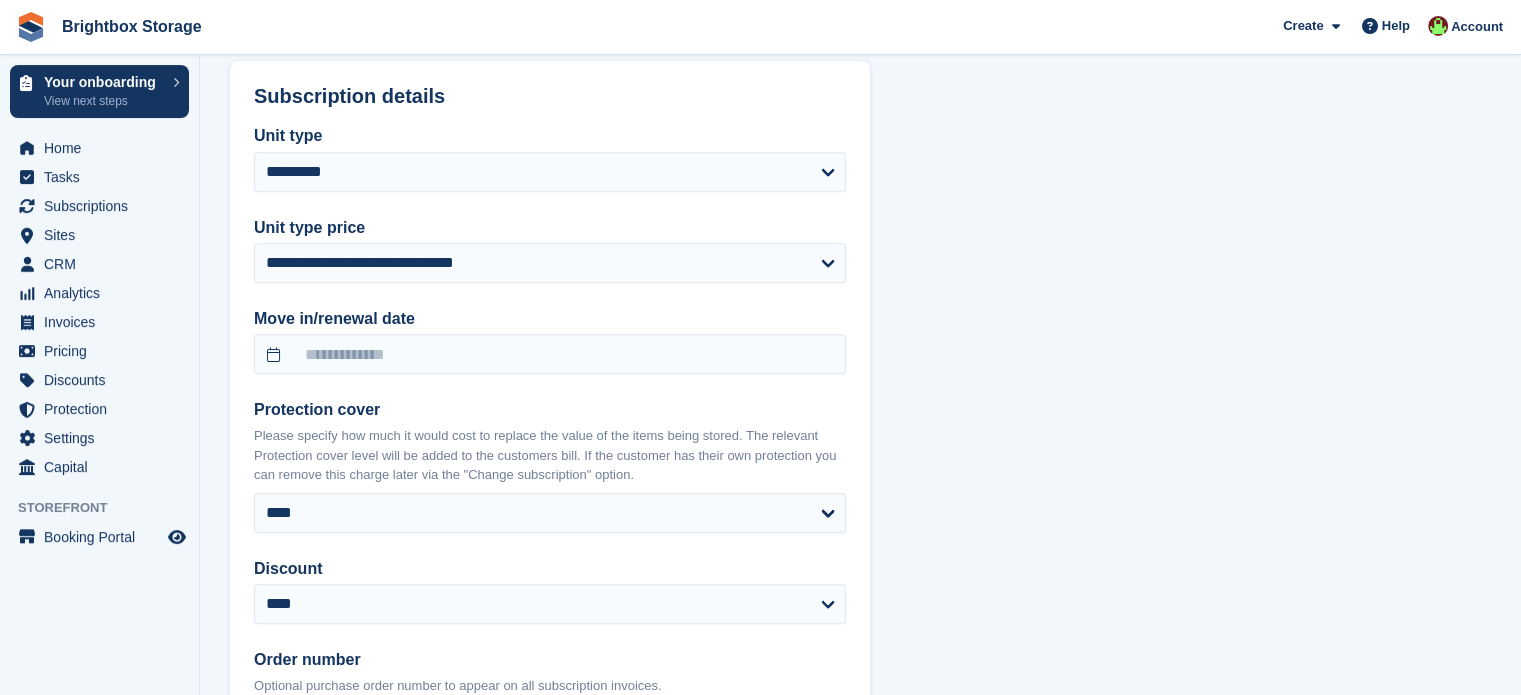click on "Who is it for?
[STREET]
[CITY]
[POSTAL_CODE]
[COUNTRY]
[STATE]
Full name
[FULL_NAME]
Mobile number
United Kingdom +44 Afghanistan (‫افغانستان‬‎) +93 Albania (Shqipëri) +355 Algeria (‫الجزائر‬‎) +213 American Samoa +1 Andorra +376 Angola +244 Anguilla +1 Antigua and Barbuda +1 Argentina +54 Armenia (Հայաստան) +374 Aruba +297 Ascension Island +247 Australia +61 Austria (Österreich) +43 Azerbaijan (Azərbaycan) +994 Bahamas +1 Bahrain (‫البحرين‬‎) +973 Bangladesh (বাংলাদেশ) +880 Barbados +1 Belarus (Беларусь) +375 Belgium (België) +32 Belize +501 Benin (Bénin) +229 +1" at bounding box center (860, 237) 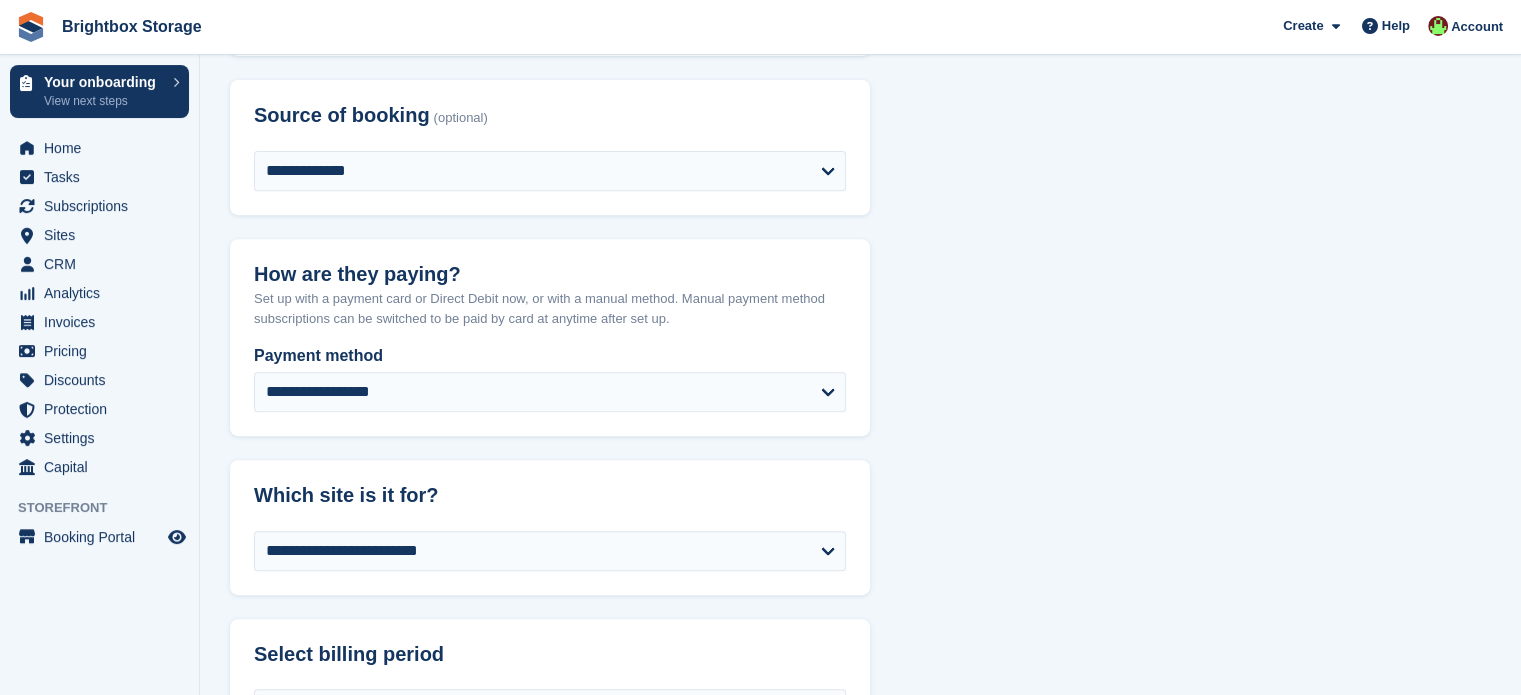 scroll, scrollTop: 900, scrollLeft: 0, axis: vertical 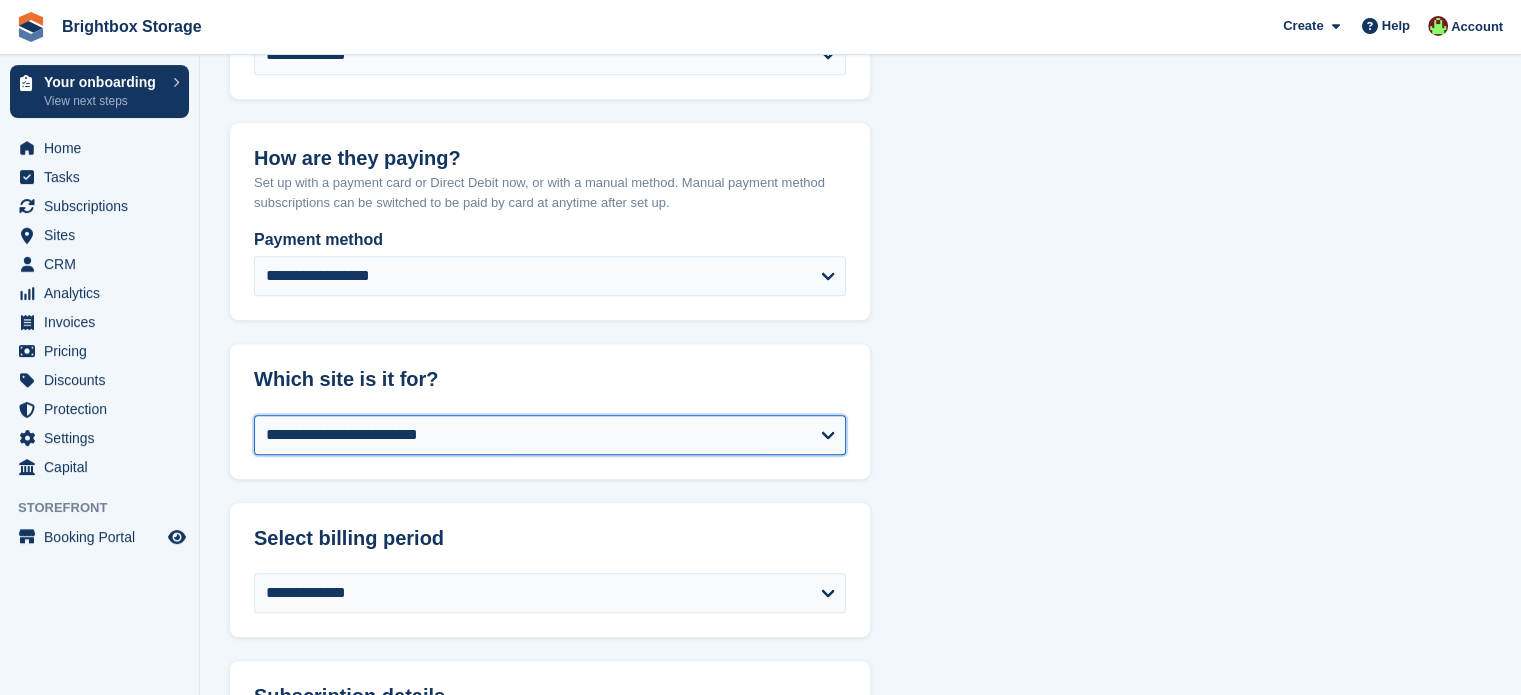 click on "**********" at bounding box center [550, 435] 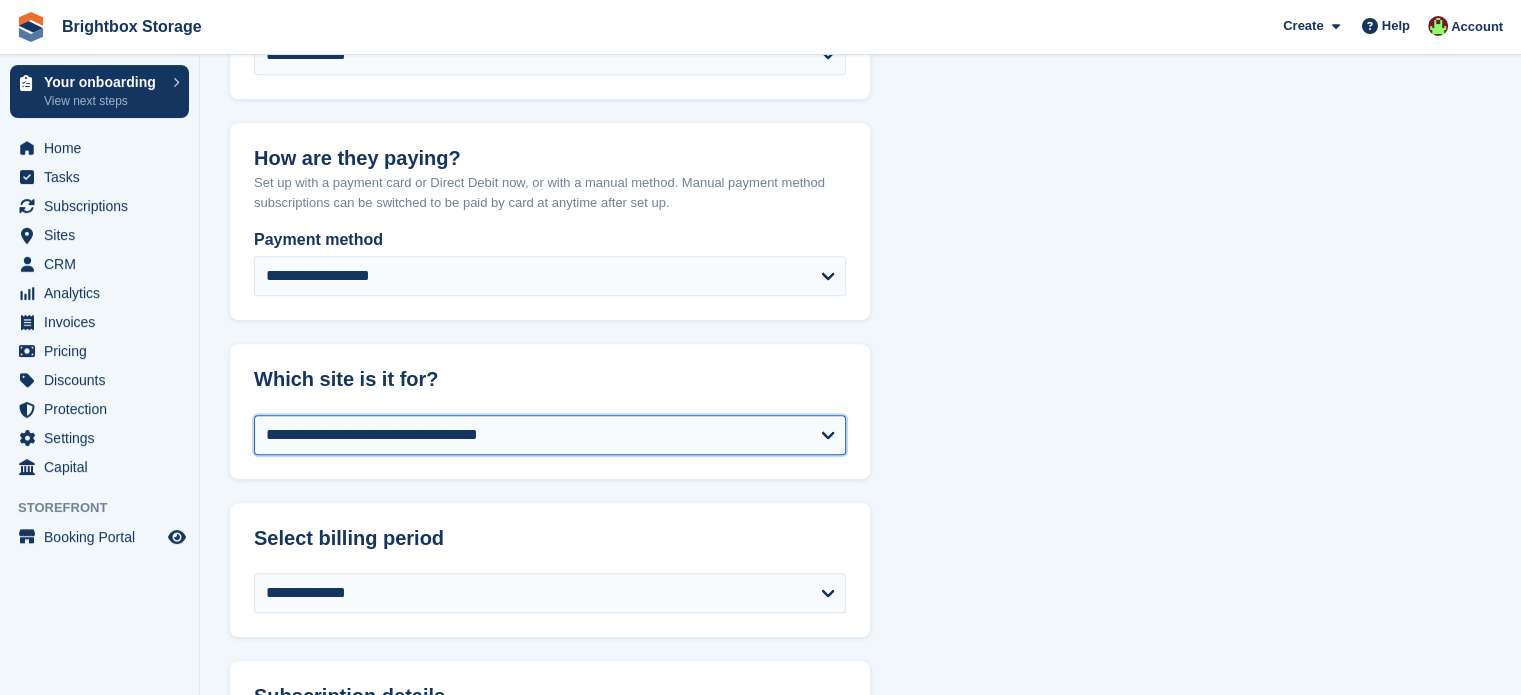 click on "**********" at bounding box center (550, 435) 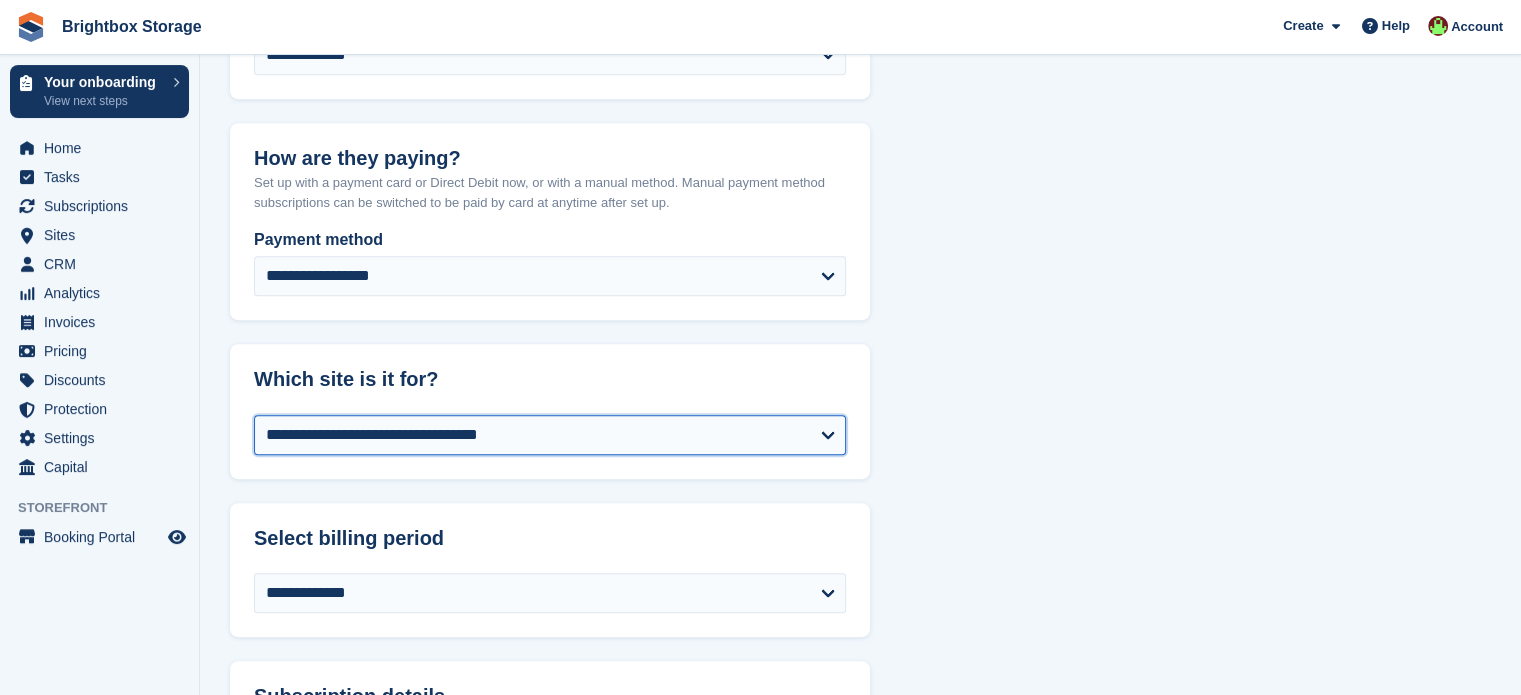 select on "******" 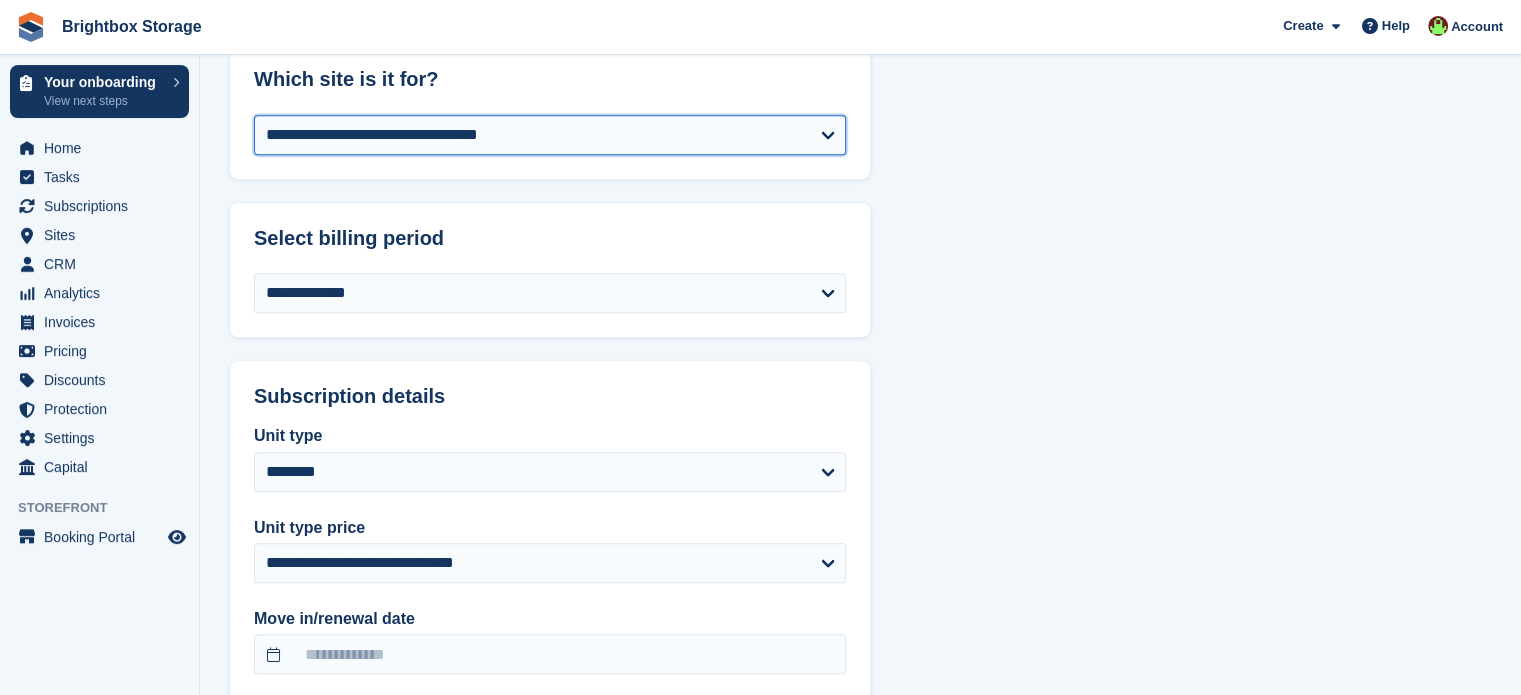 scroll, scrollTop: 1400, scrollLeft: 0, axis: vertical 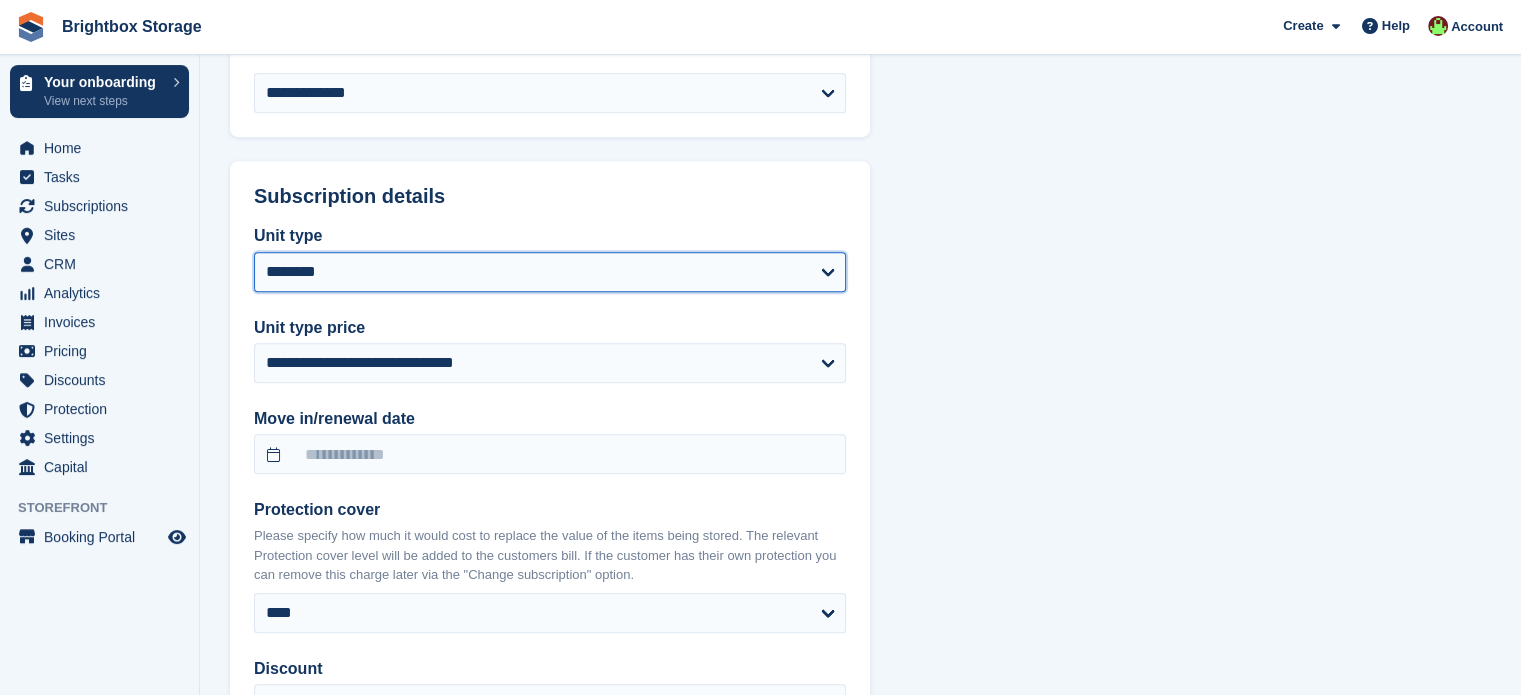 click on "**********" at bounding box center (550, 272) 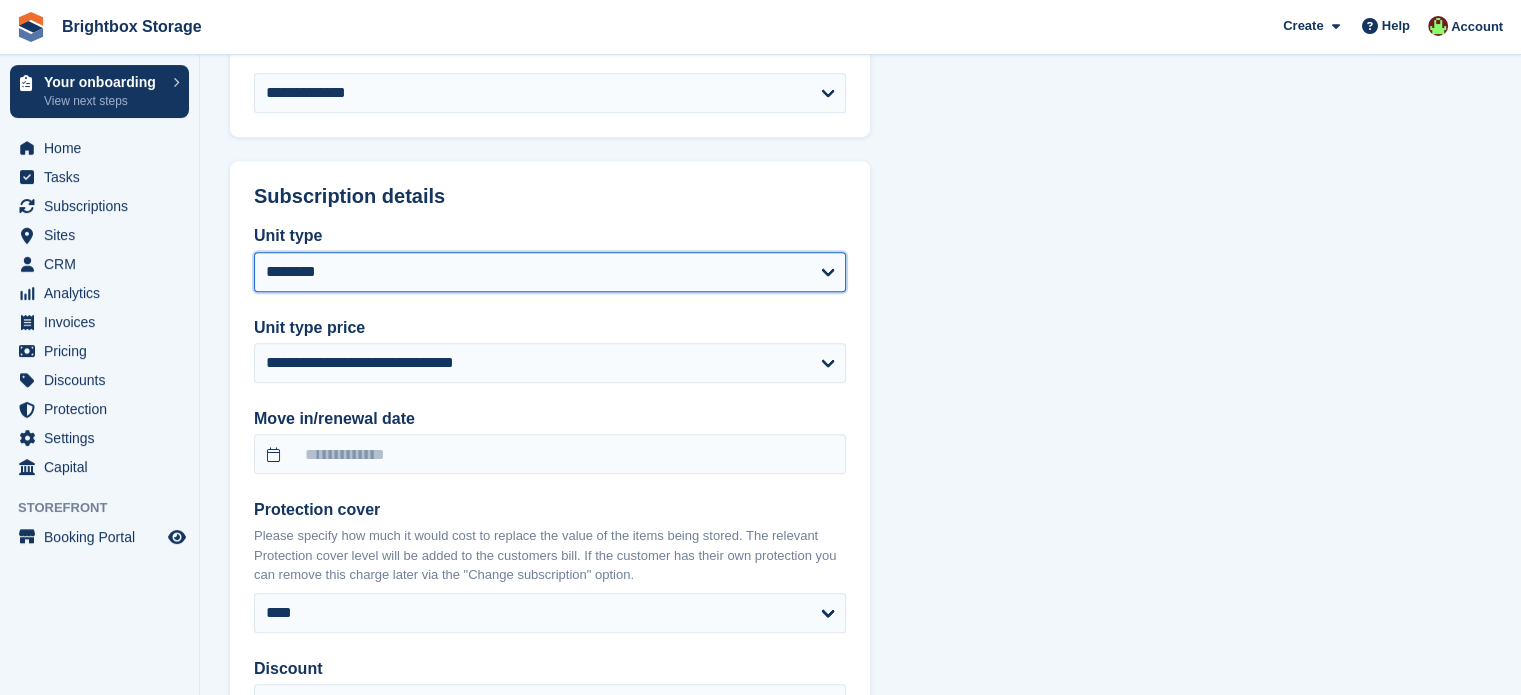 select on "******" 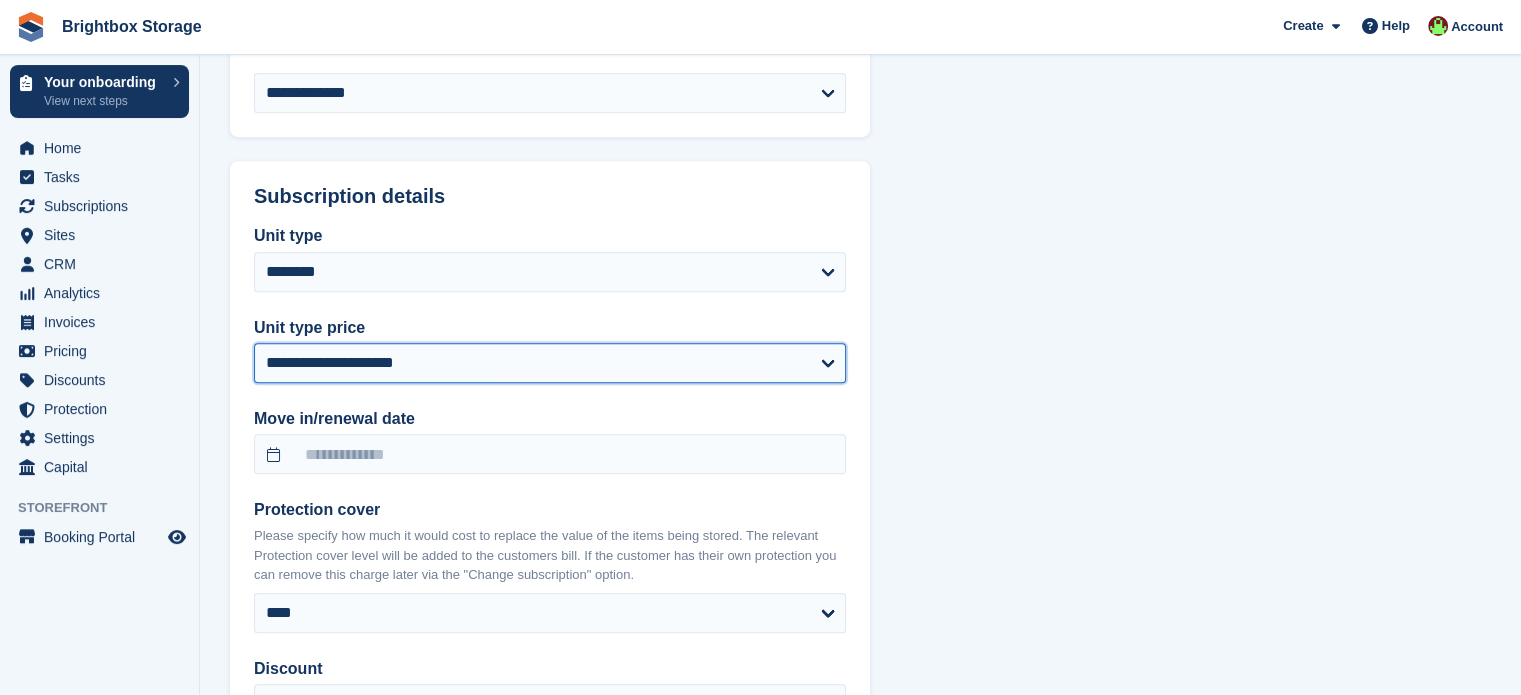 click on "**********" at bounding box center (550, 363) 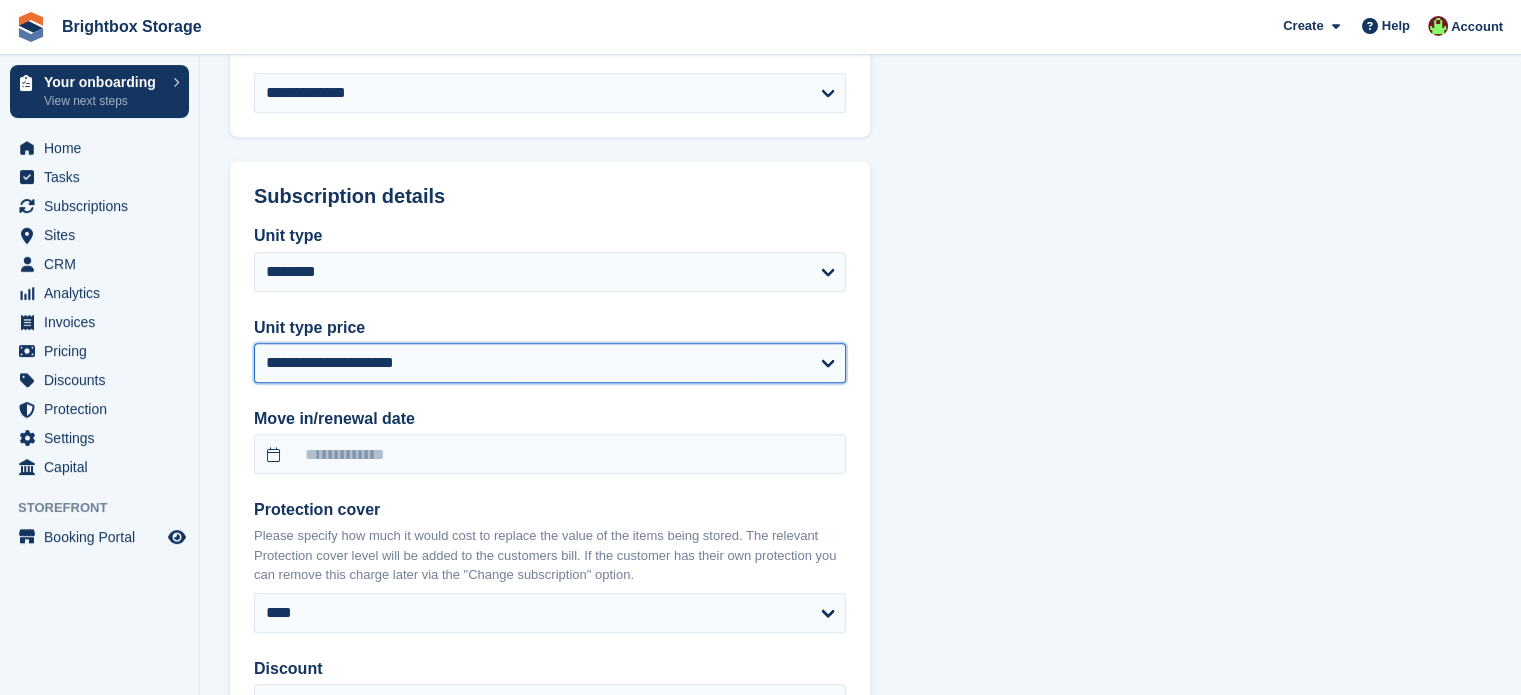 select on "*****" 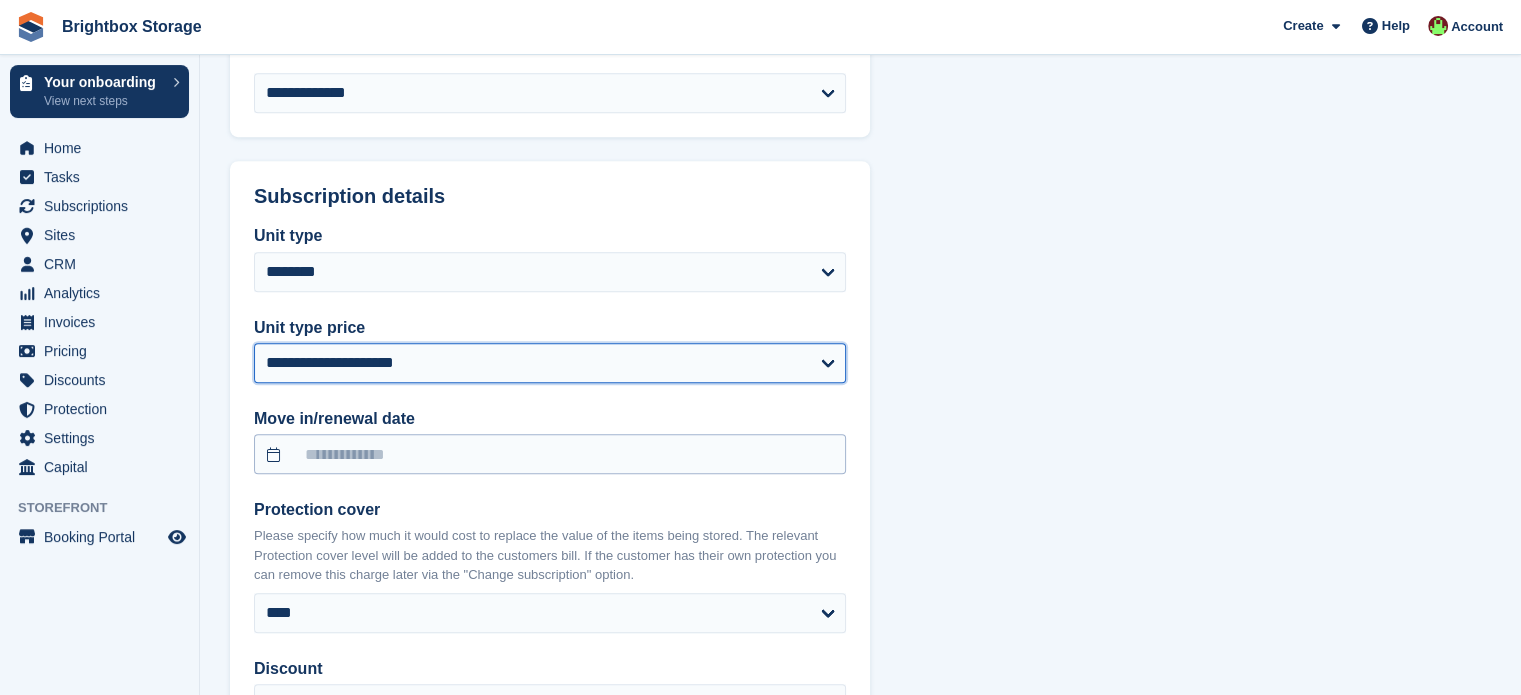 select on "******" 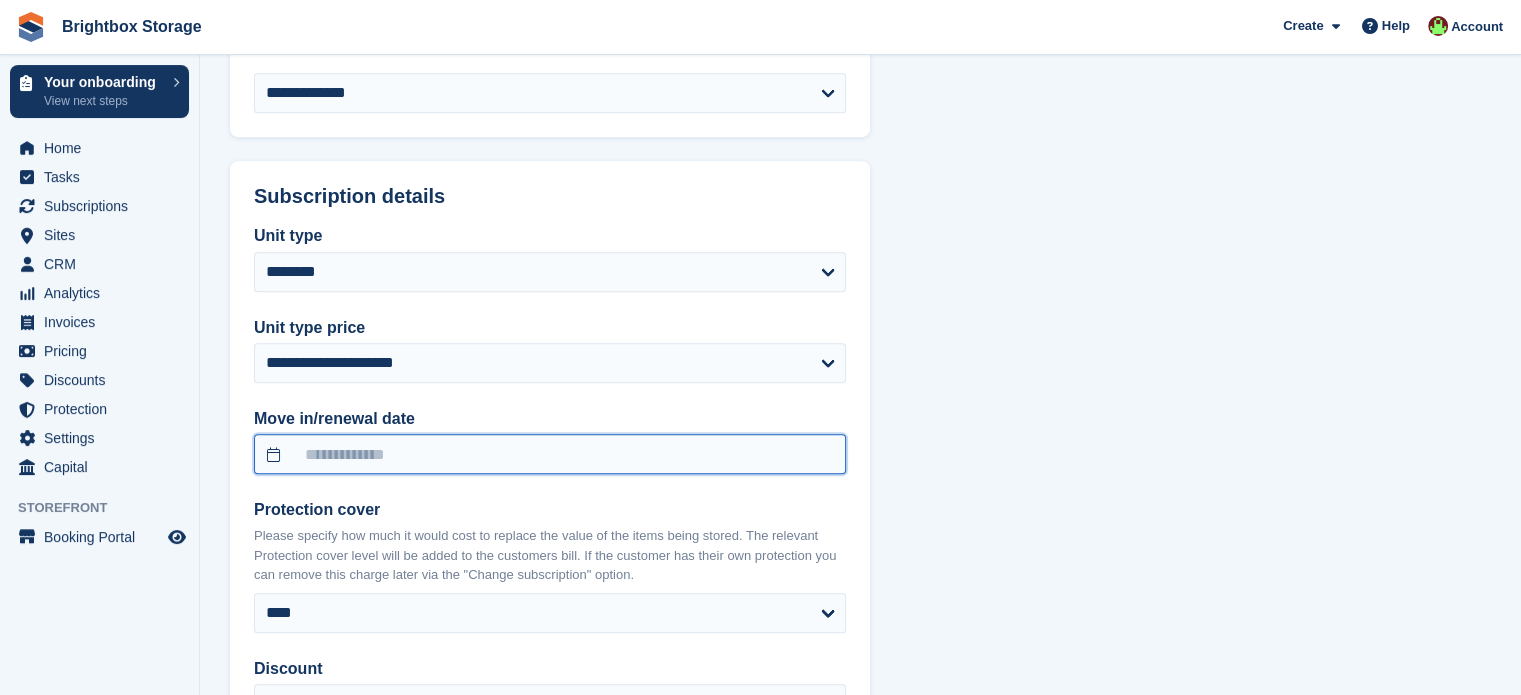 click at bounding box center [550, 454] 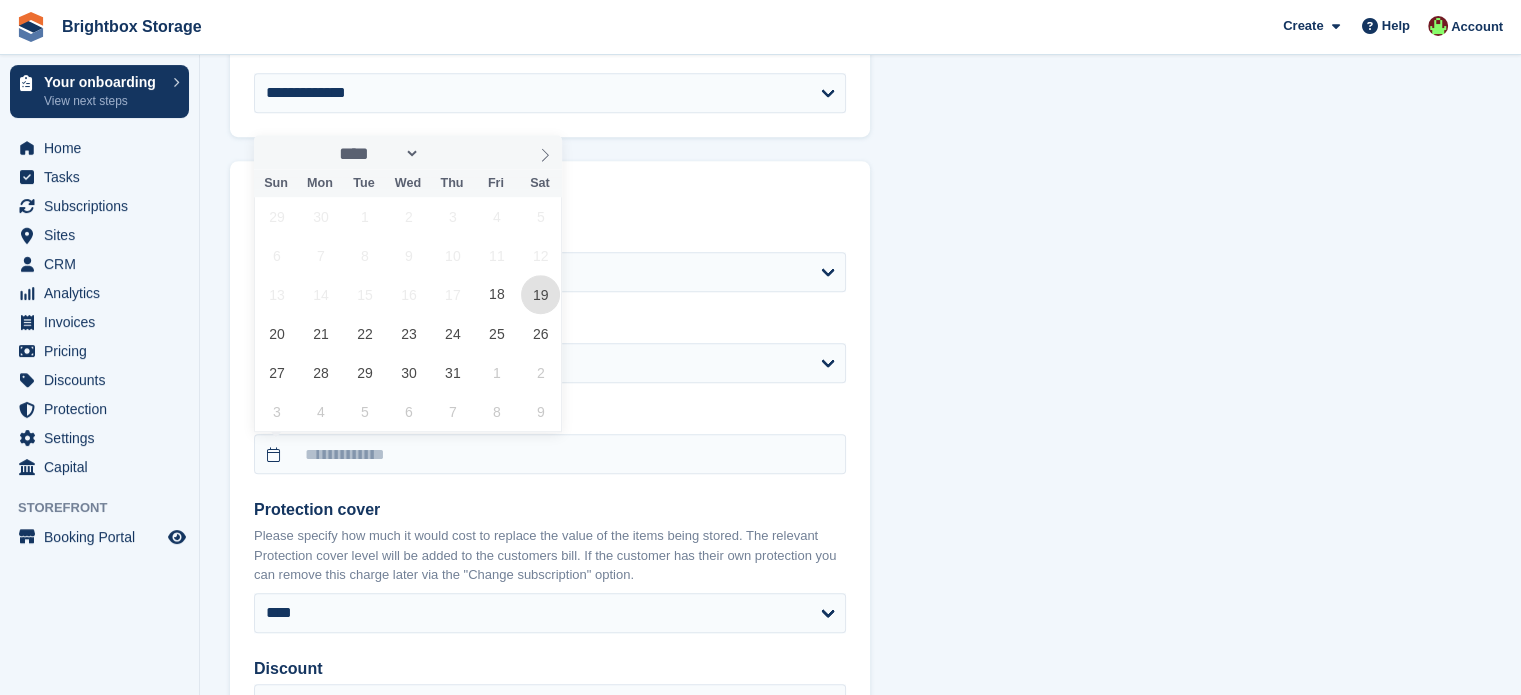 click on "19" at bounding box center (540, 294) 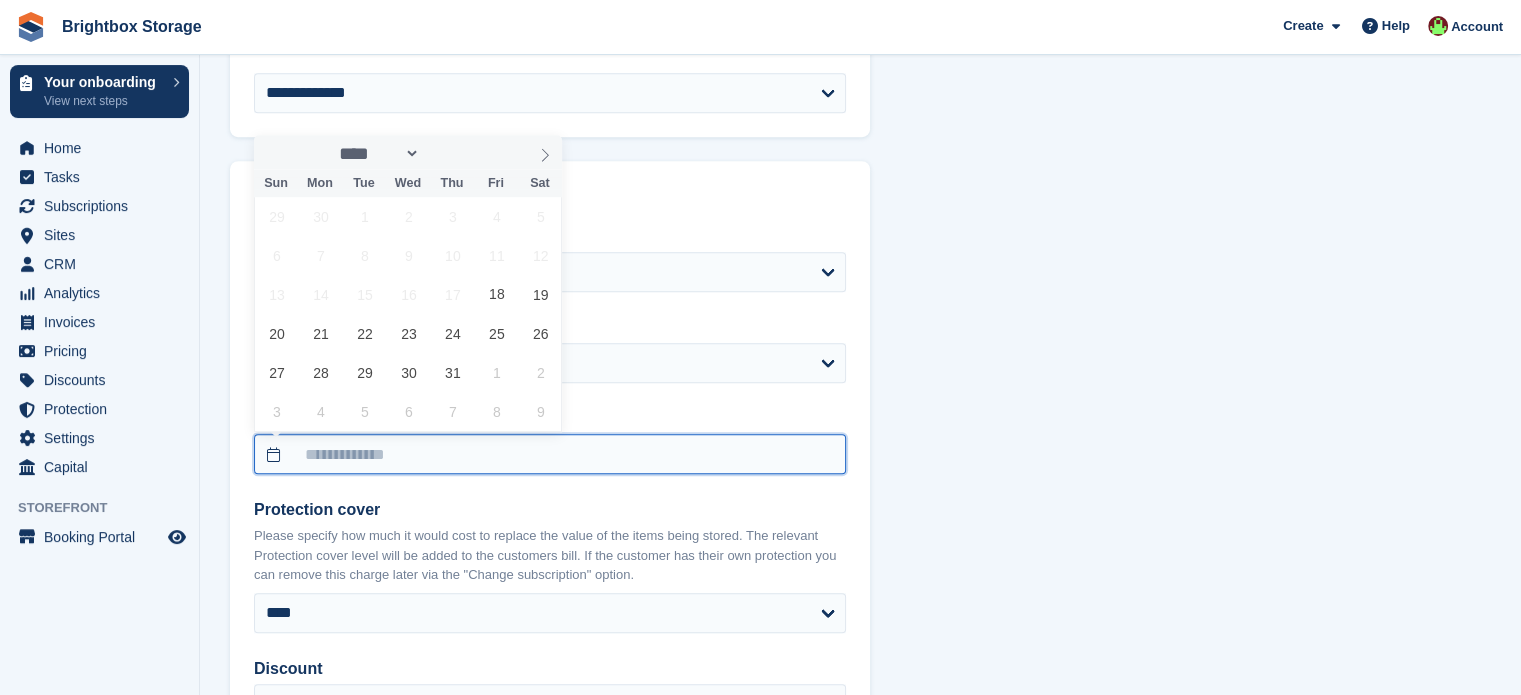 type on "**********" 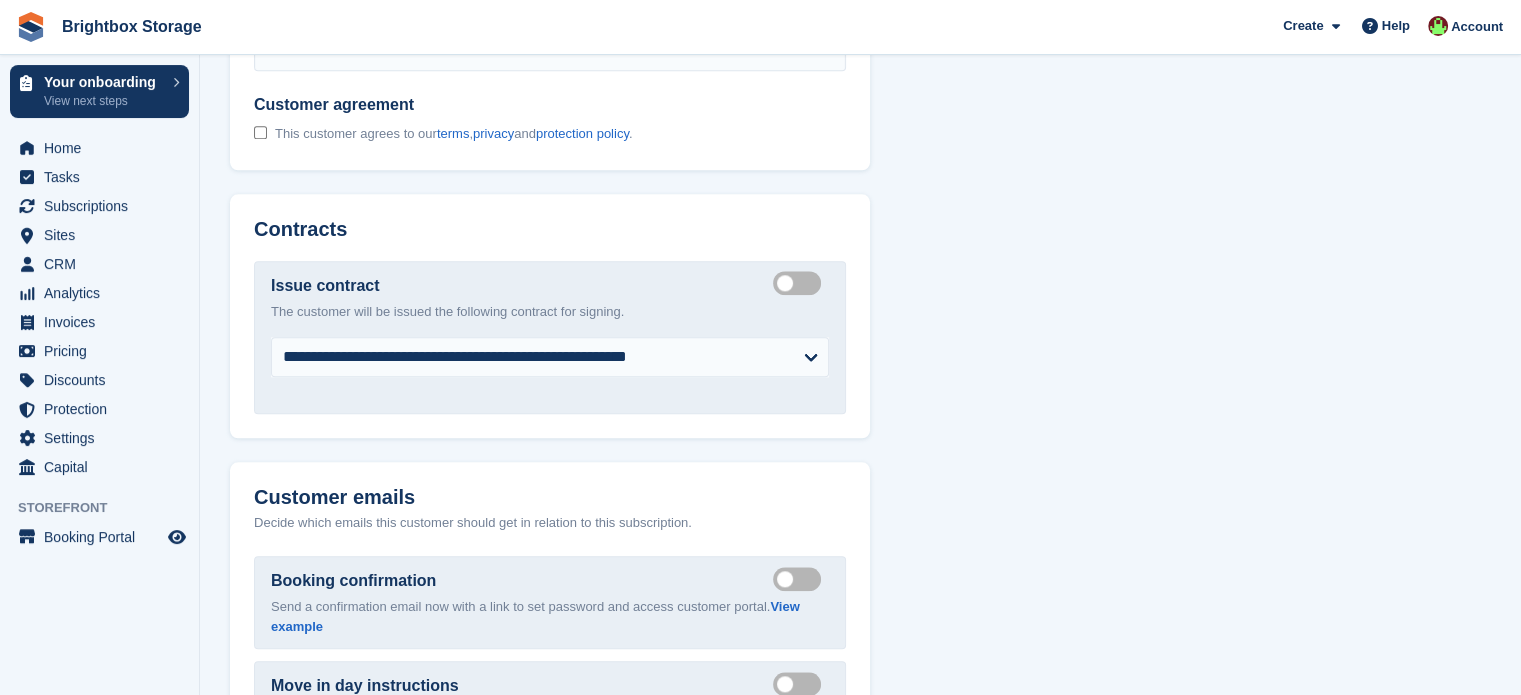 scroll, scrollTop: 2300, scrollLeft: 0, axis: vertical 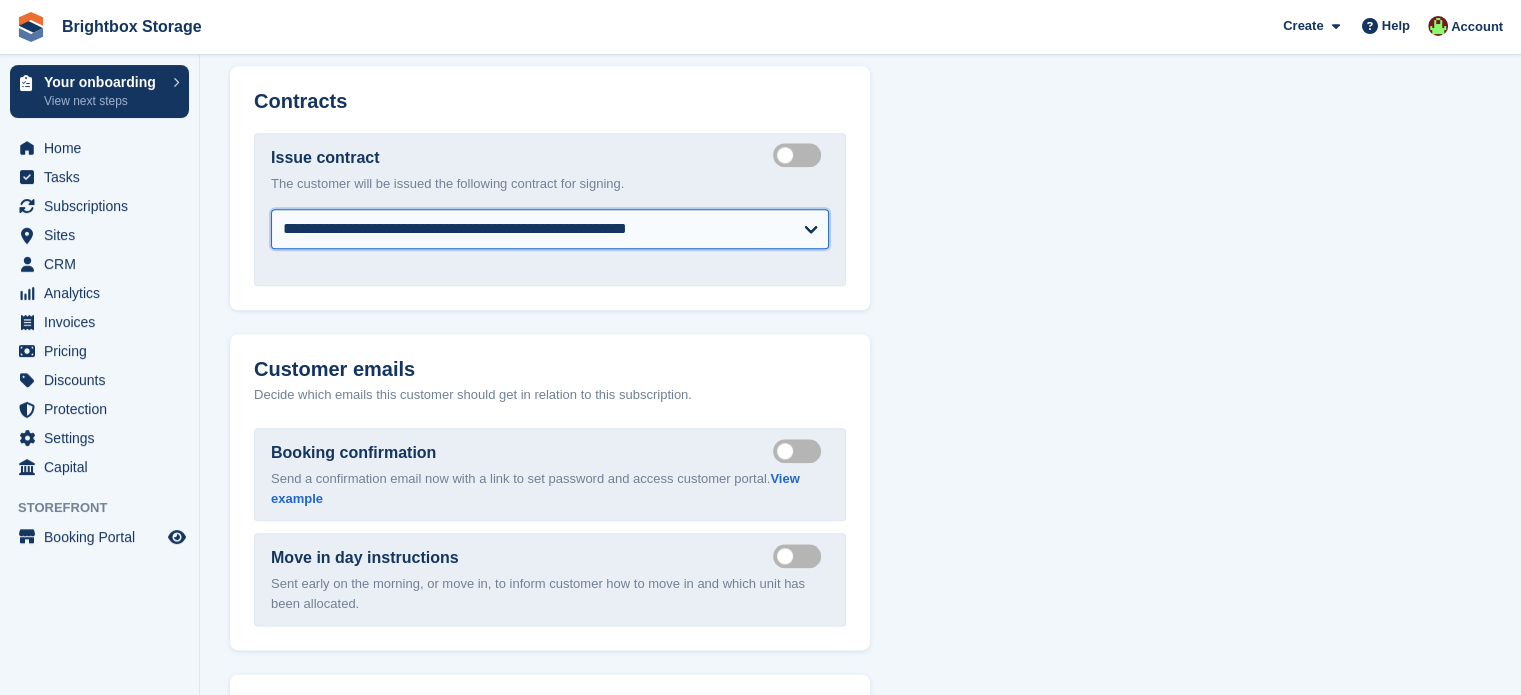 click on "**********" at bounding box center (550, 229) 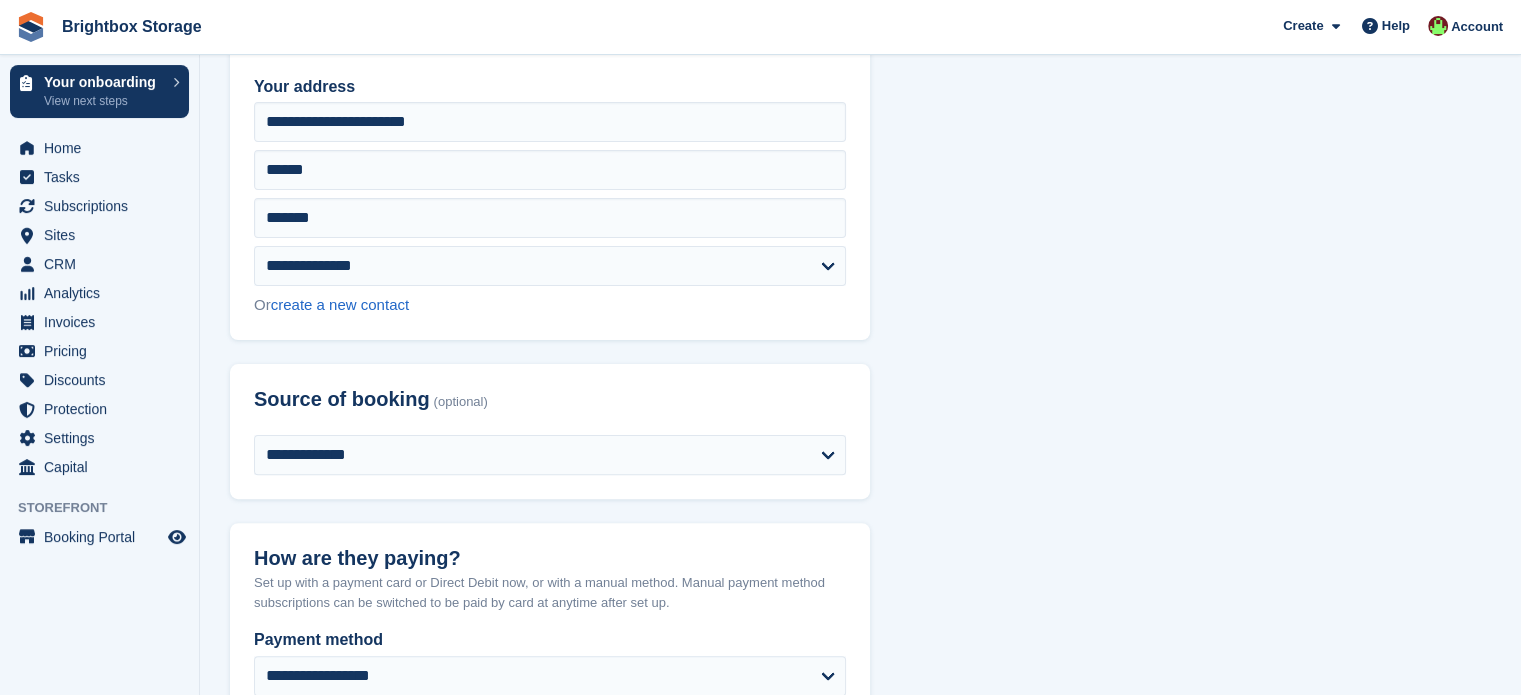scroll, scrollTop: 600, scrollLeft: 0, axis: vertical 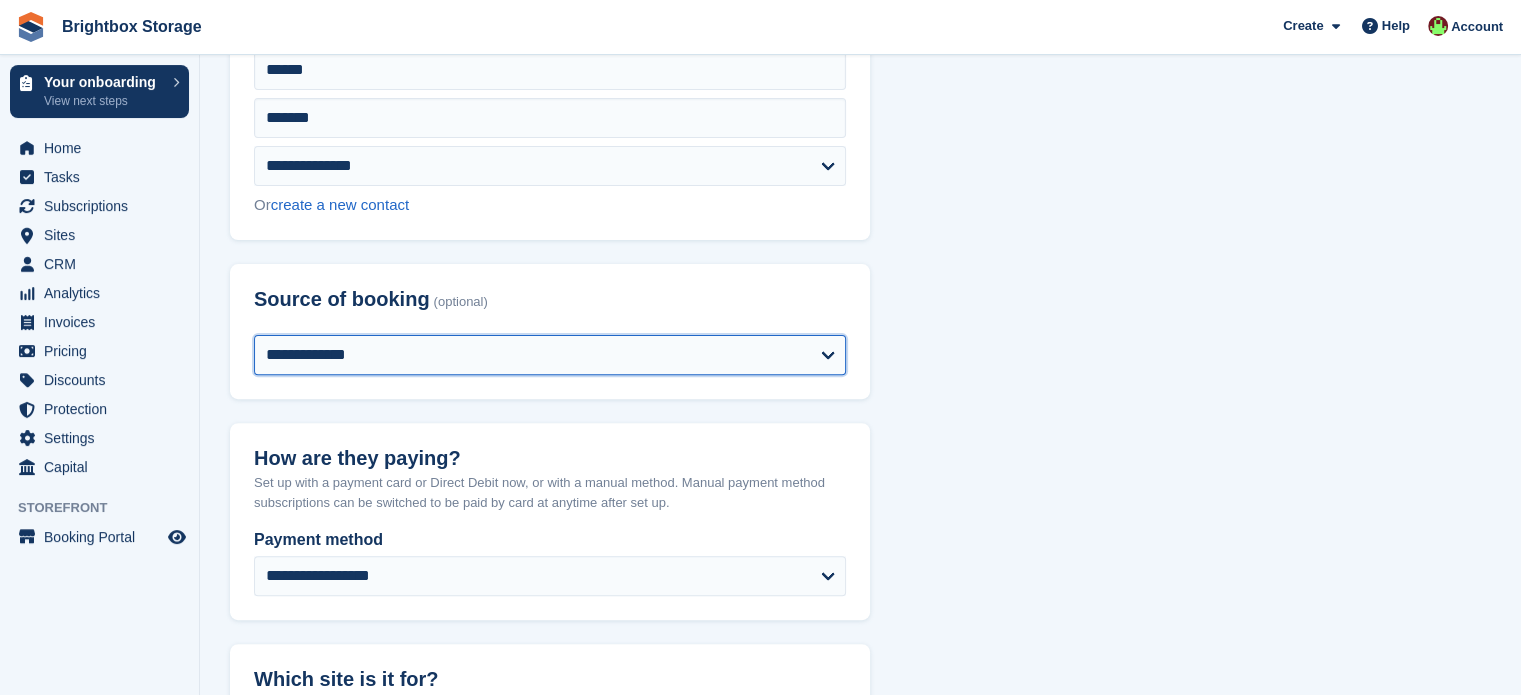 click on "**********" at bounding box center (550, 355) 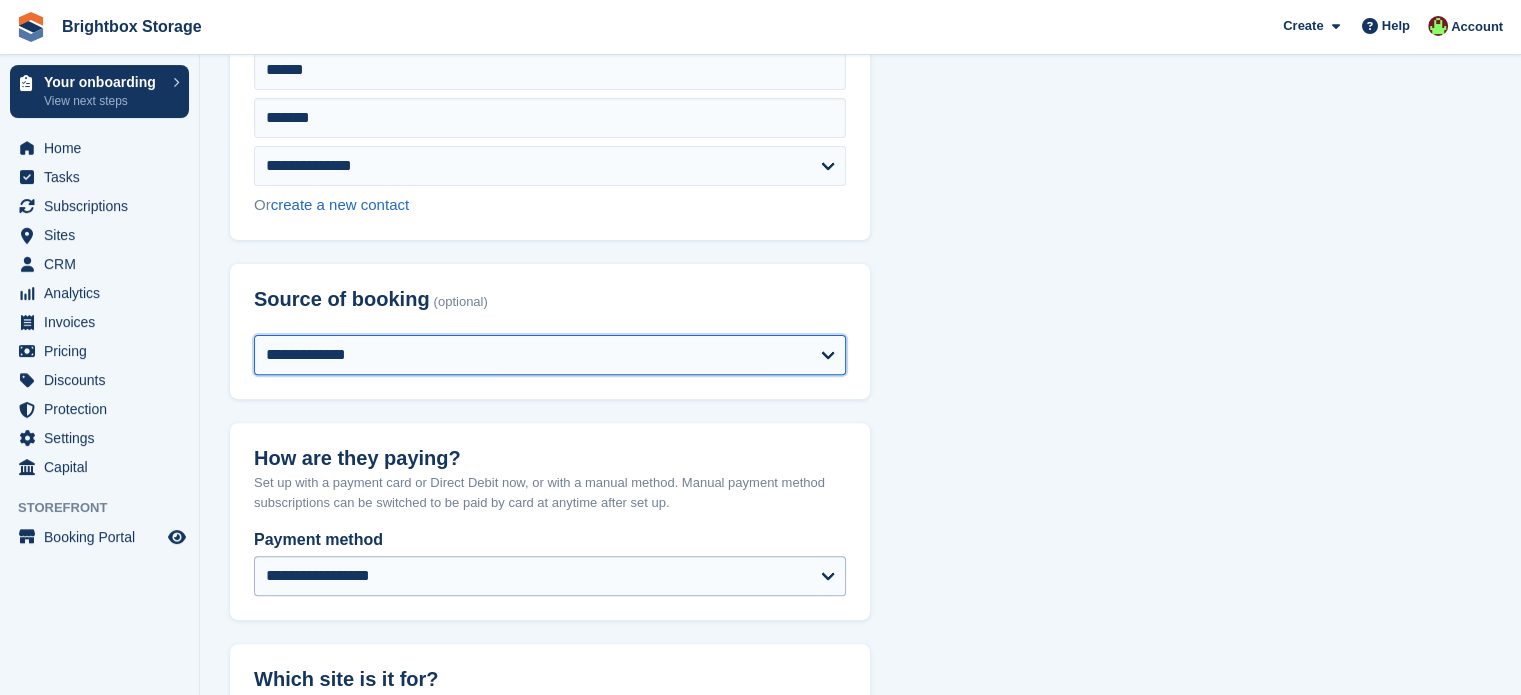 select on "*****" 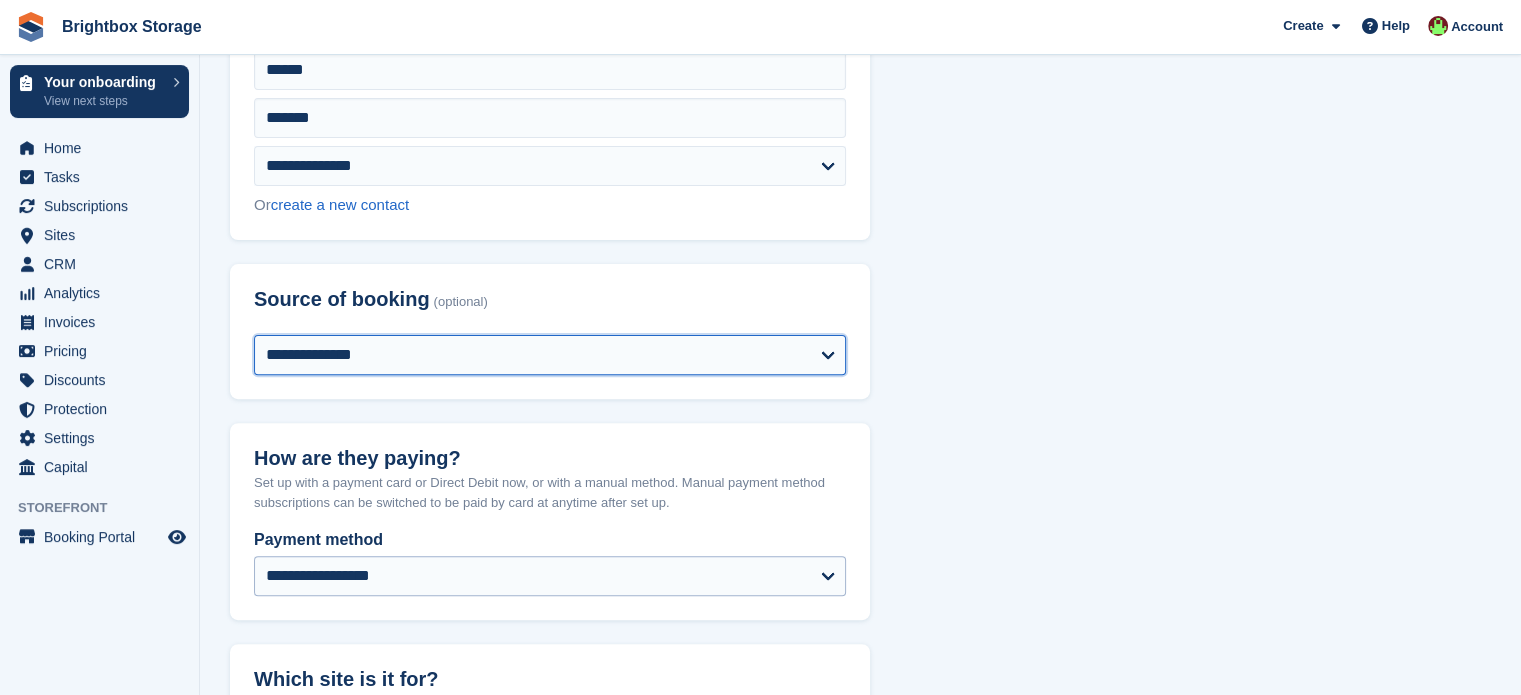 click on "**********" at bounding box center [550, 355] 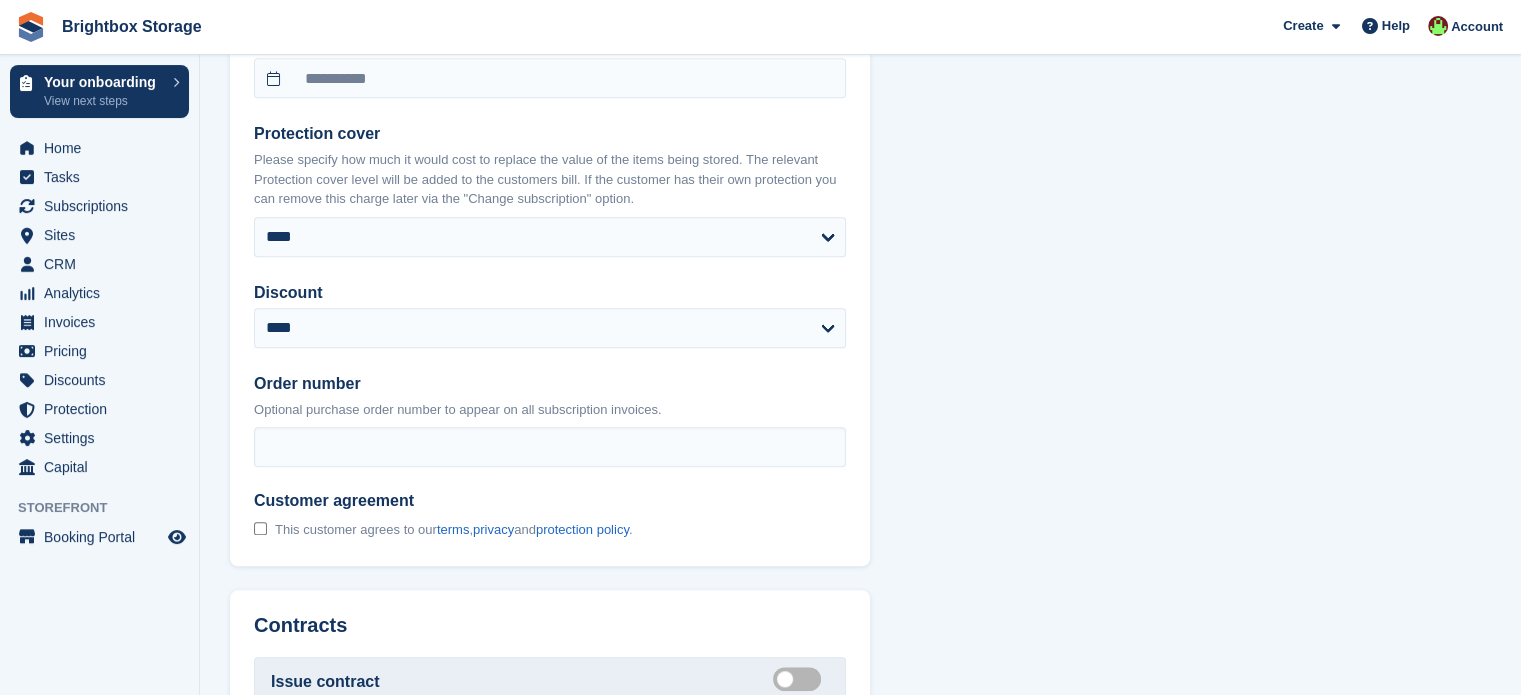 scroll, scrollTop: 1900, scrollLeft: 0, axis: vertical 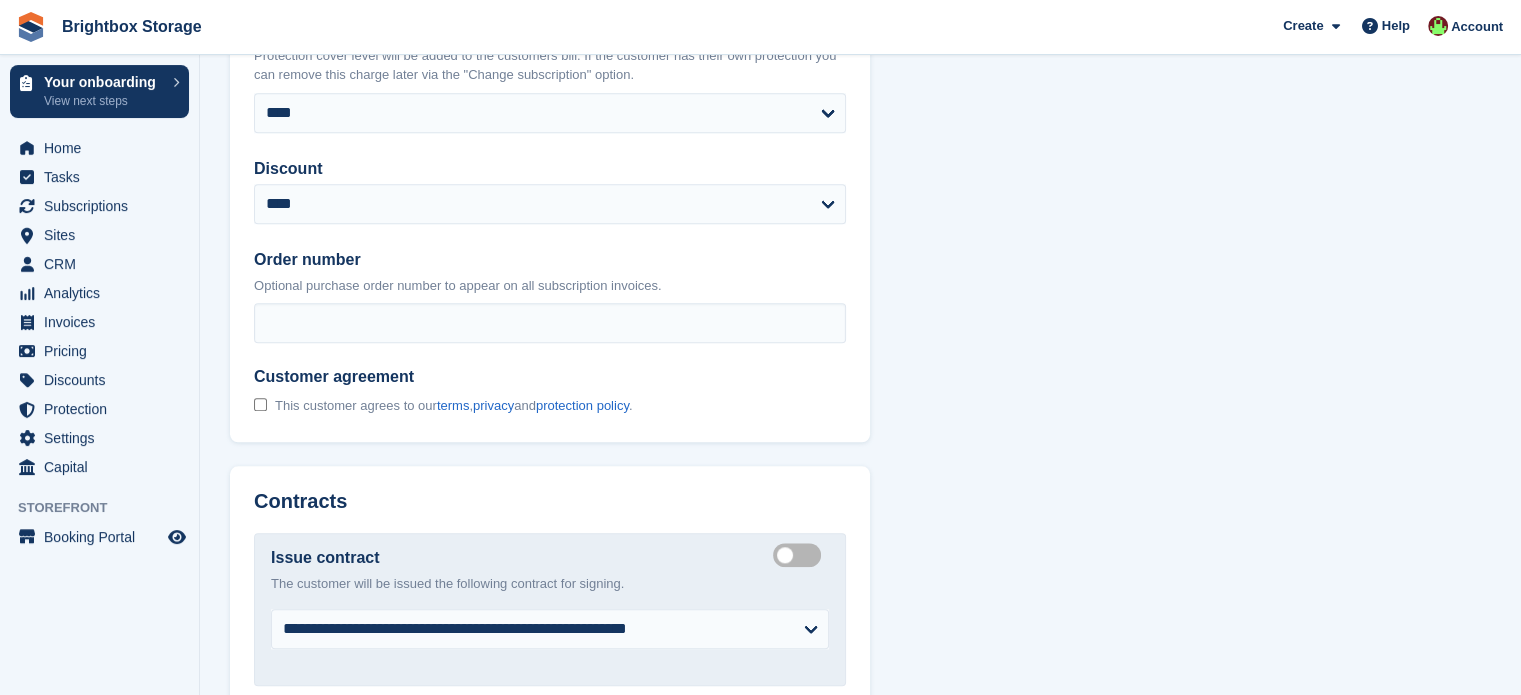 click on "This customer agrees to our  terms ,  privacy  and  protection policy ." at bounding box center (443, 405) 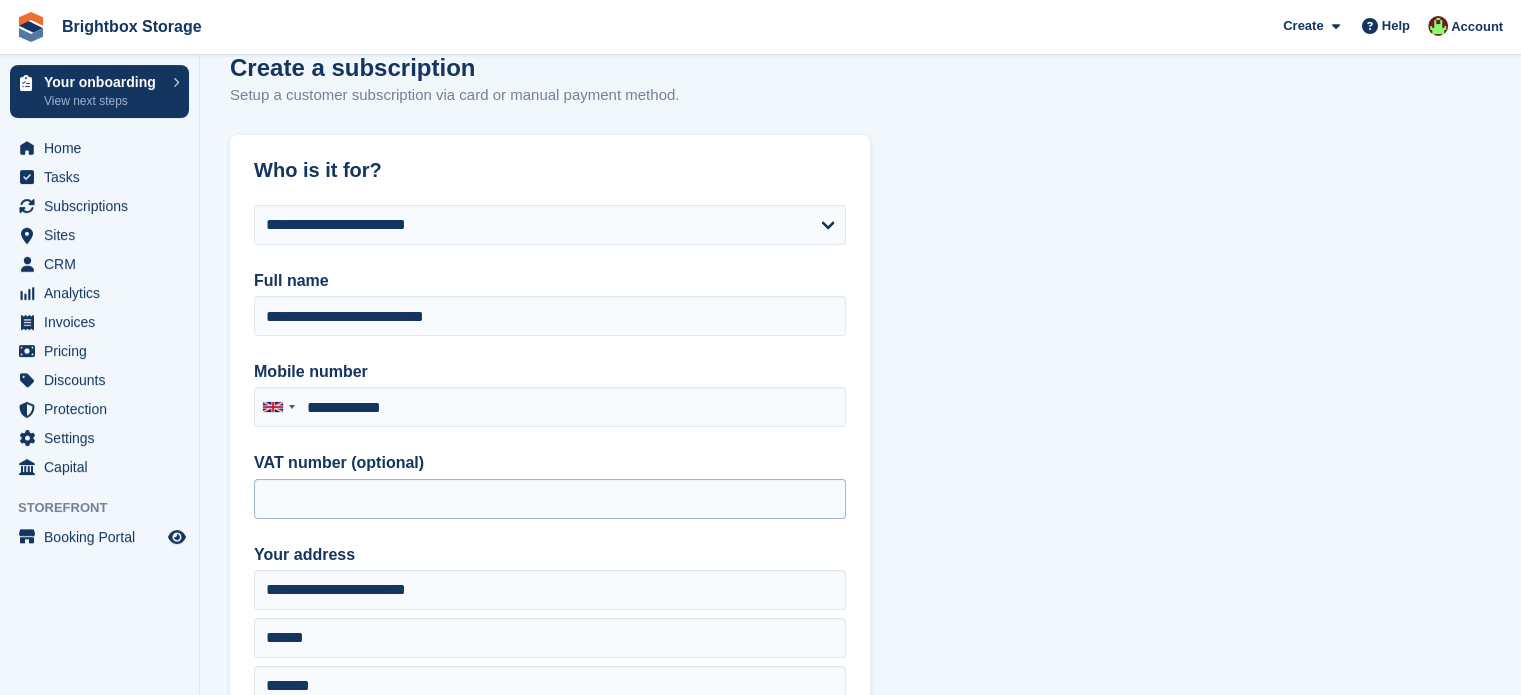 scroll, scrollTop: 0, scrollLeft: 0, axis: both 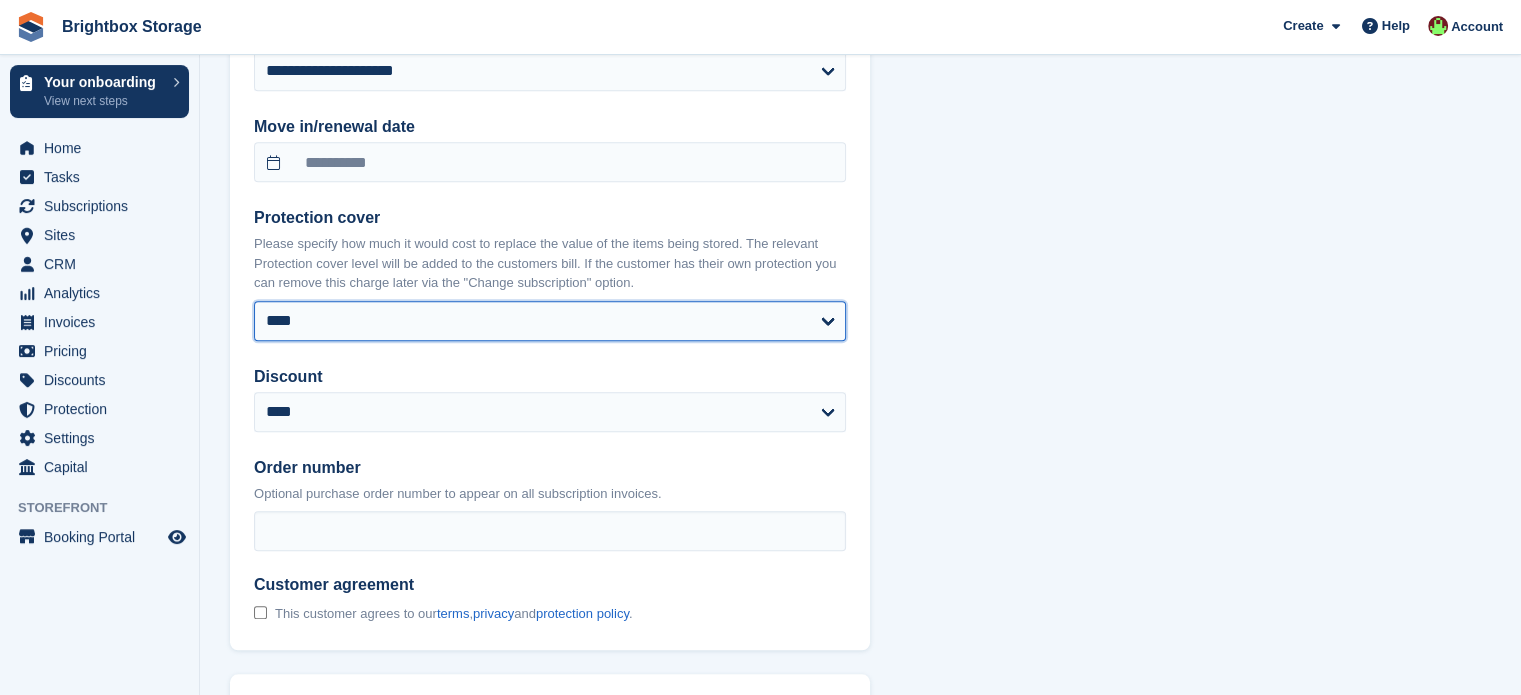 click on "****
******
******
*******
*******
*******" at bounding box center (550, 321) 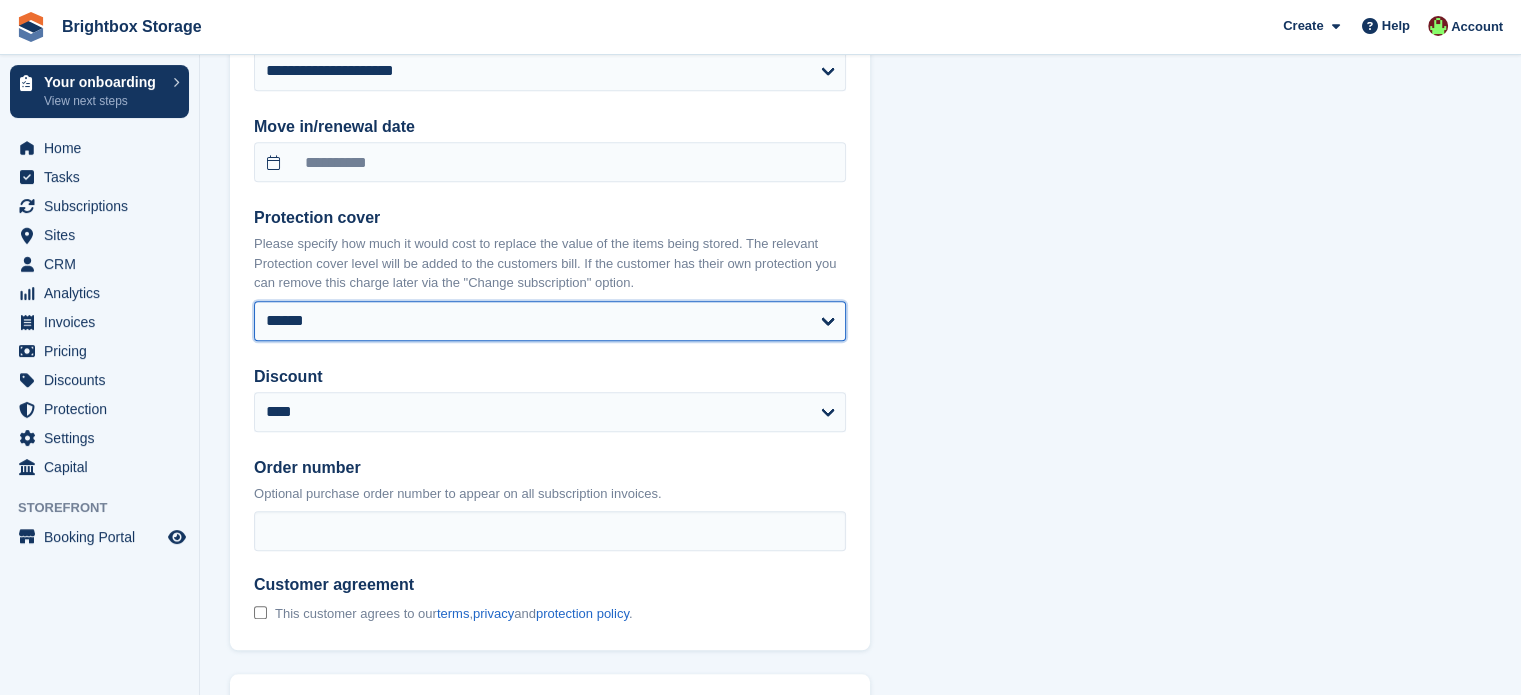 click on "****
******
******
*******
*******
*******" at bounding box center (550, 321) 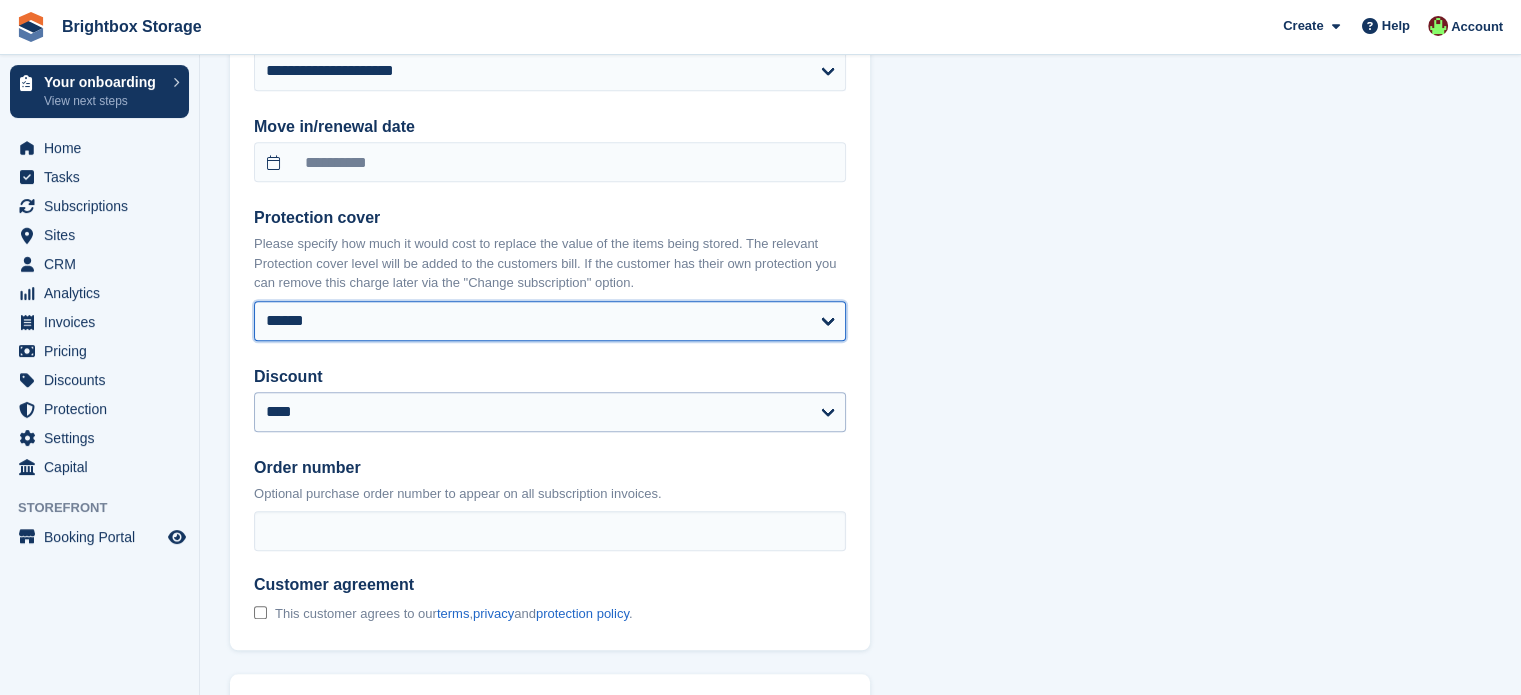 select on "******" 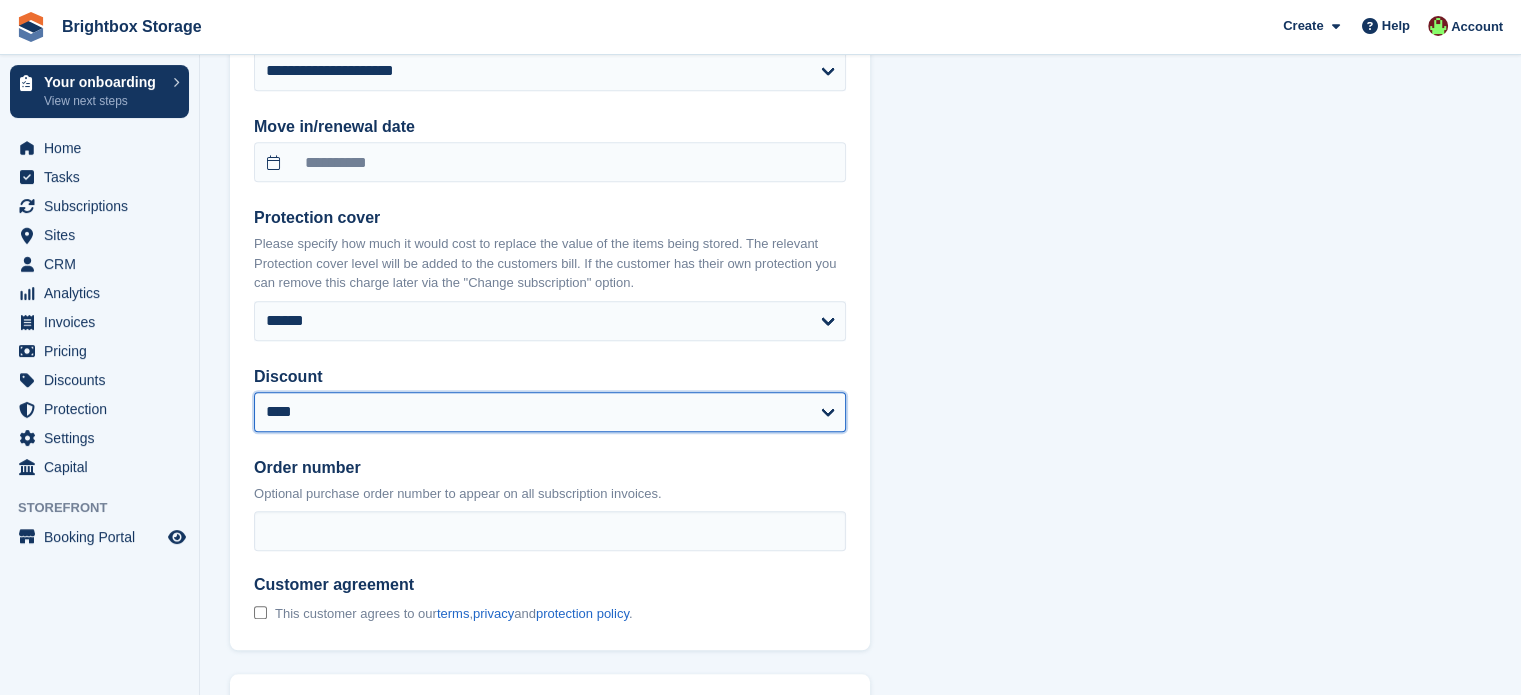 click on "**********" at bounding box center [550, 412] 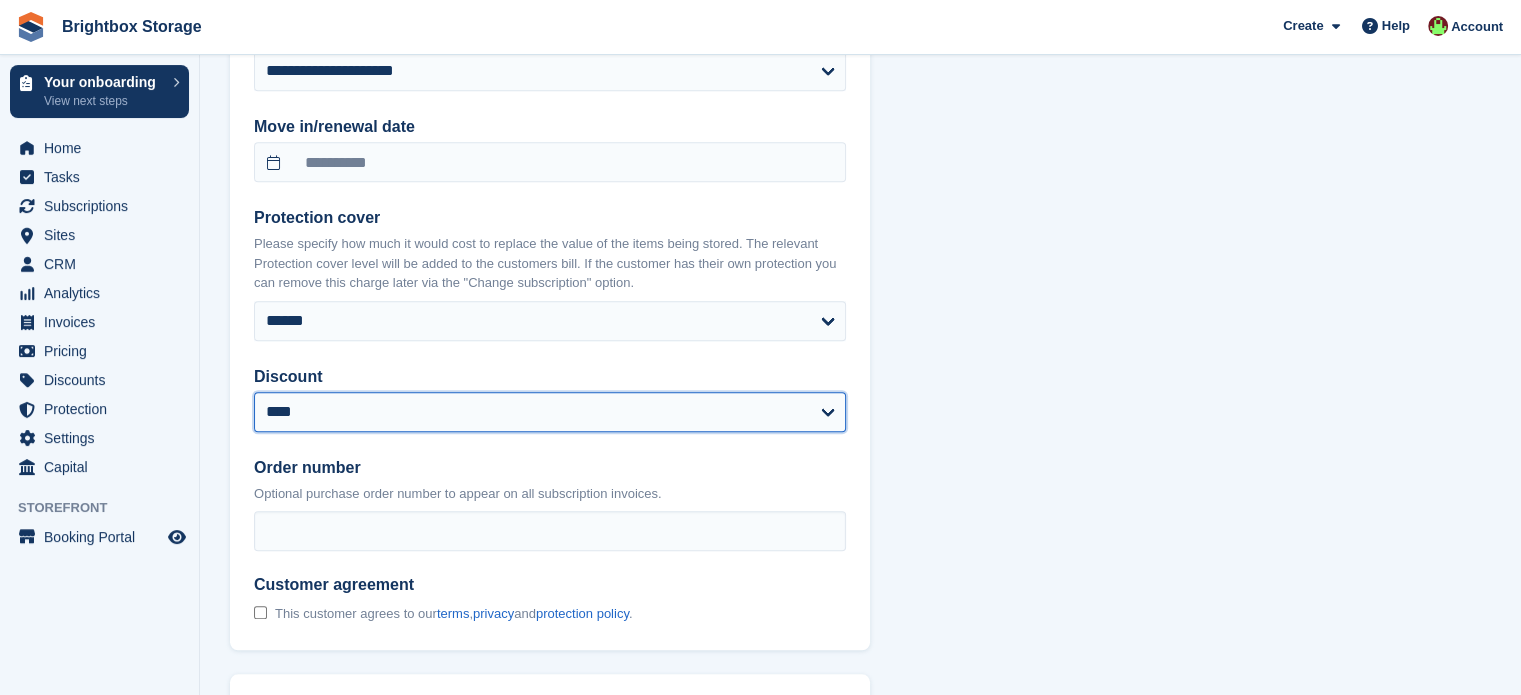 click on "**********" at bounding box center [550, 412] 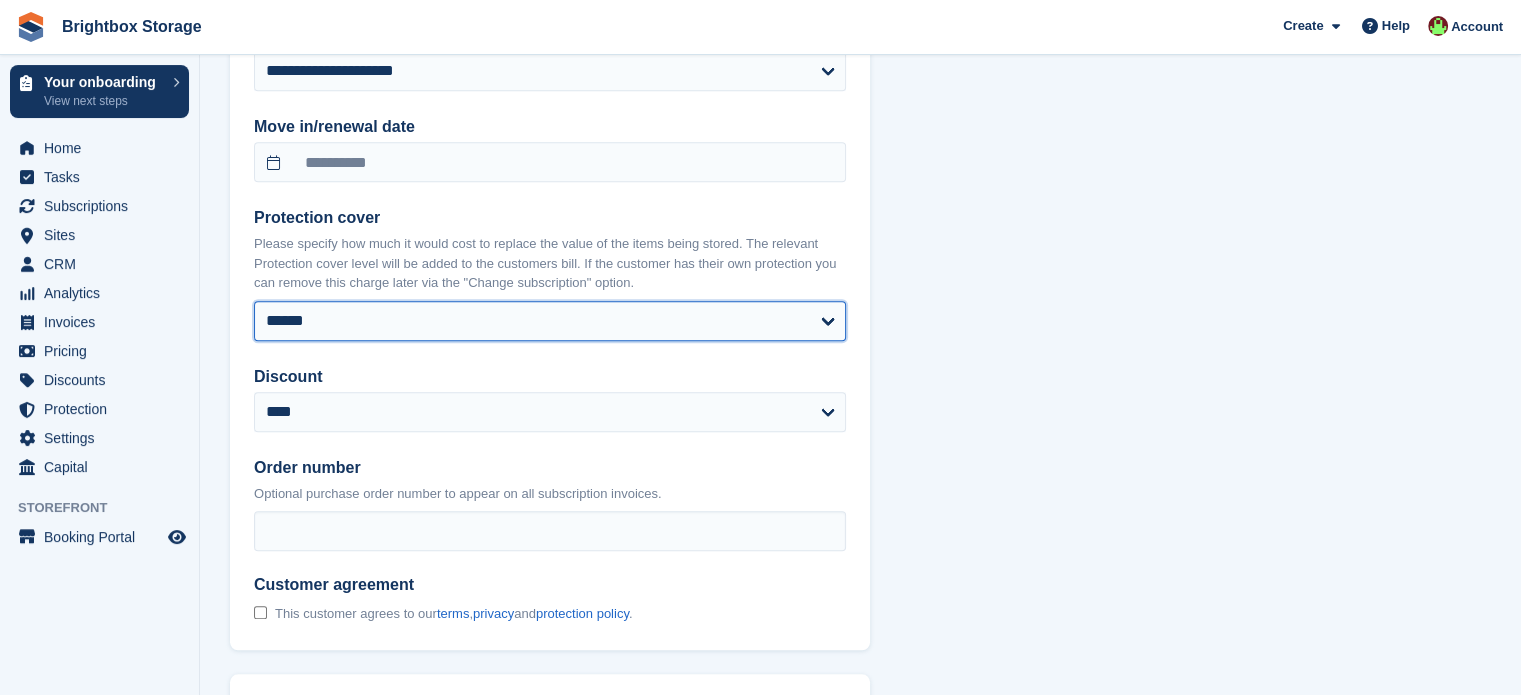 click on "****
******
******
*******
*******
*******" at bounding box center (550, 321) 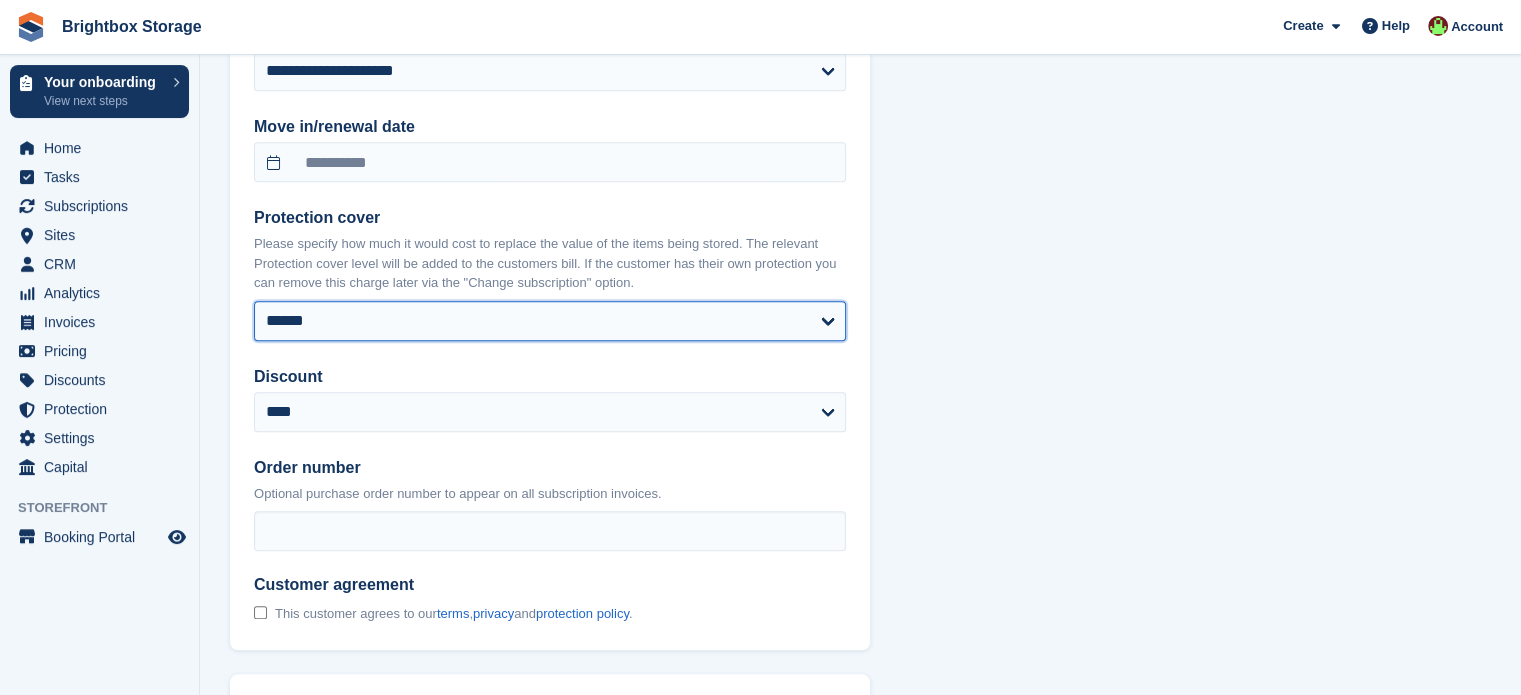 select 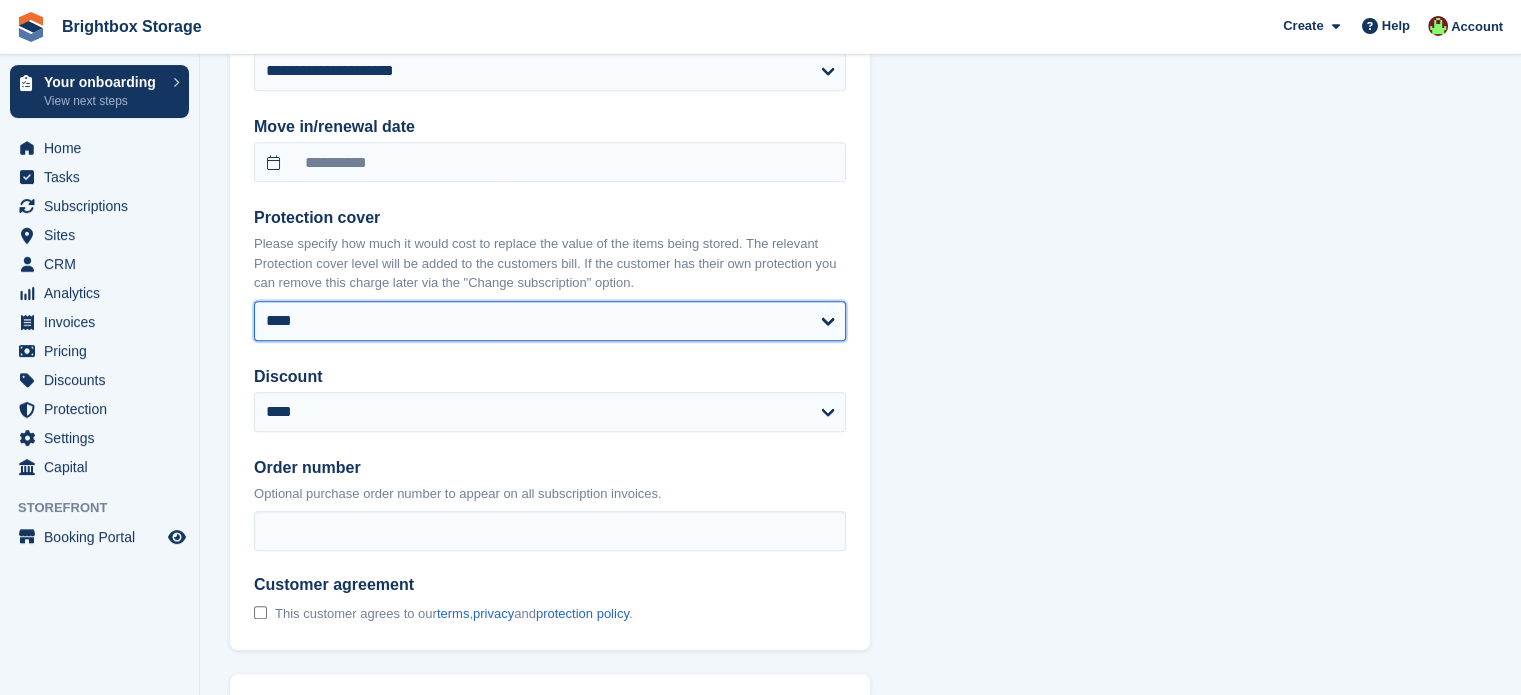 click on "****
******
******
*******
*******
*******" at bounding box center [550, 321] 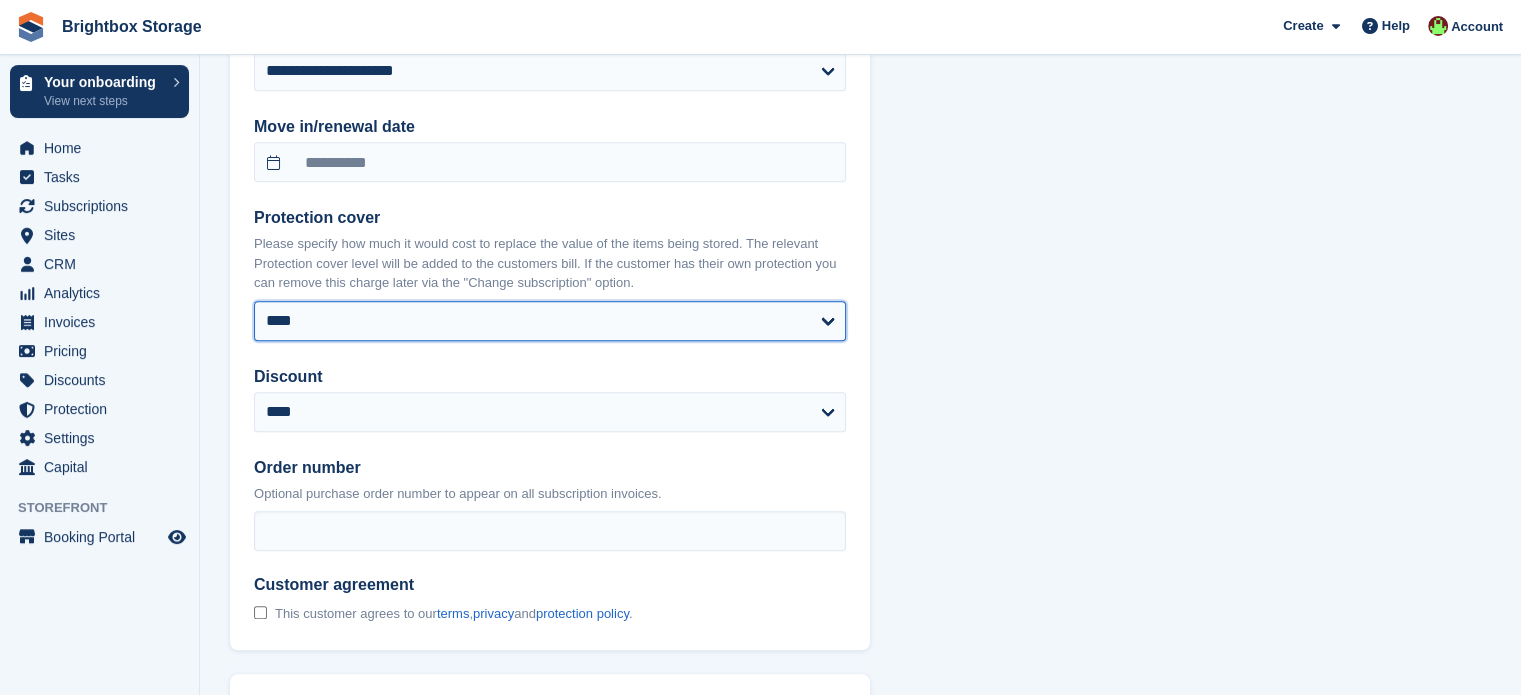 select on "******" 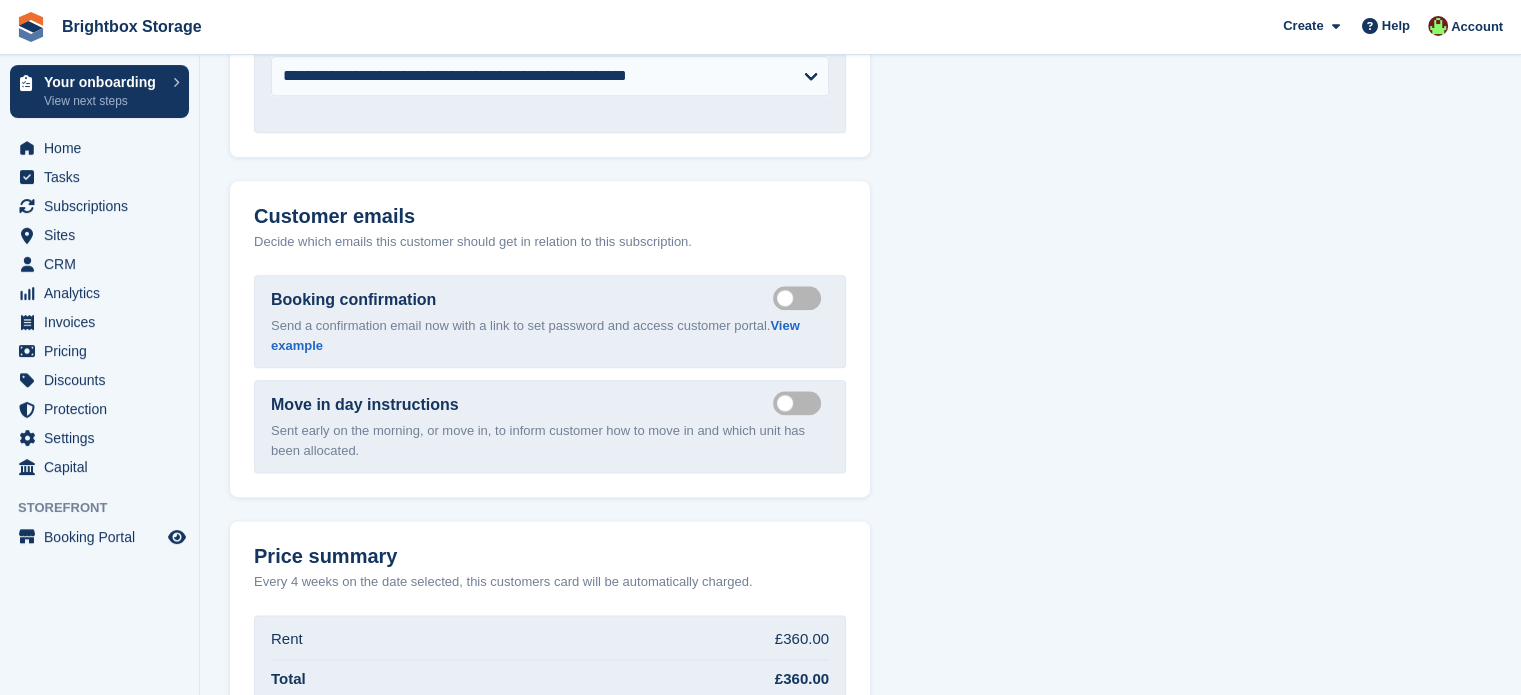 scroll, scrollTop: 2192, scrollLeft: 0, axis: vertical 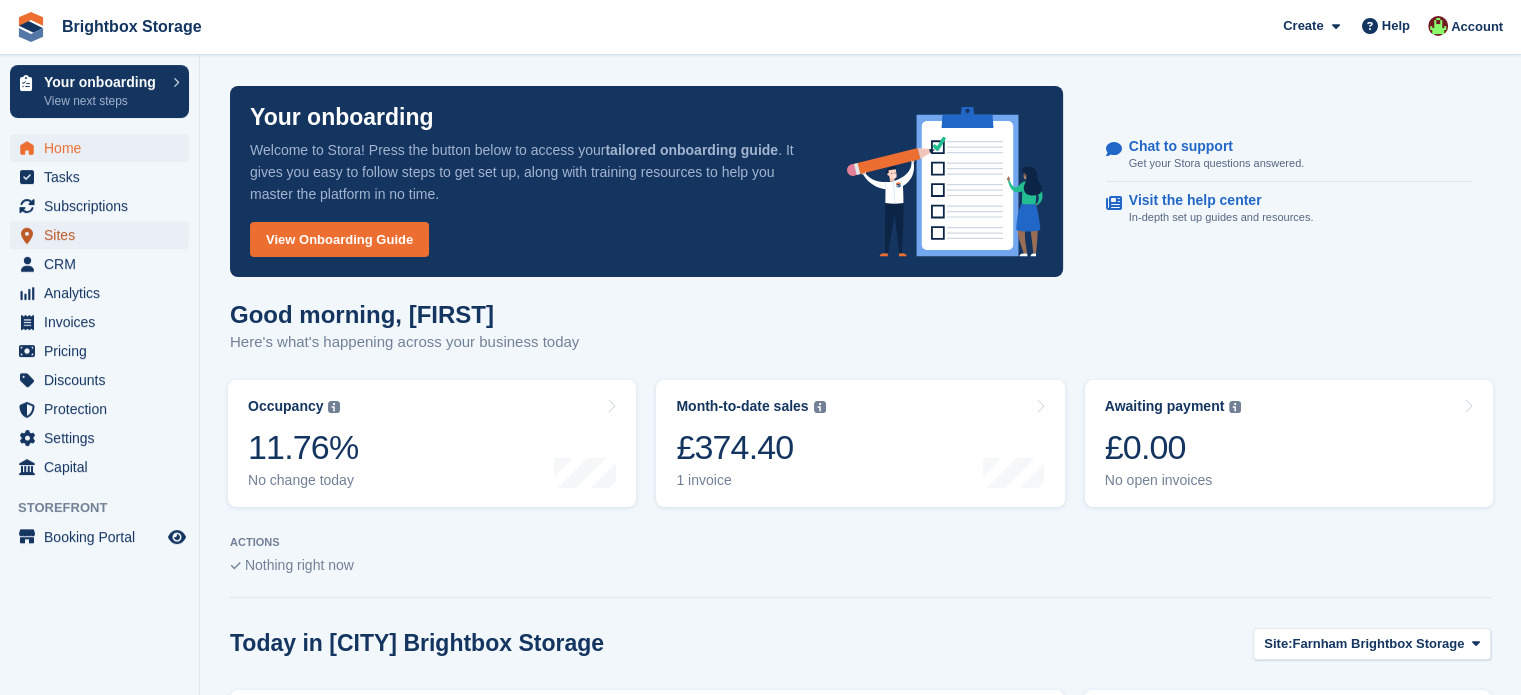 click on "Sites" at bounding box center [104, 235] 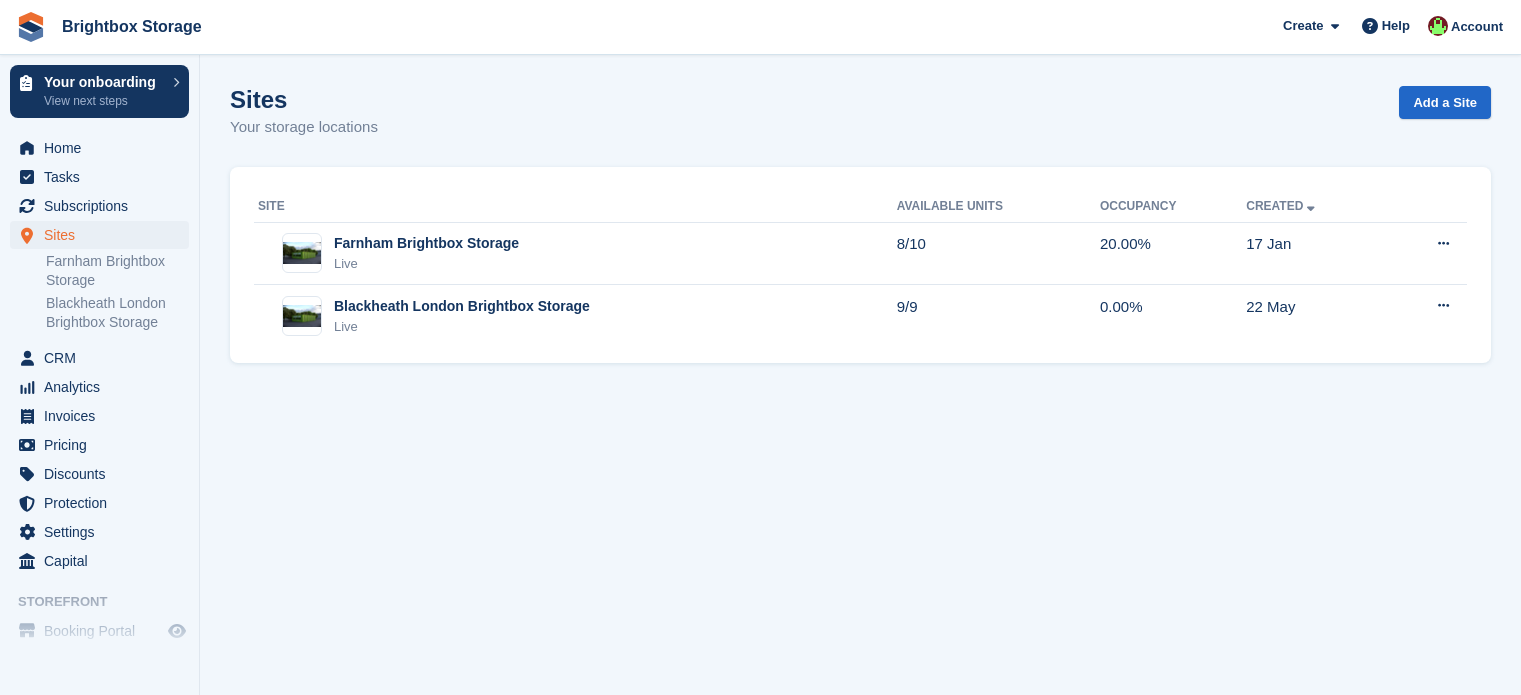 scroll, scrollTop: 0, scrollLeft: 0, axis: both 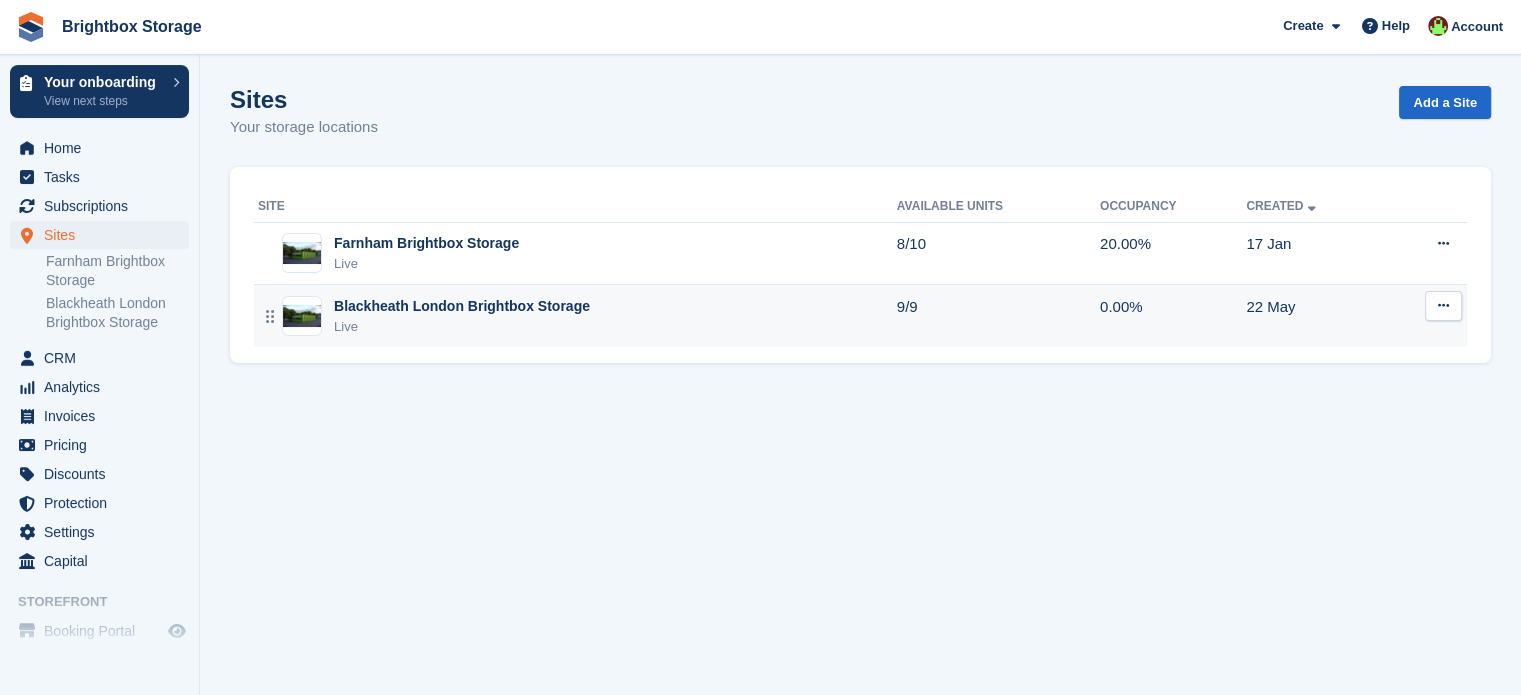 click on "Live" at bounding box center (462, 327) 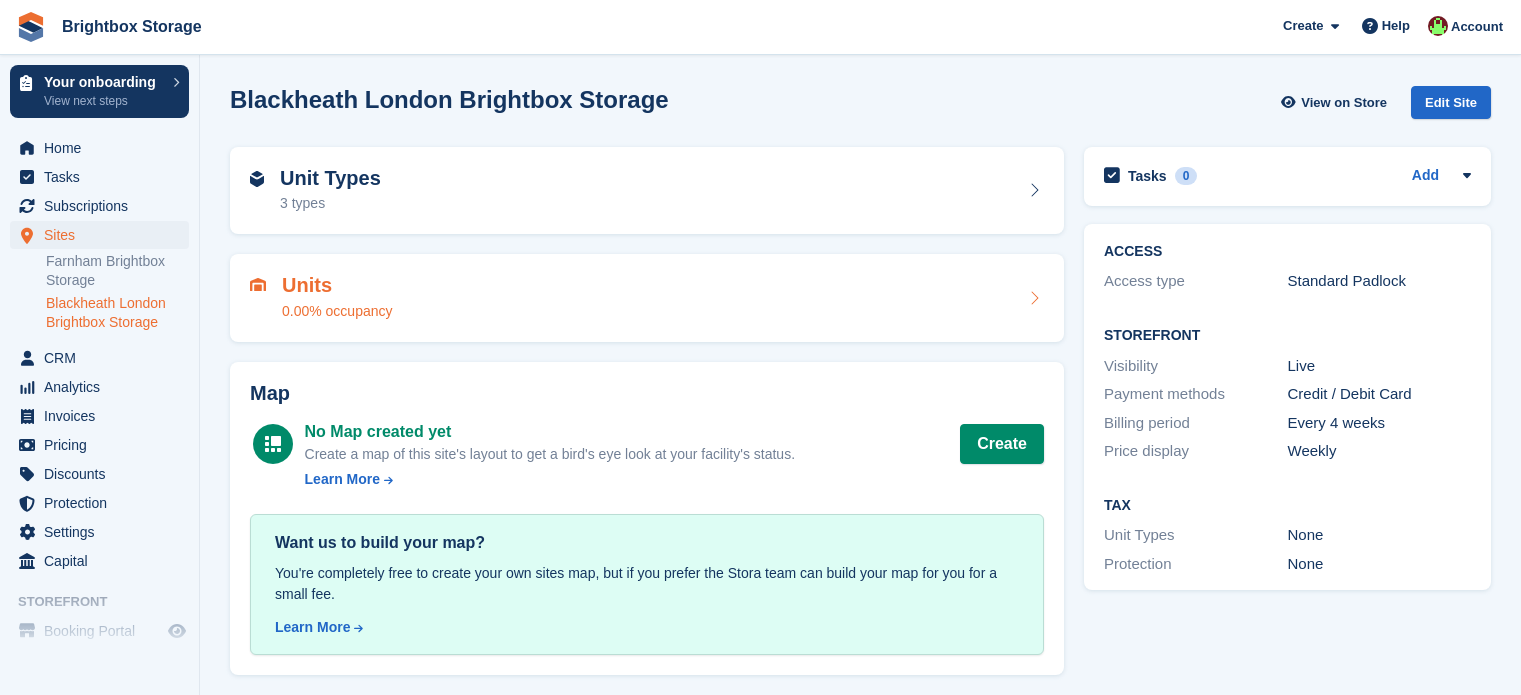 scroll, scrollTop: 0, scrollLeft: 0, axis: both 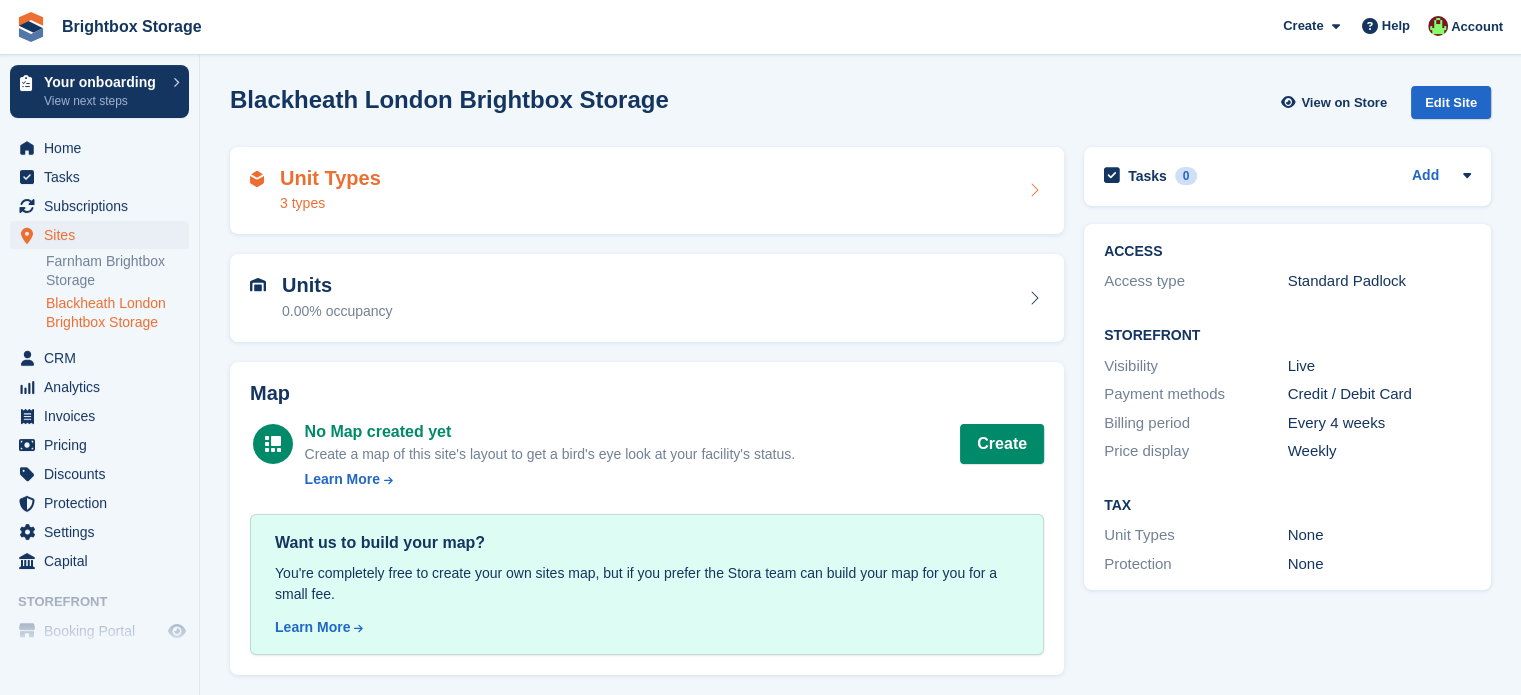 click on "Unit Types
3 types" at bounding box center (647, 191) 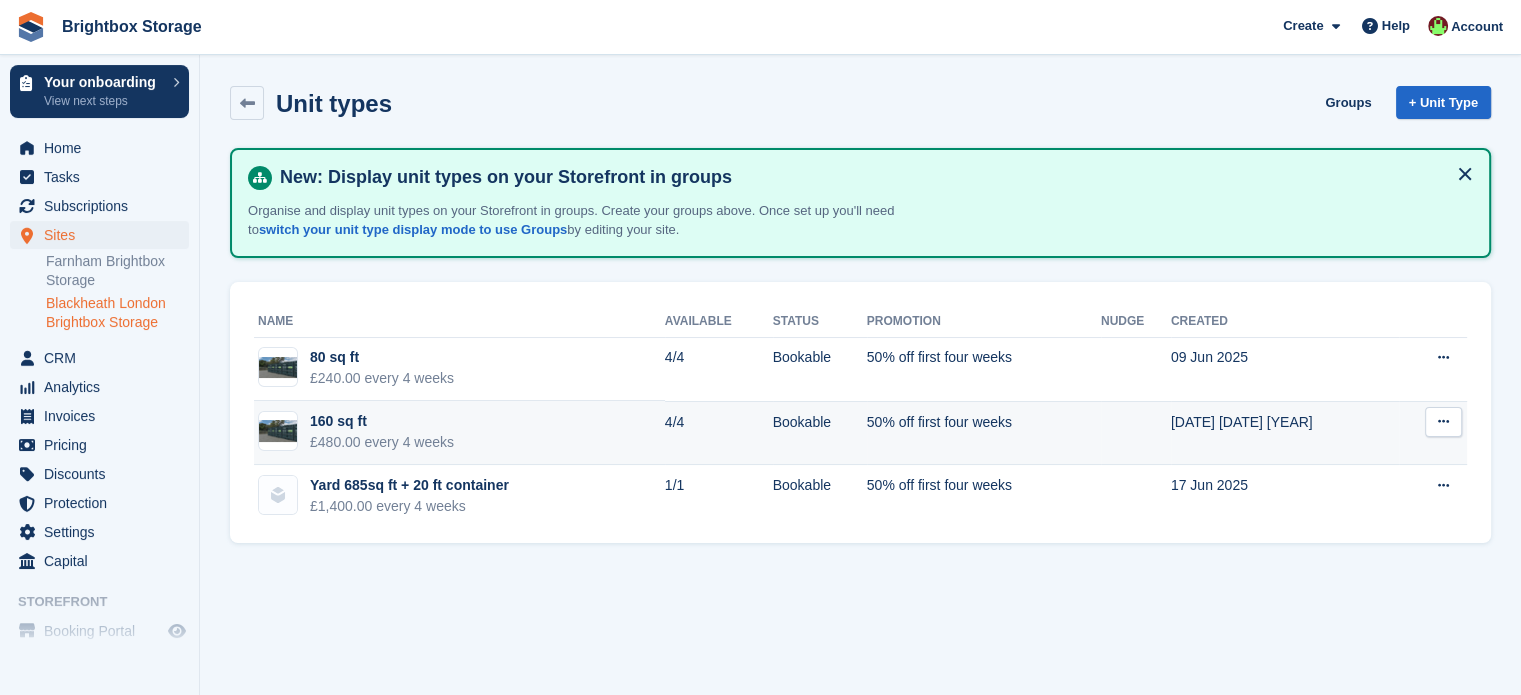 click on "160 sq ft
£480.00 every 4 weeks" at bounding box center [459, 433] 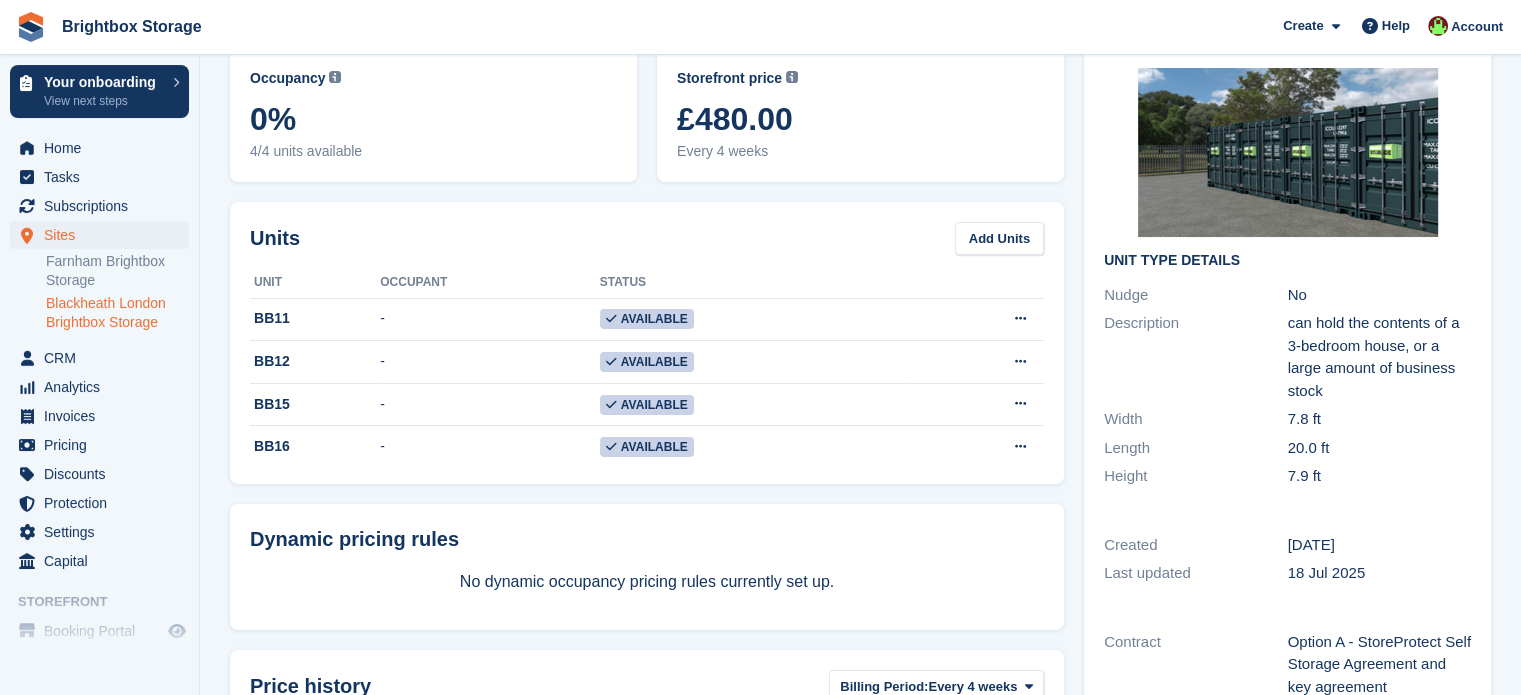 scroll, scrollTop: 0, scrollLeft: 0, axis: both 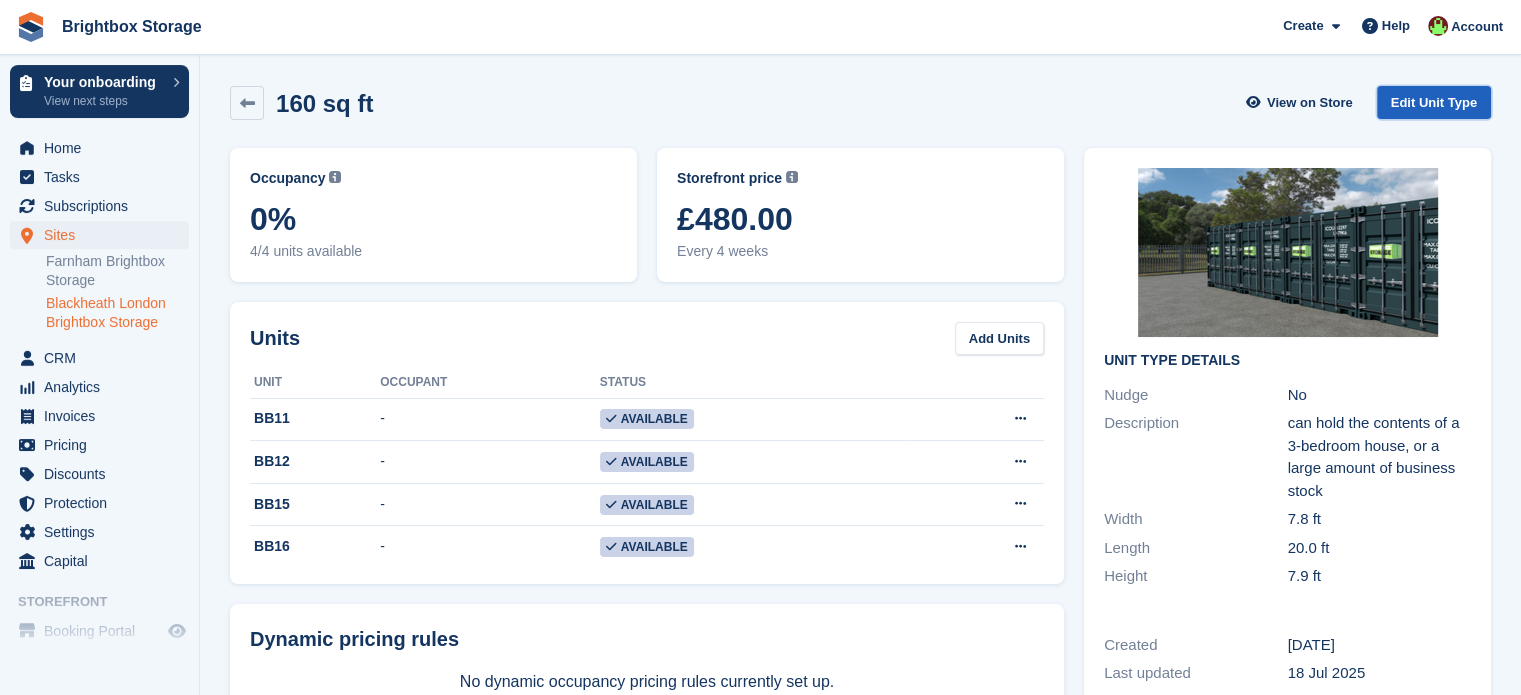 click on "Edit Unit Type" at bounding box center (1434, 102) 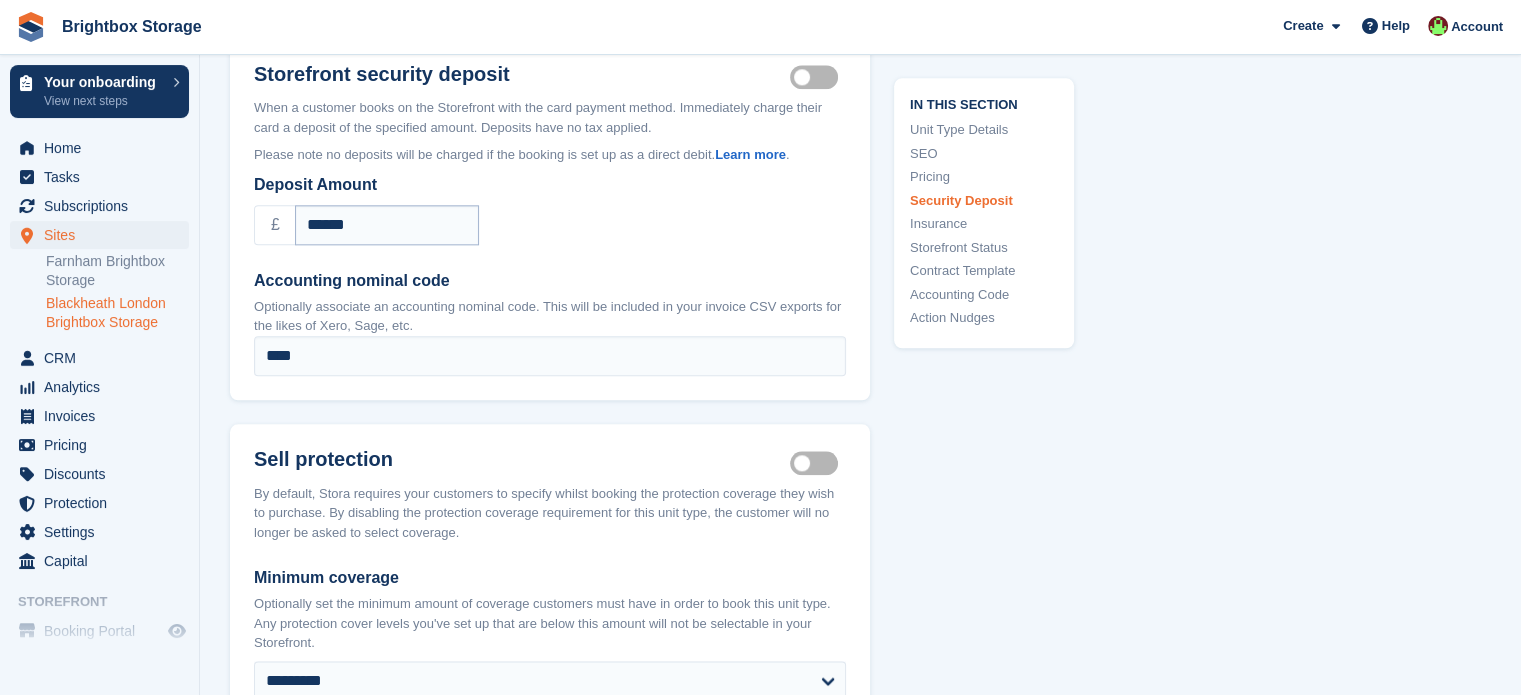 scroll, scrollTop: 2300, scrollLeft: 0, axis: vertical 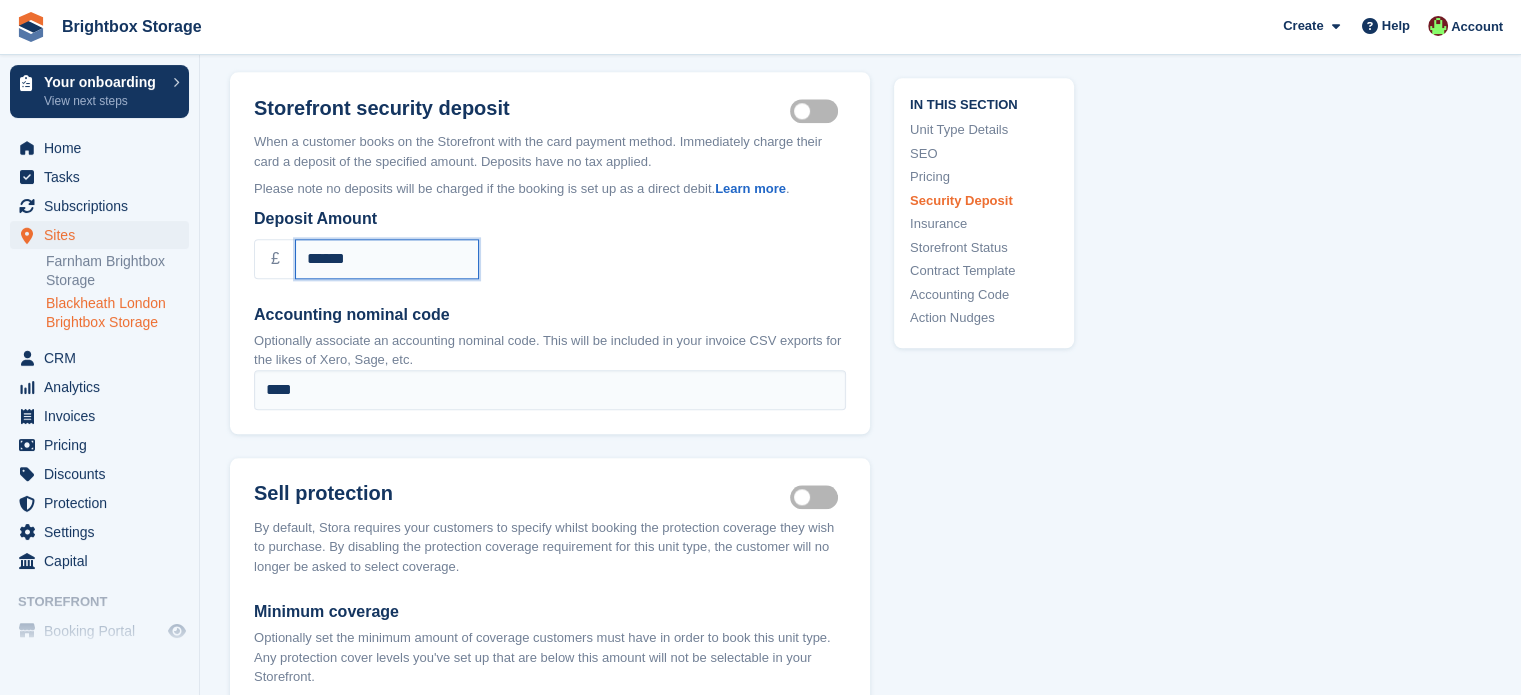 drag, startPoint x: 404, startPoint y: 251, endPoint x: 191, endPoint y: 262, distance: 213.28384 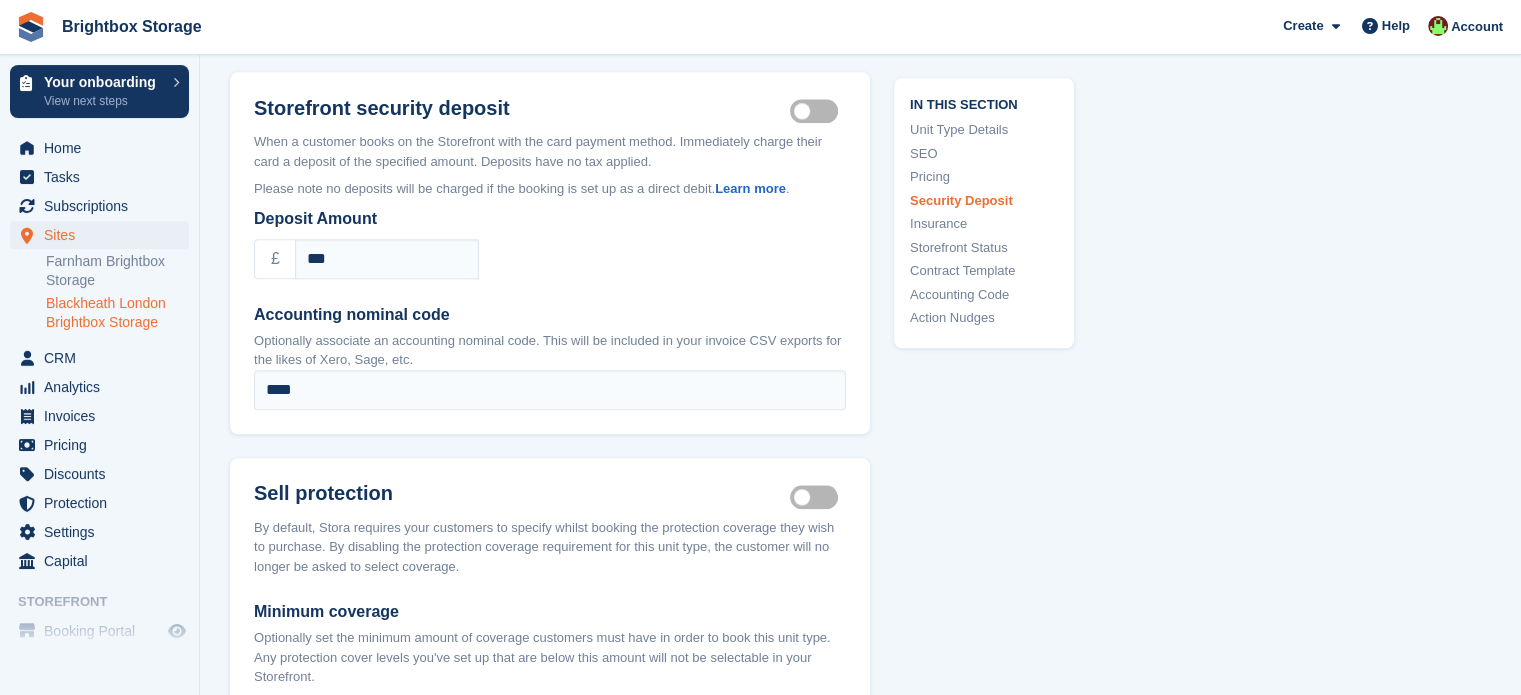 drag, startPoint x: 671, startPoint y: 278, endPoint x: 656, endPoint y: 267, distance: 18.601076 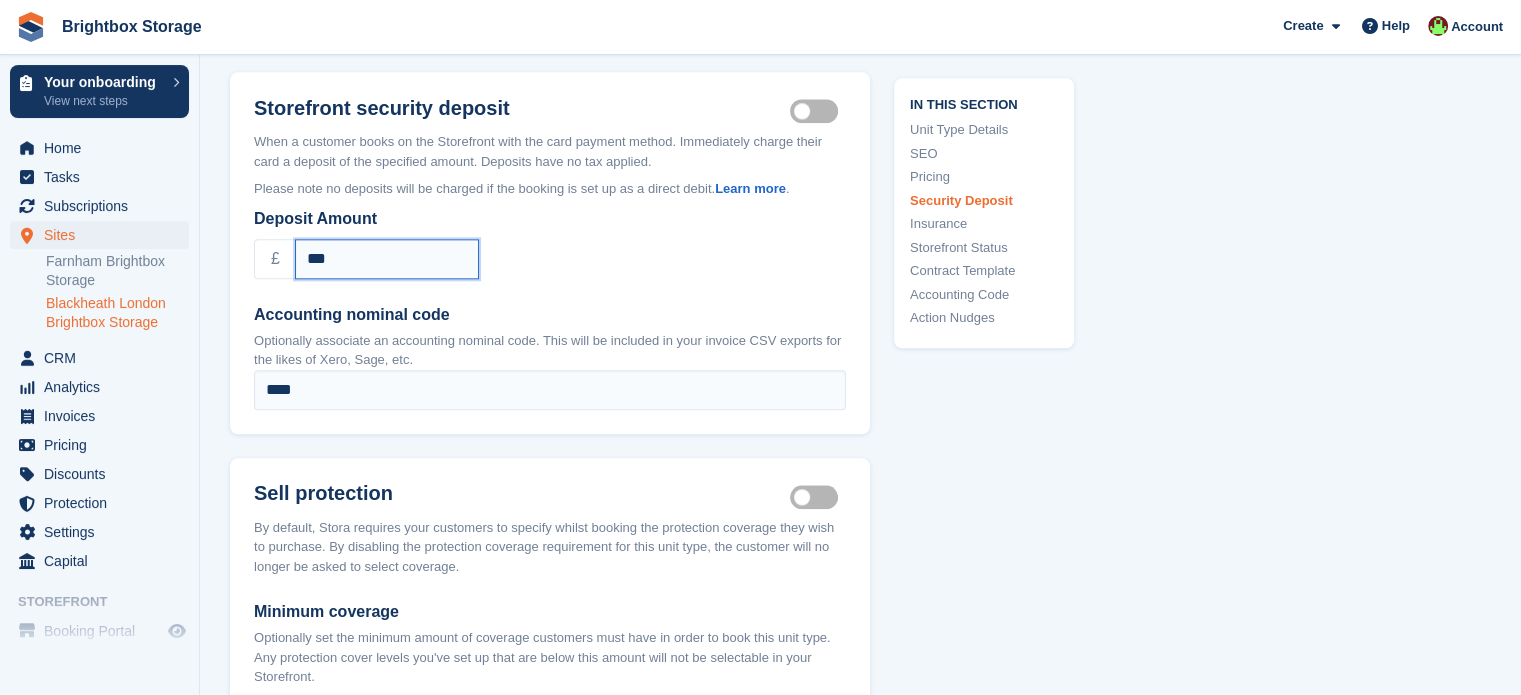 click on "***" at bounding box center (387, 259) 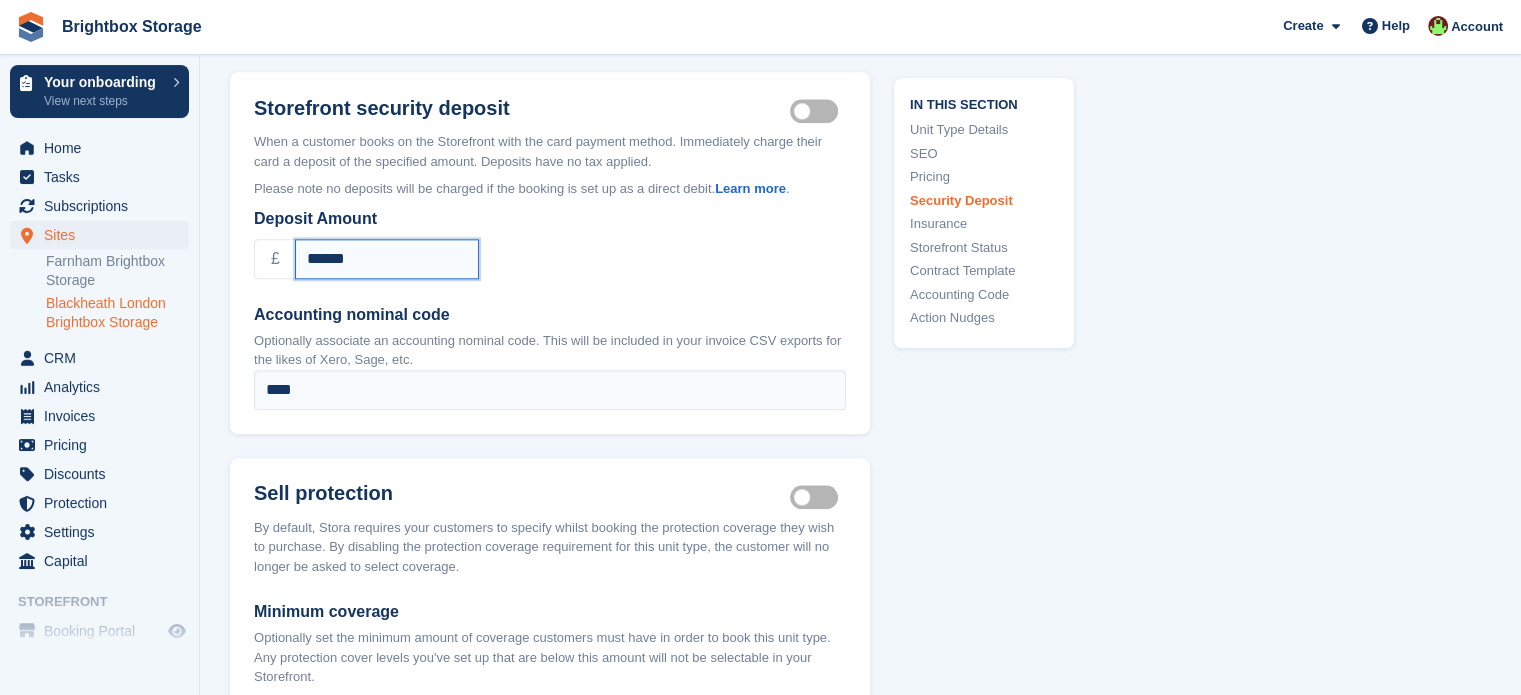 type on "******" 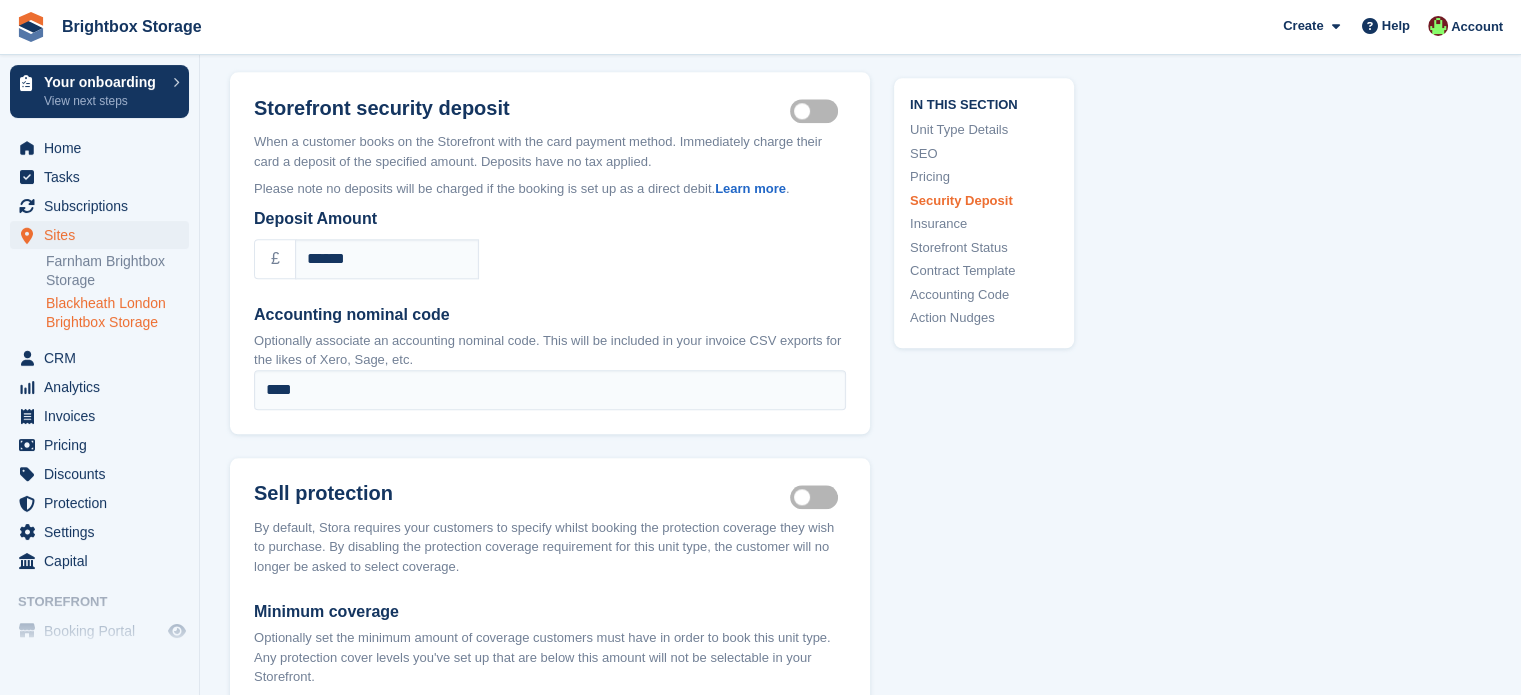 click on "£
******" at bounding box center [550, 259] 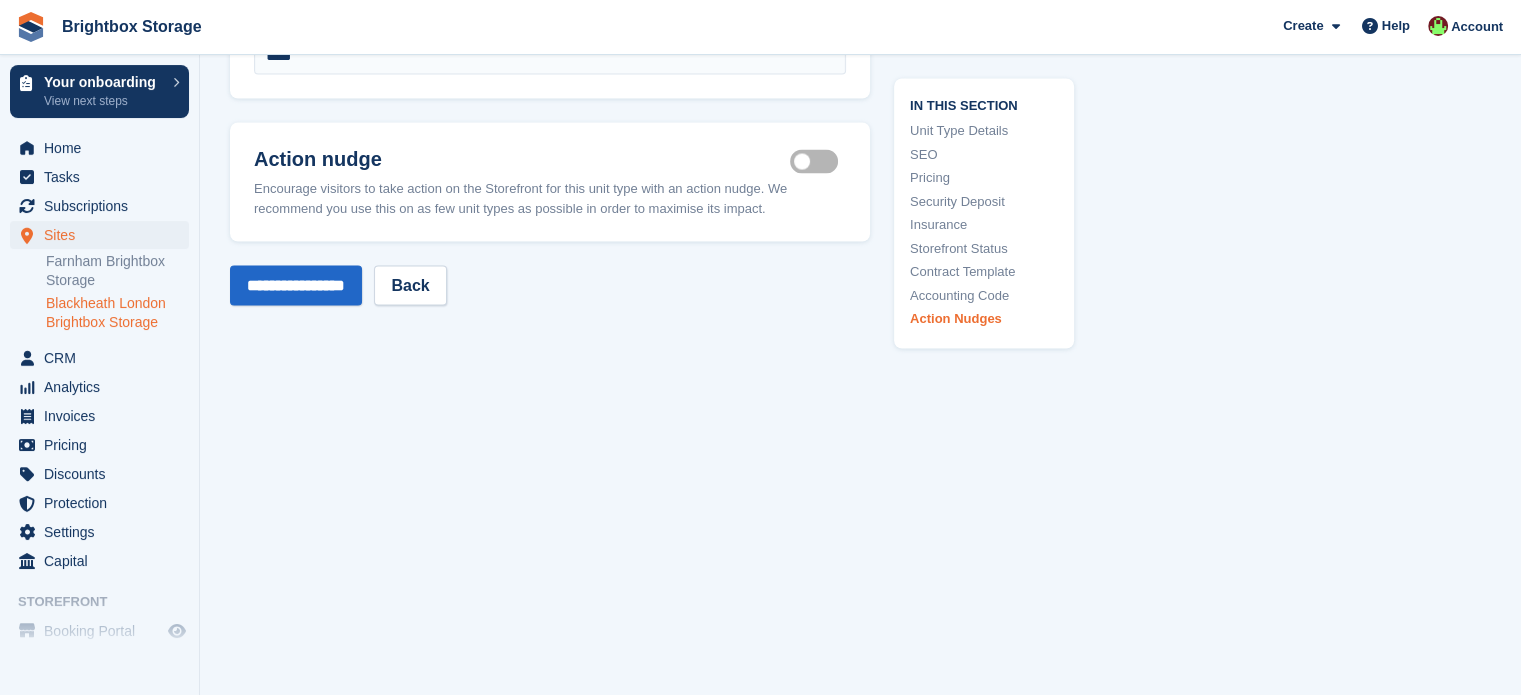 scroll, scrollTop: 3810, scrollLeft: 0, axis: vertical 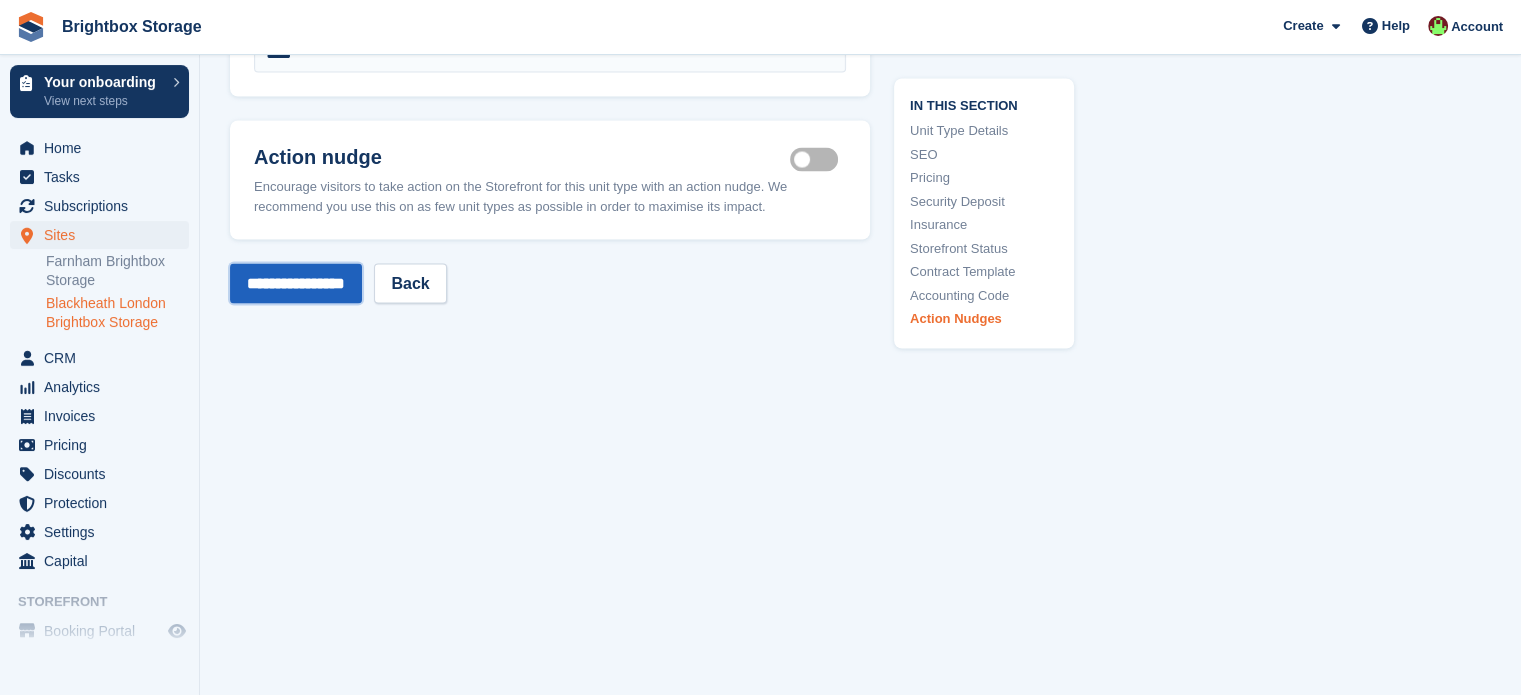 click on "**********" at bounding box center (296, 284) 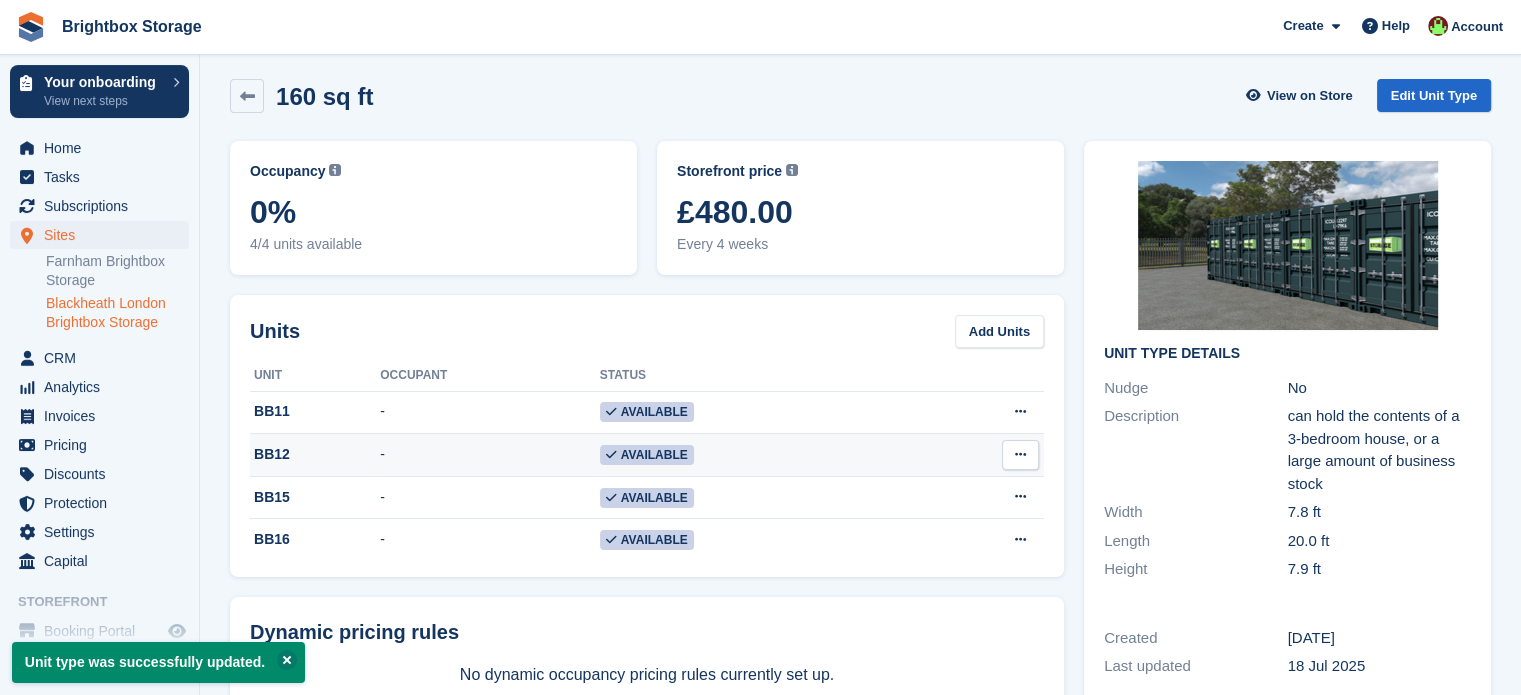 scroll, scrollTop: 0, scrollLeft: 0, axis: both 